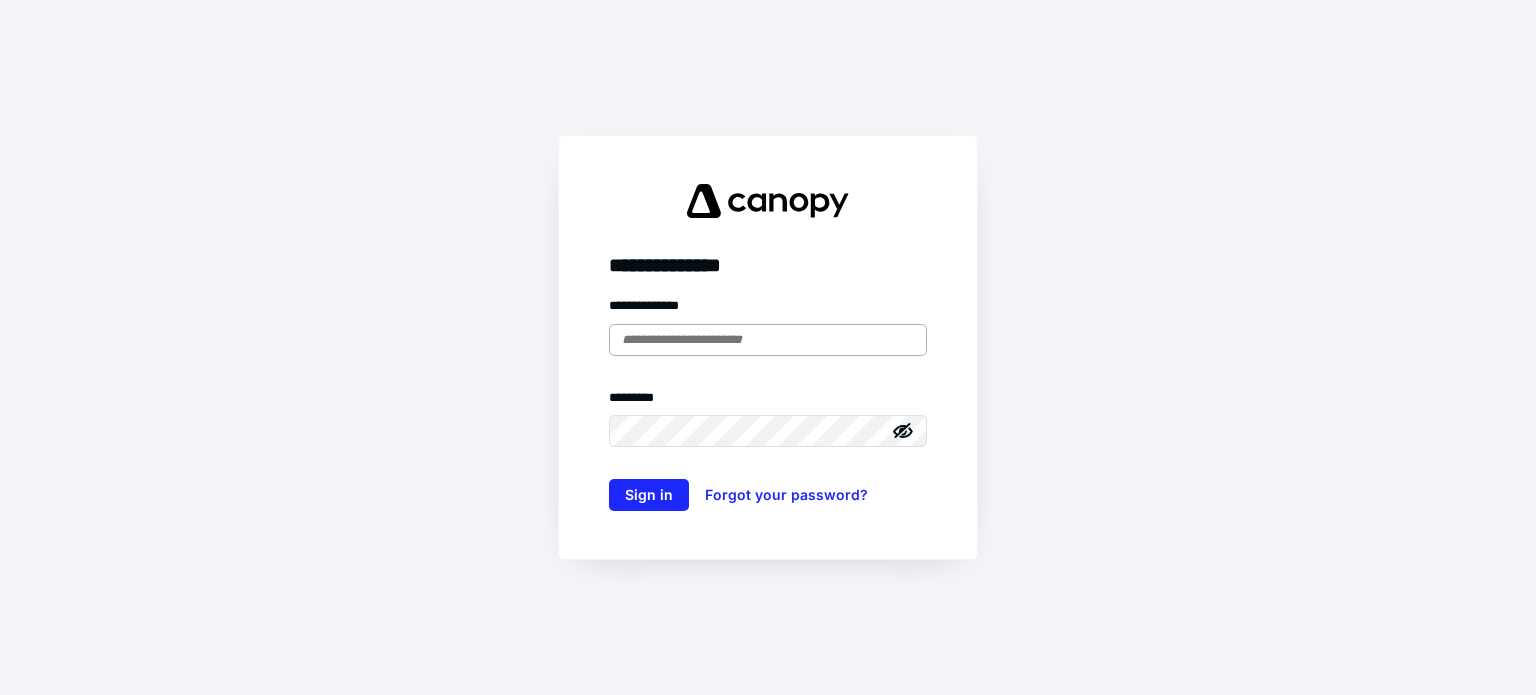 scroll, scrollTop: 0, scrollLeft: 0, axis: both 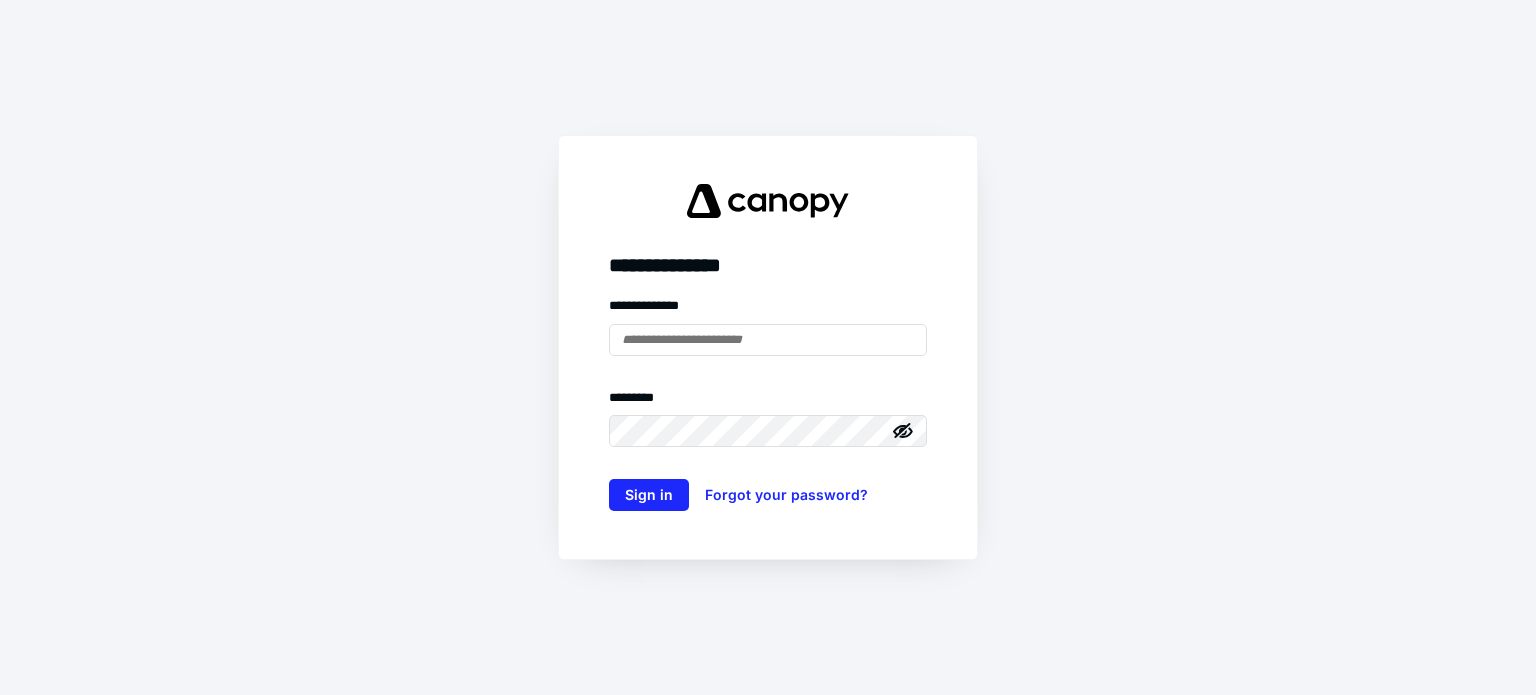 type on "**********" 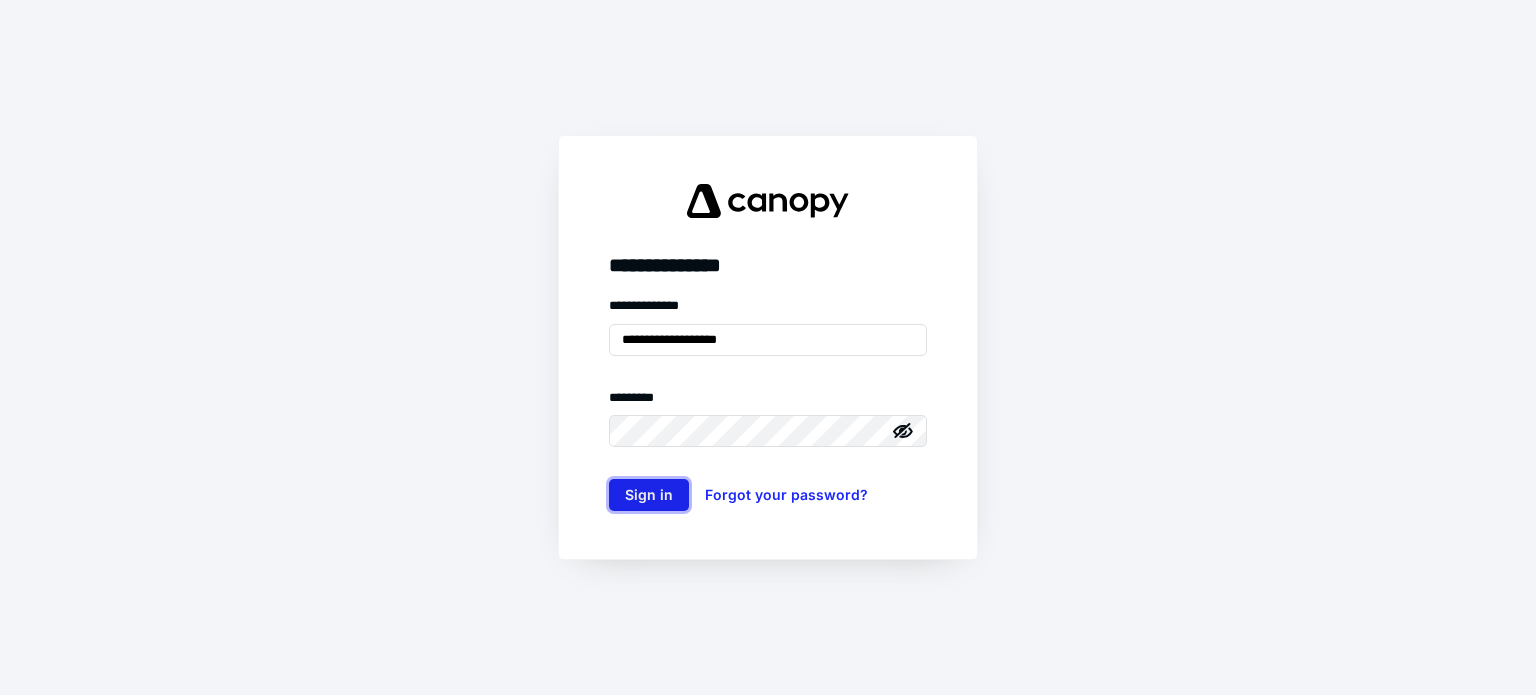 click on "Sign in" at bounding box center (649, 495) 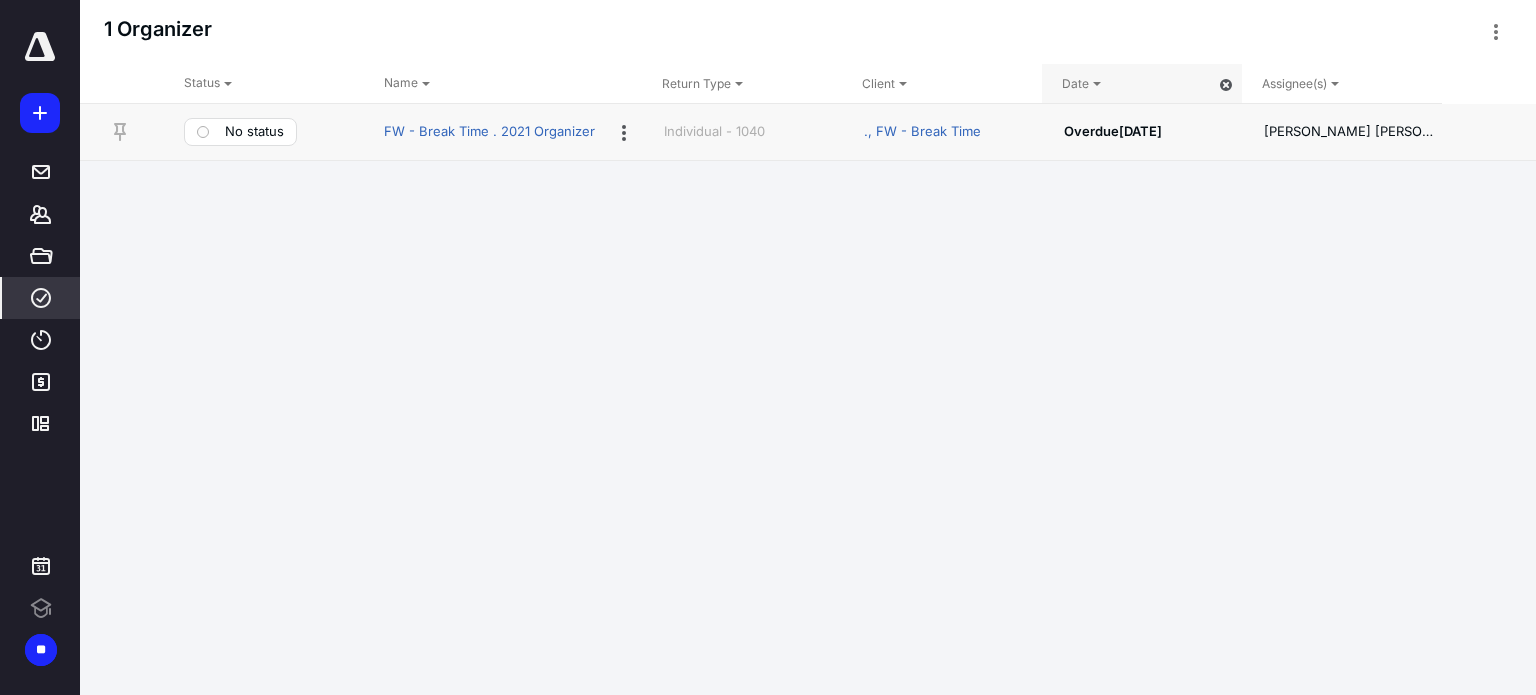 scroll, scrollTop: 0, scrollLeft: 0, axis: both 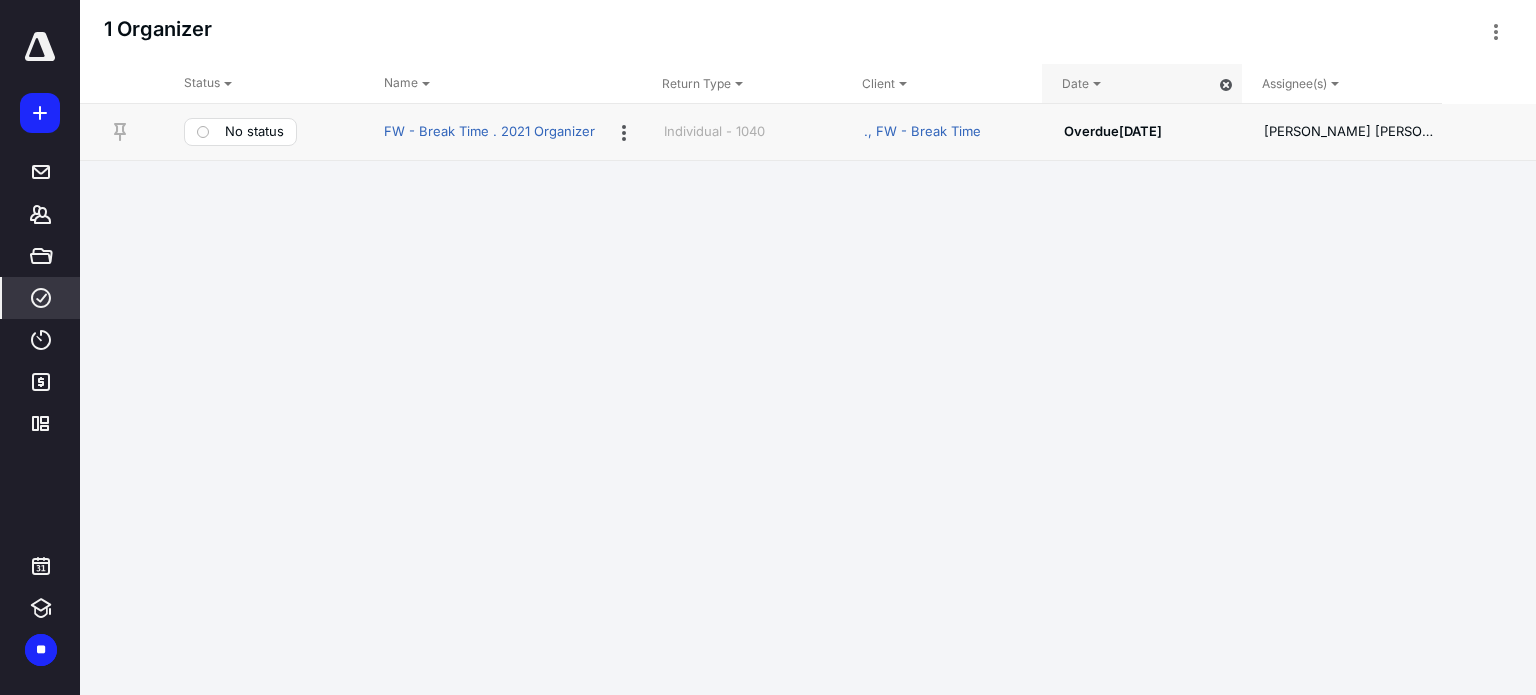 click 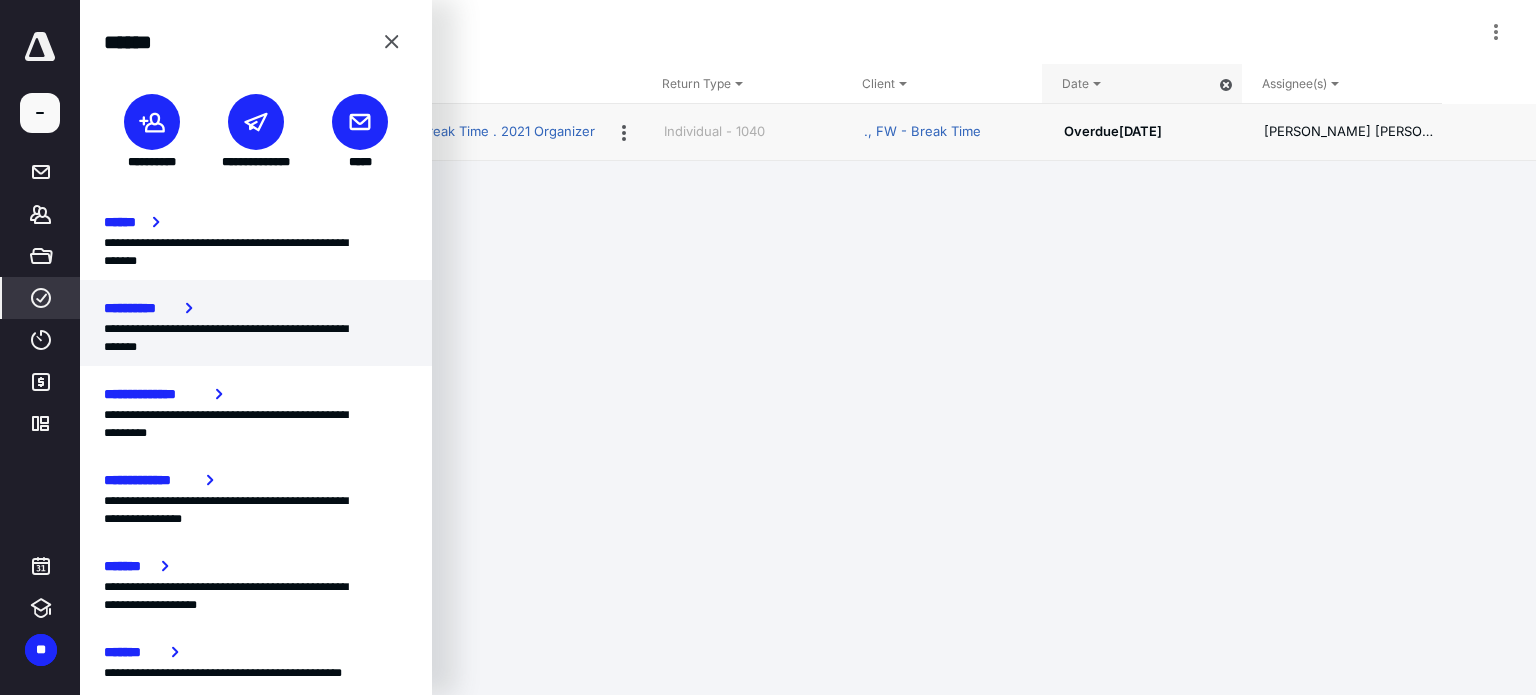 click on "**********" at bounding box center (256, 308) 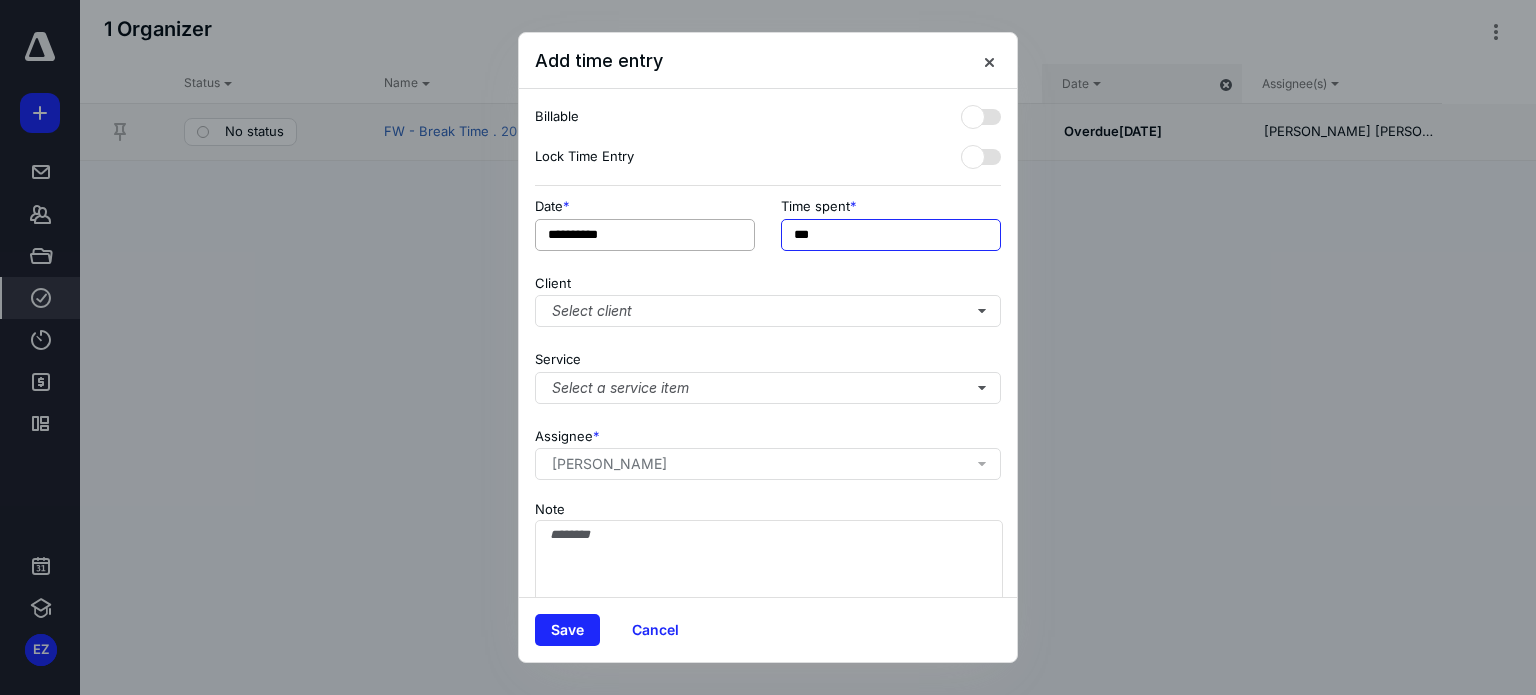 drag, startPoint x: 858, startPoint y: 242, endPoint x: 721, endPoint y: 235, distance: 137.17871 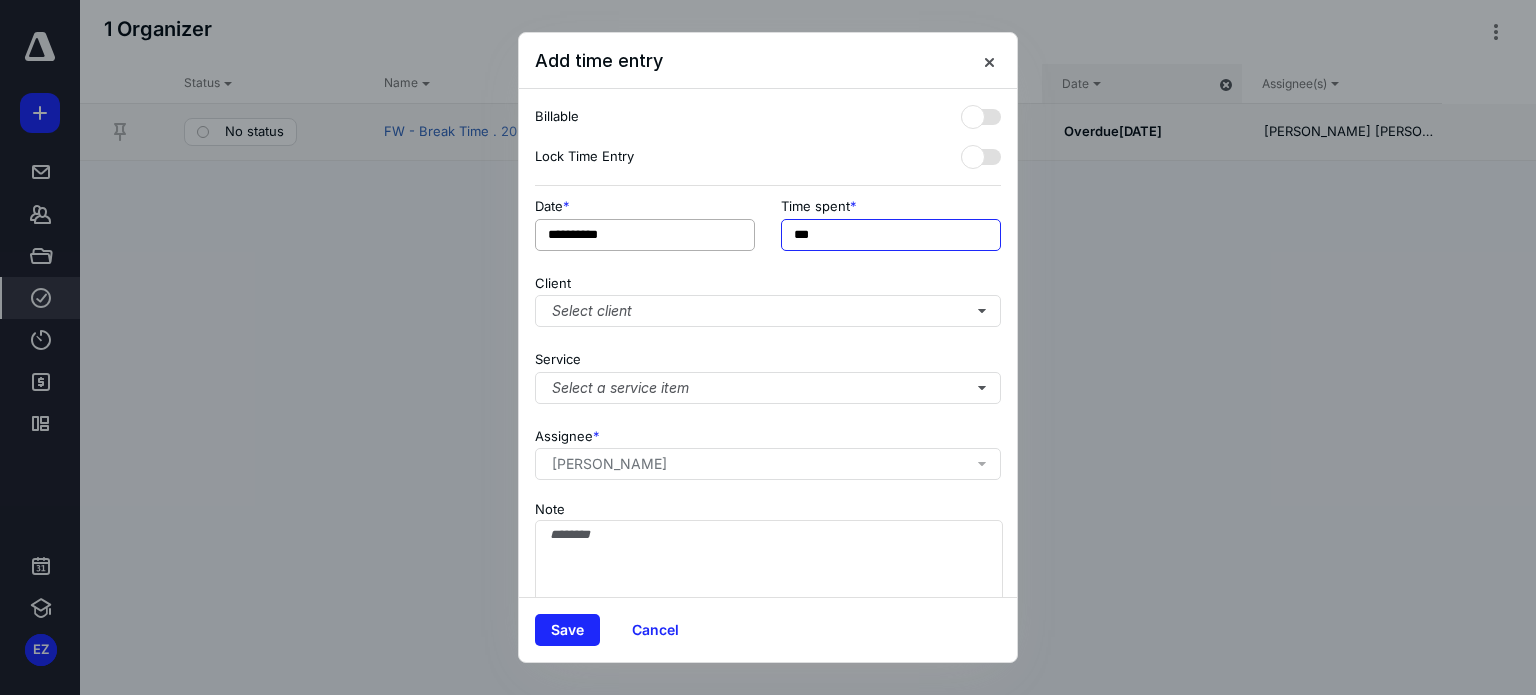 type on "*" 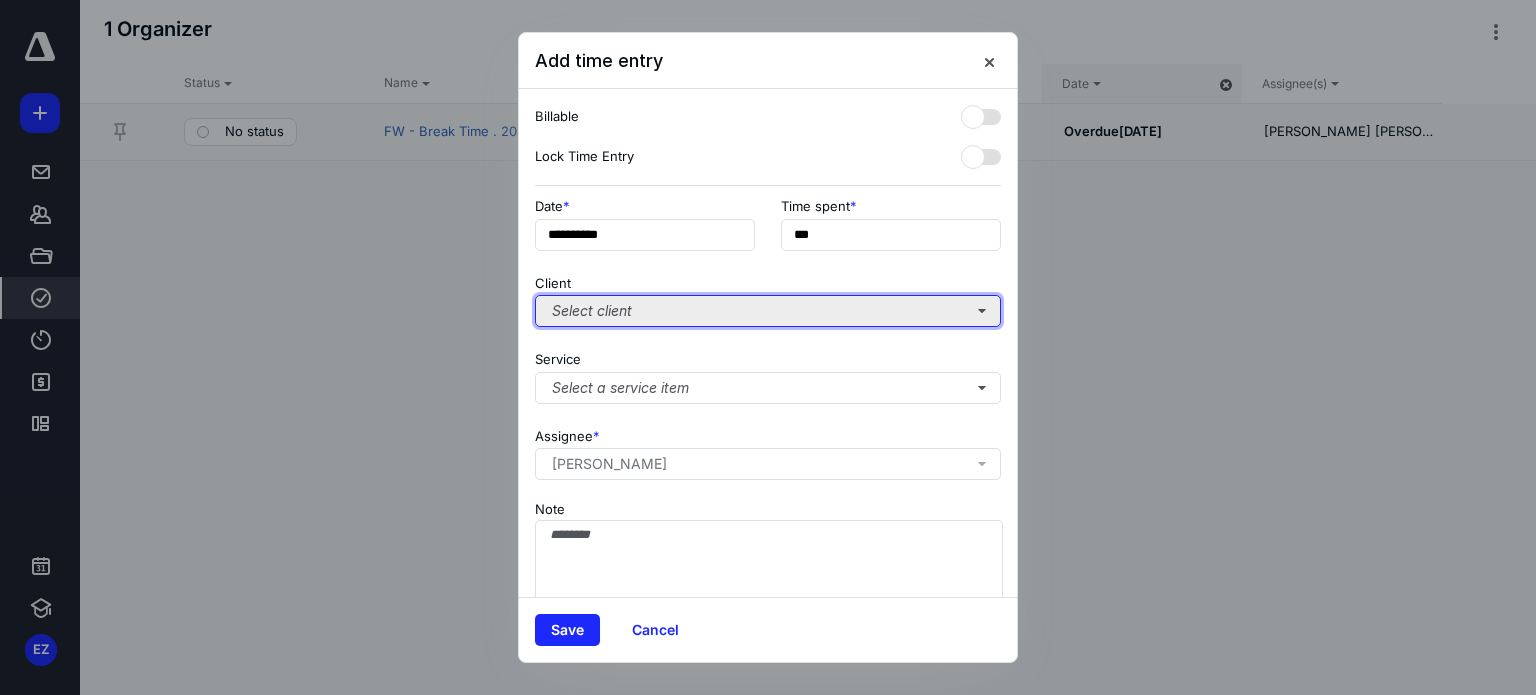 type on "******" 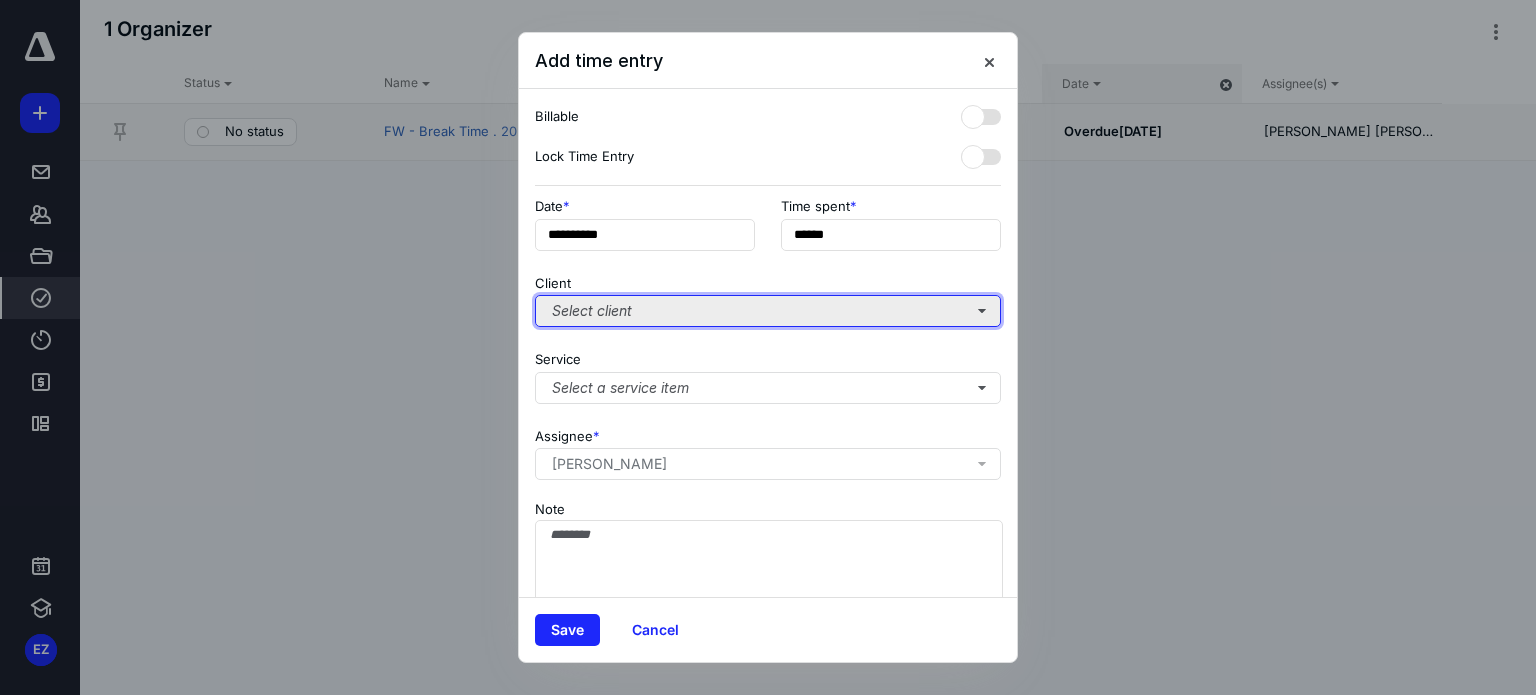 click on "Select client" at bounding box center [768, 311] 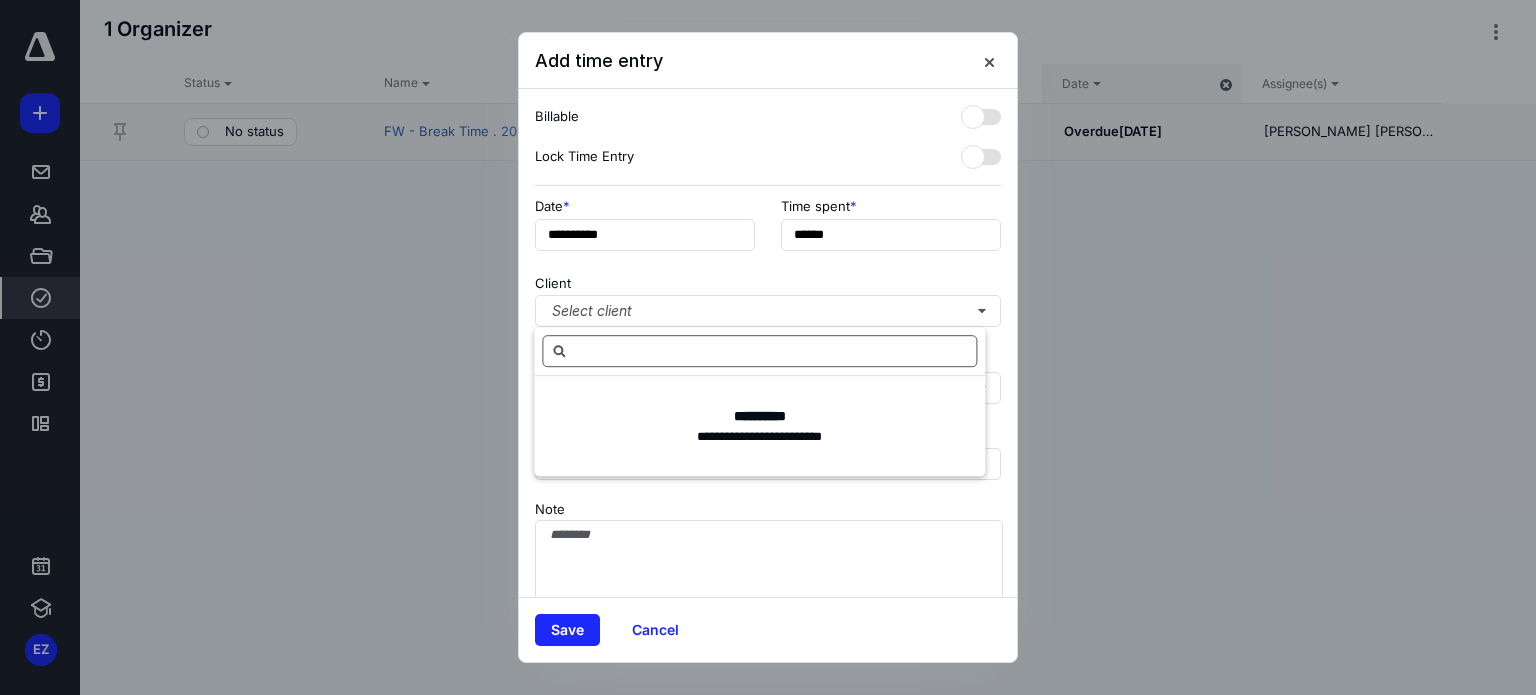 click at bounding box center (759, 351) 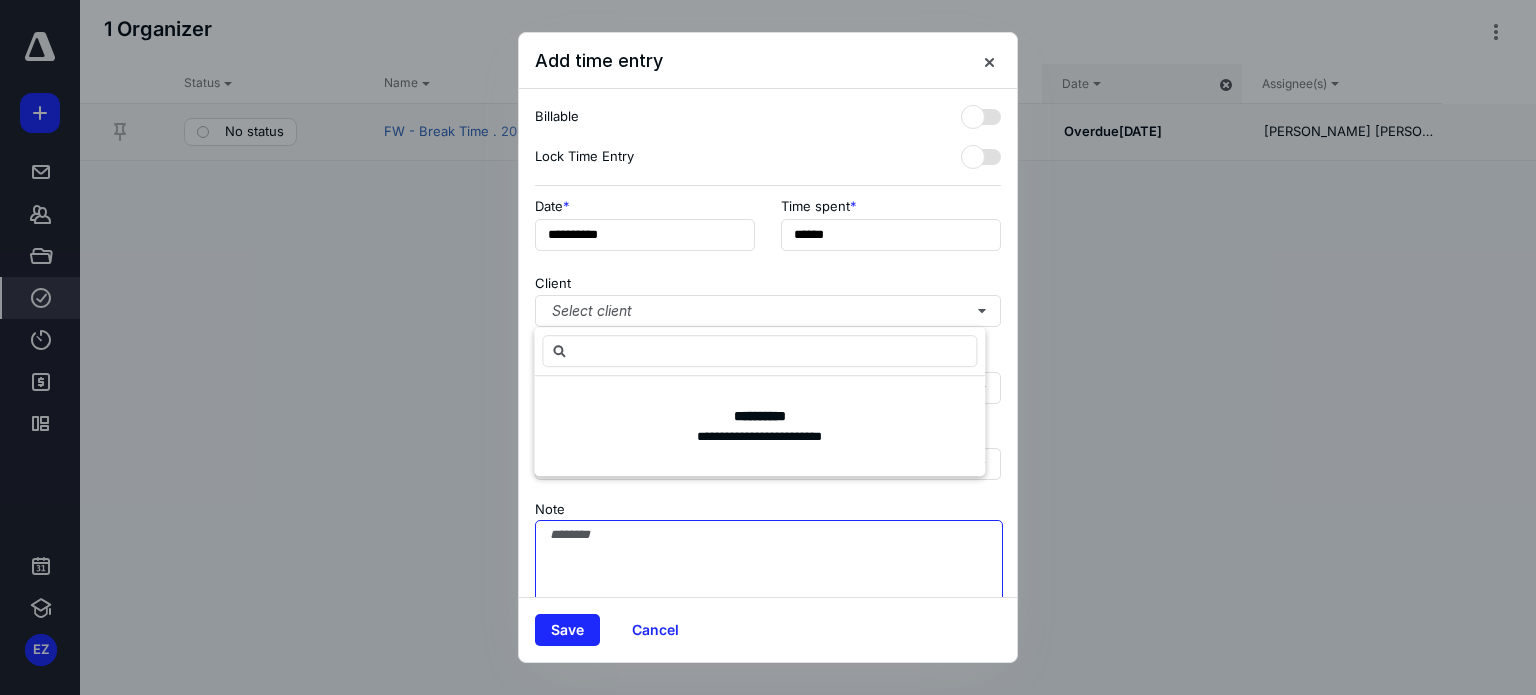 click on "Note" at bounding box center (769, 570) 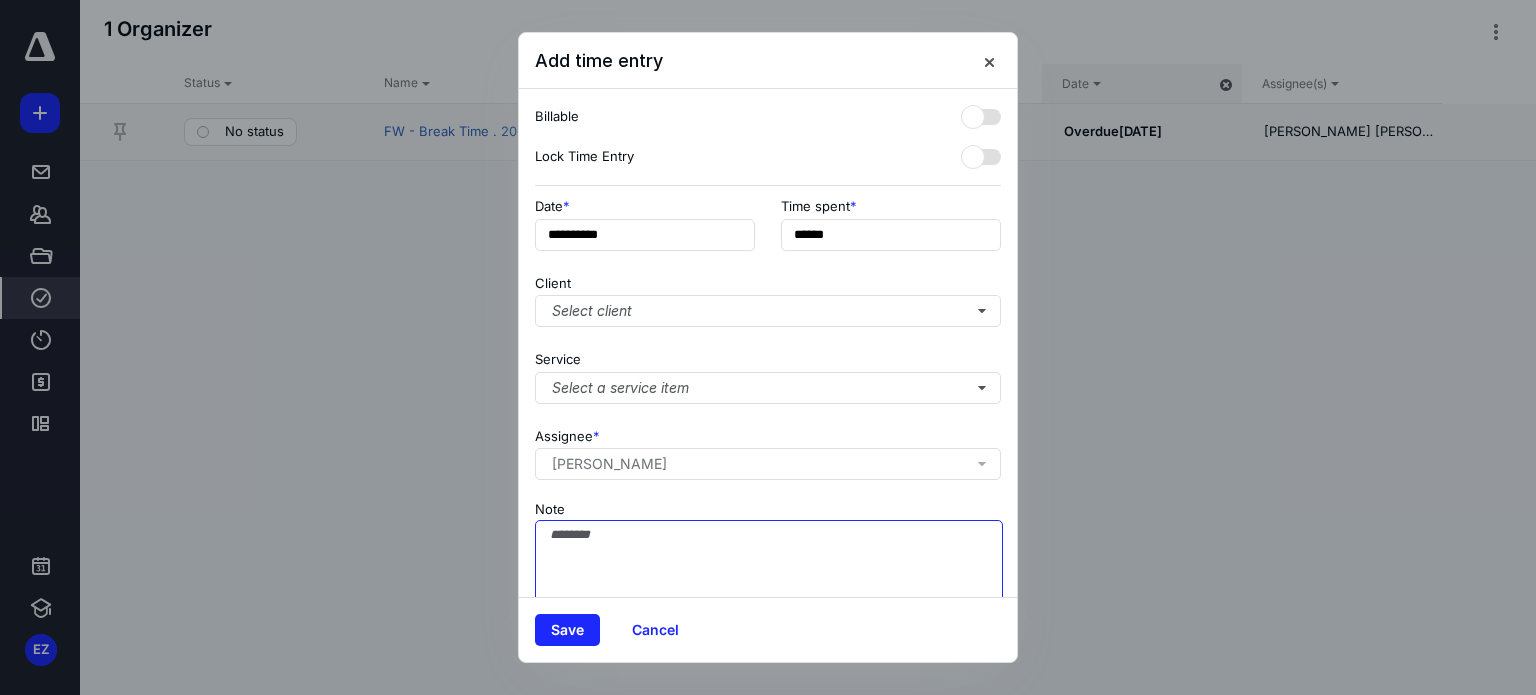 click on "Note" at bounding box center (769, 570) 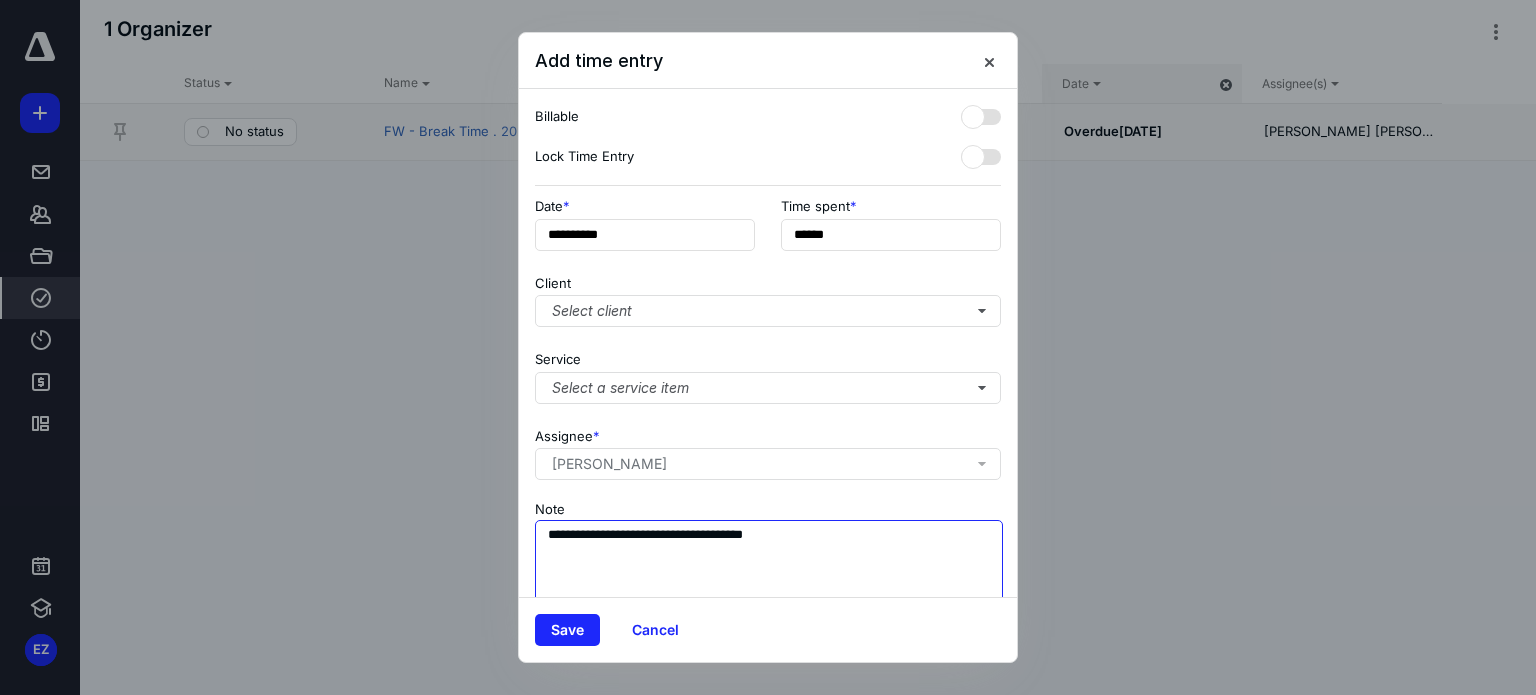 scroll, scrollTop: 52, scrollLeft: 0, axis: vertical 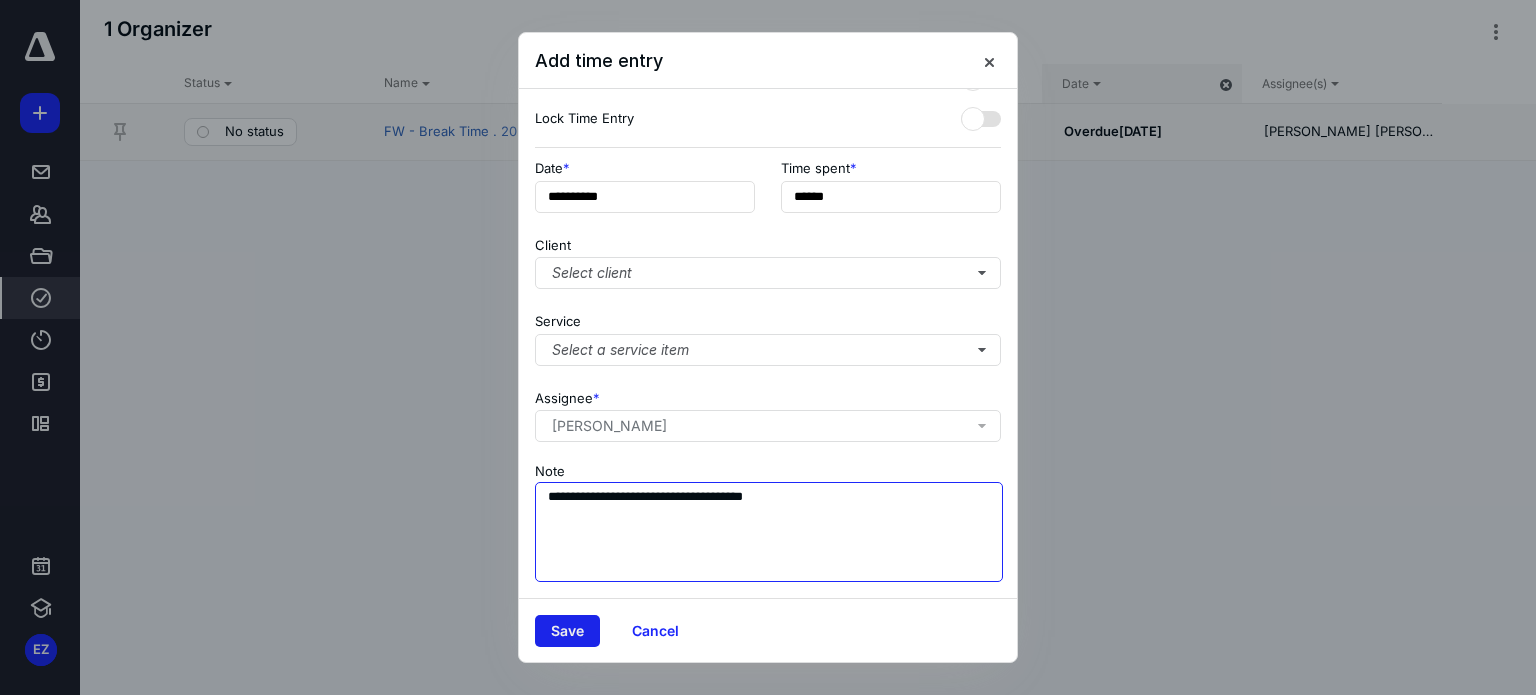 type on "**********" 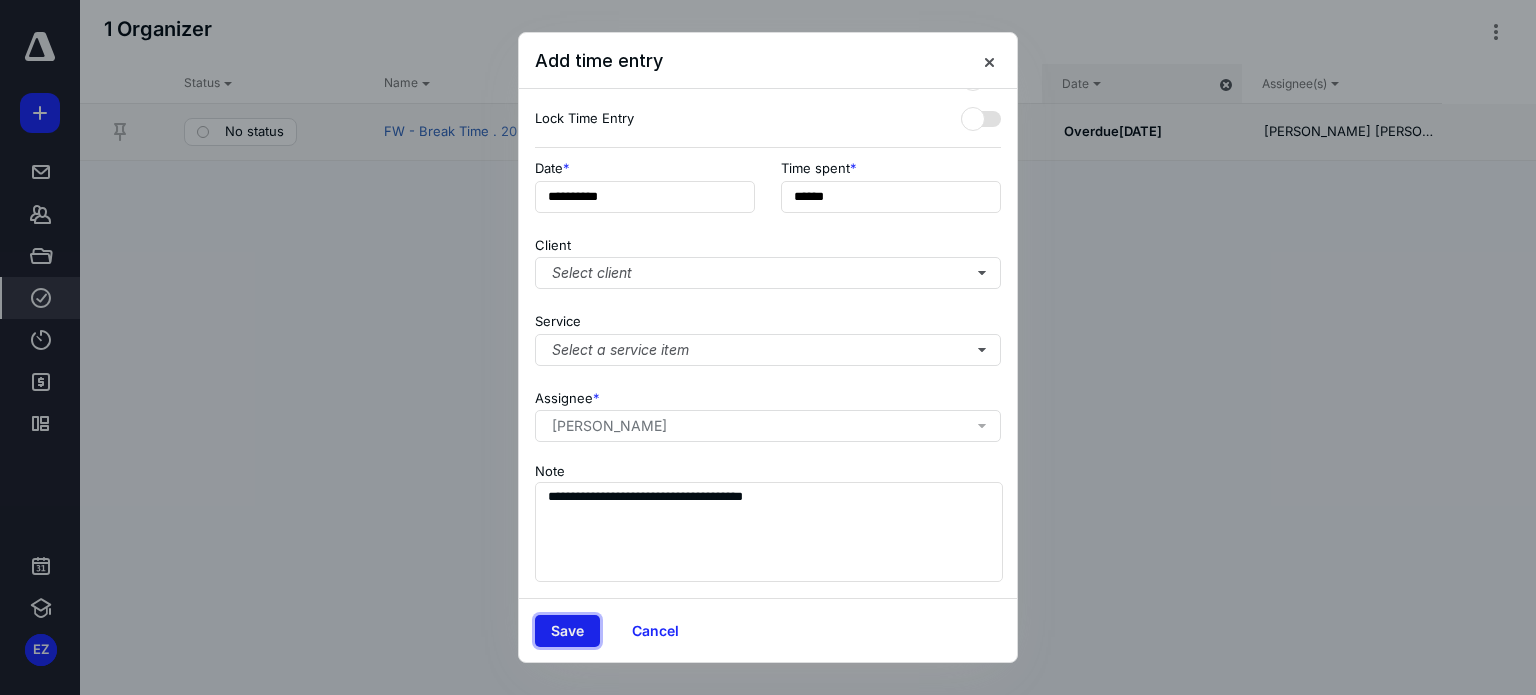 click on "Save" at bounding box center [567, 631] 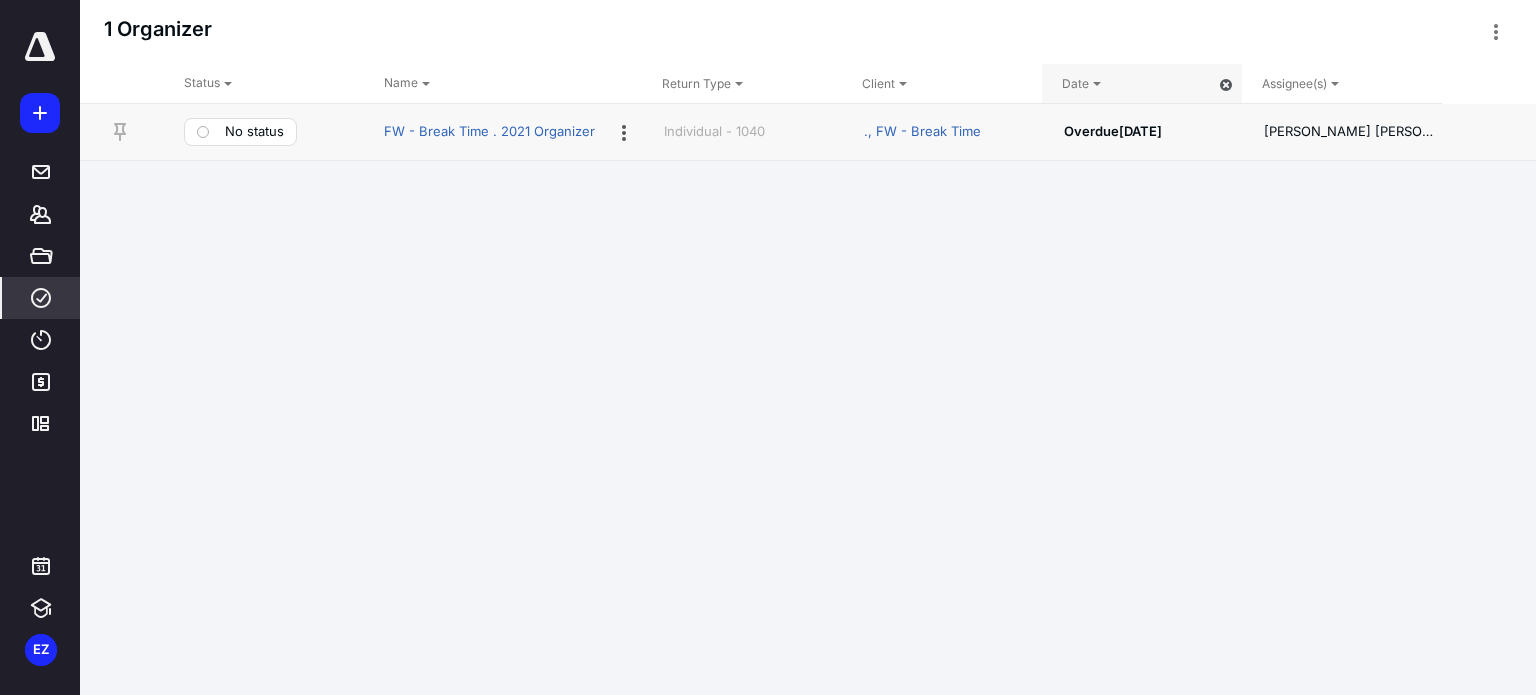 click 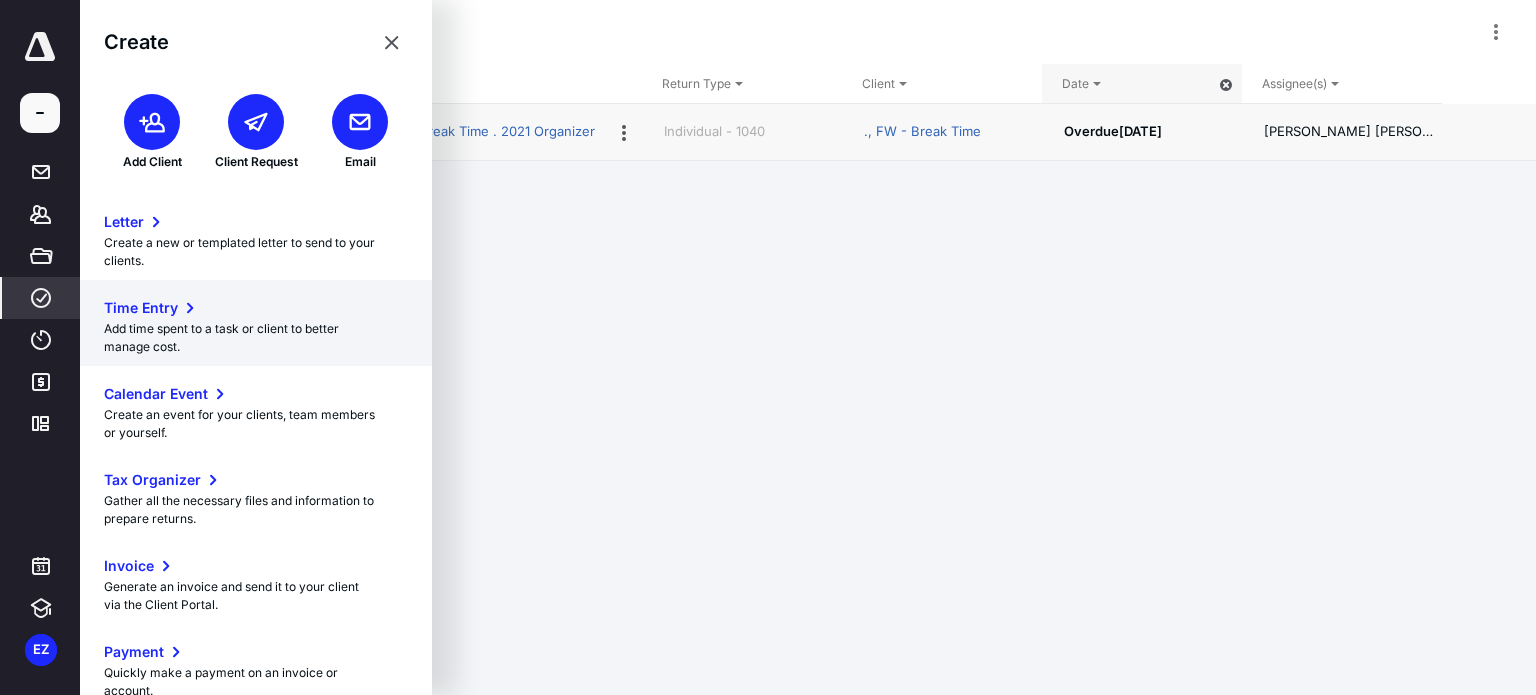 click on "Time Entry" at bounding box center (256, 308) 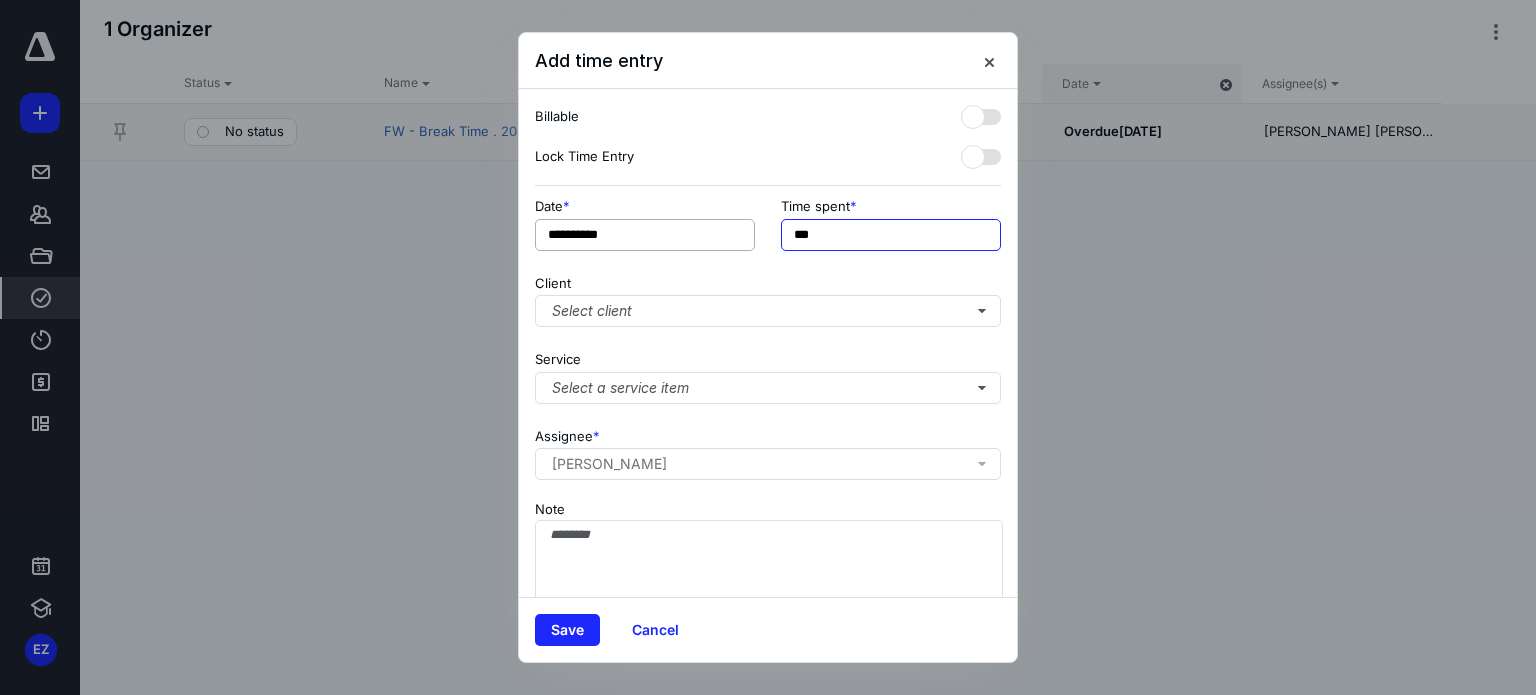 drag, startPoint x: 835, startPoint y: 237, endPoint x: 749, endPoint y: 235, distance: 86.023254 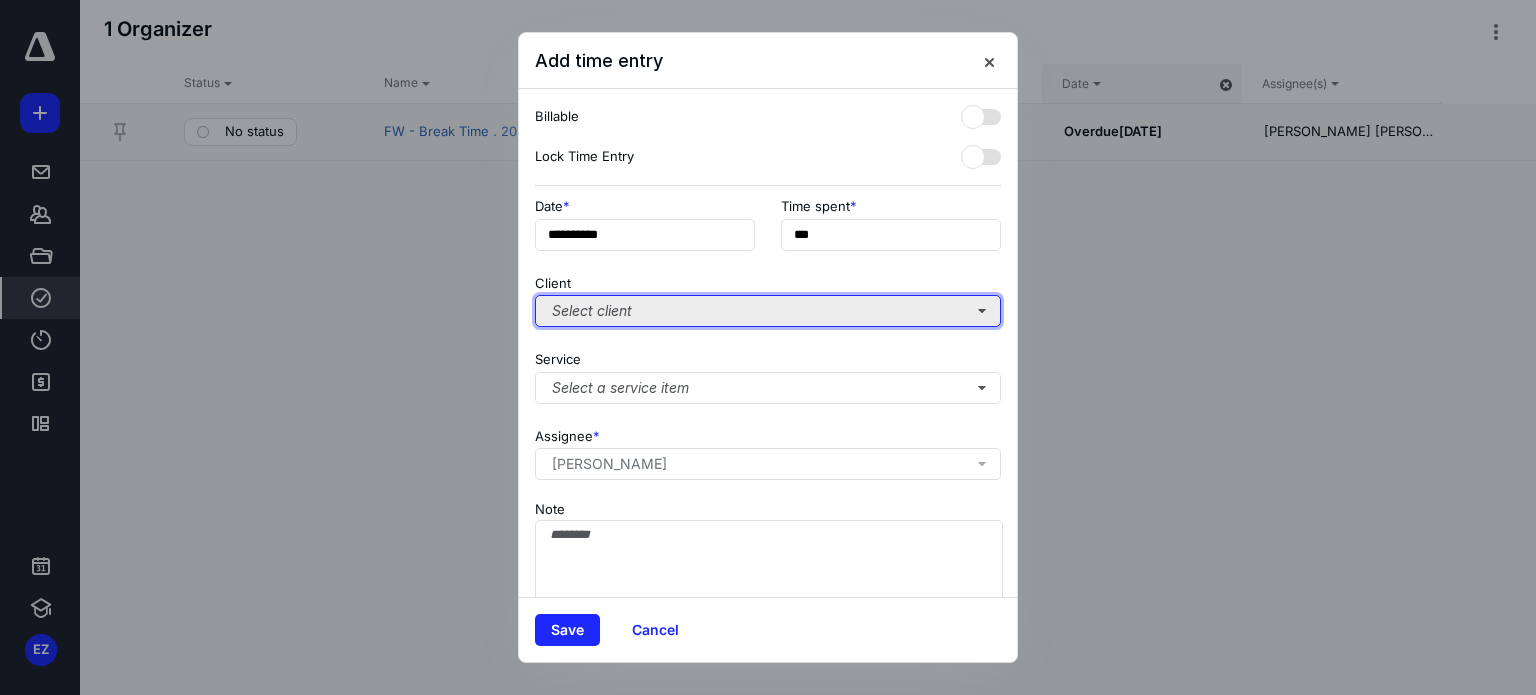 type on "**" 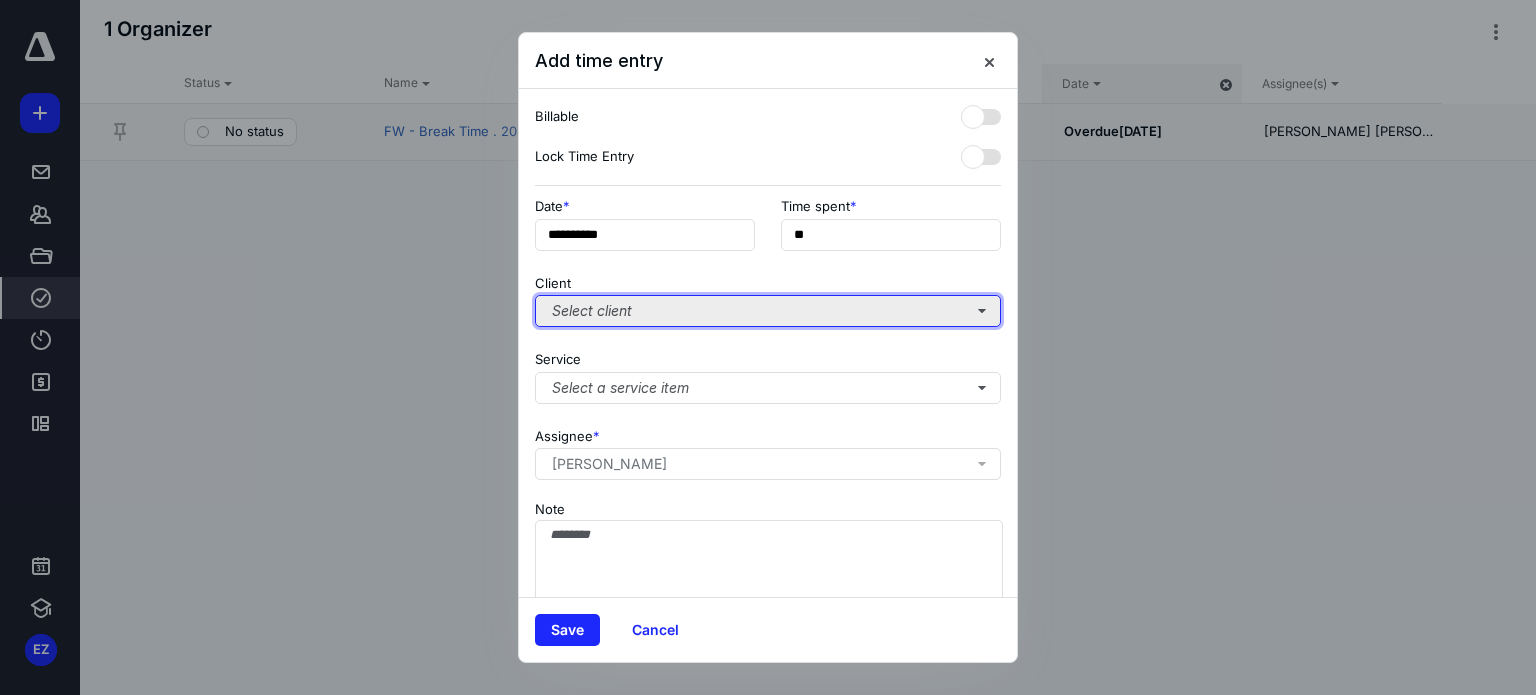 click on "Select client" at bounding box center [768, 311] 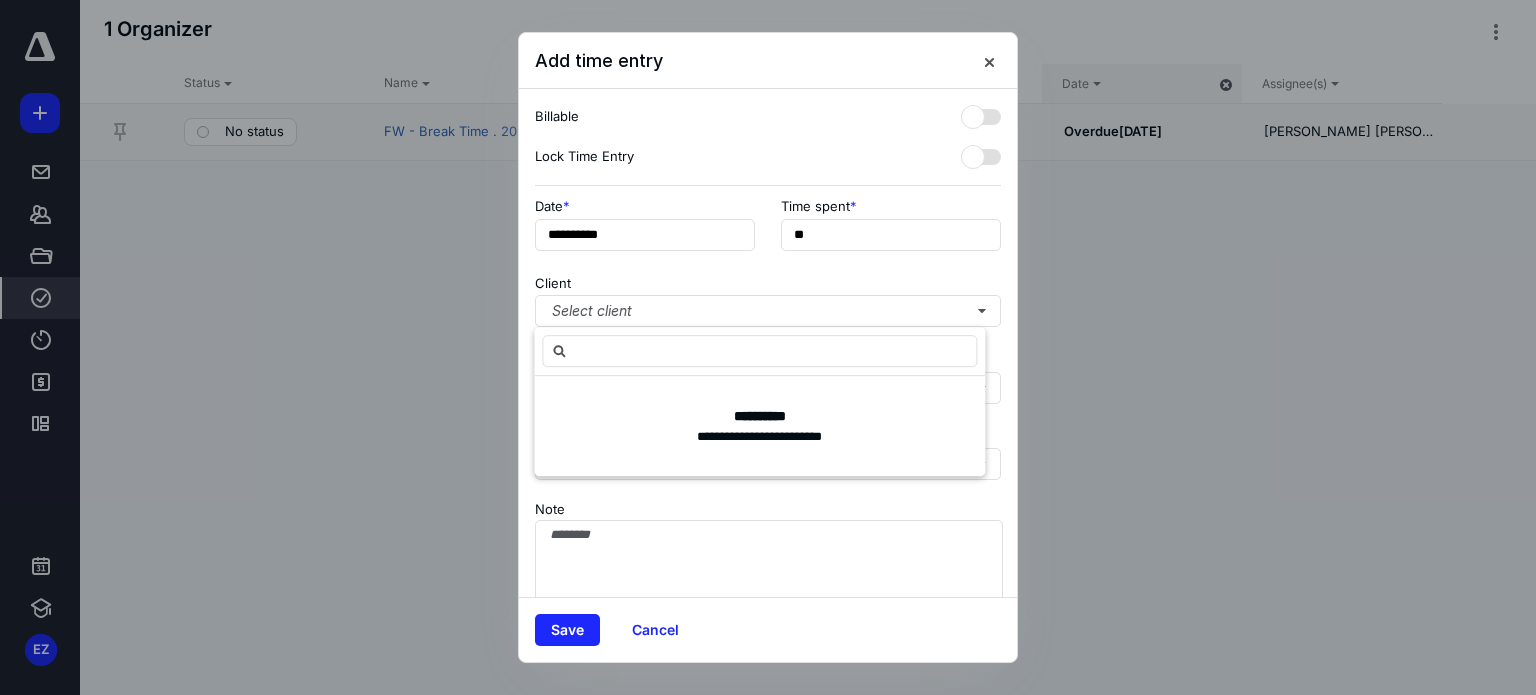 click on "Client Select client" at bounding box center (768, 297) 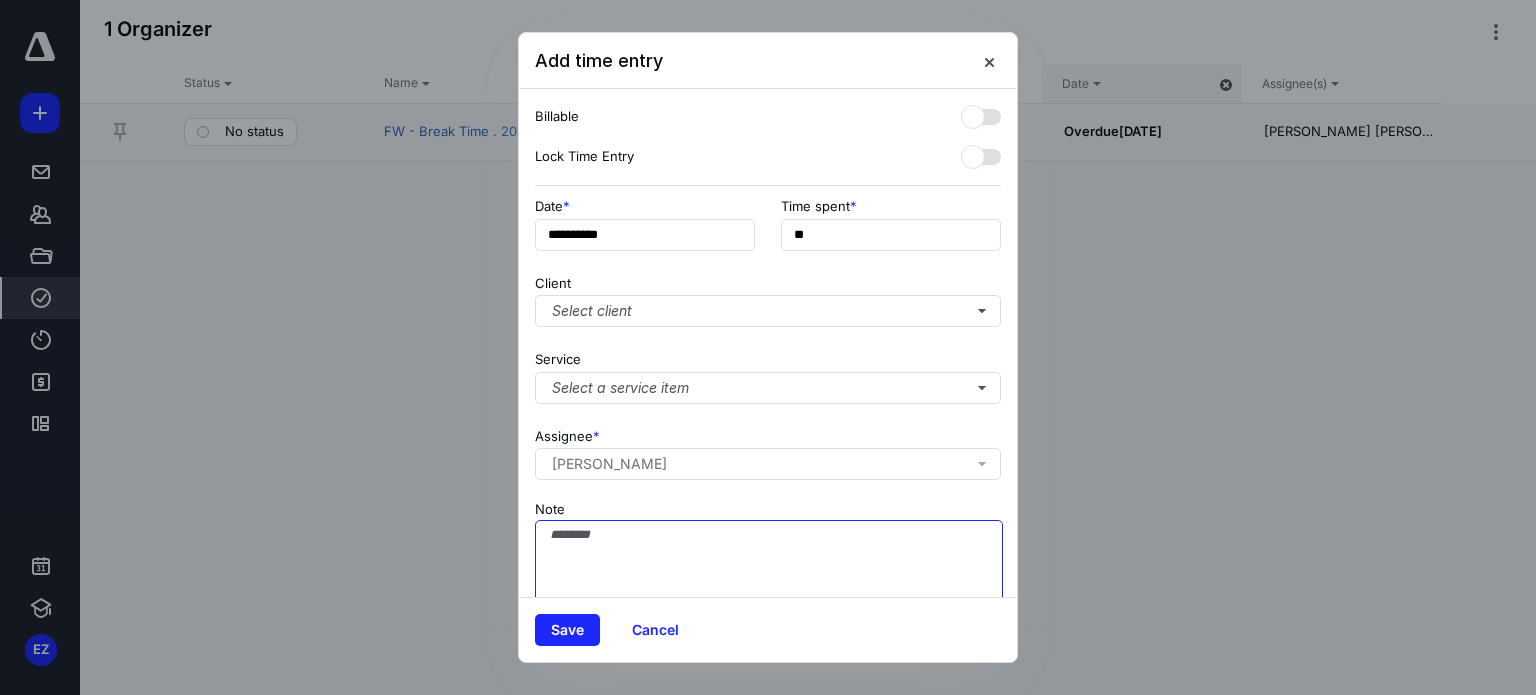 click on "Note" at bounding box center [769, 570] 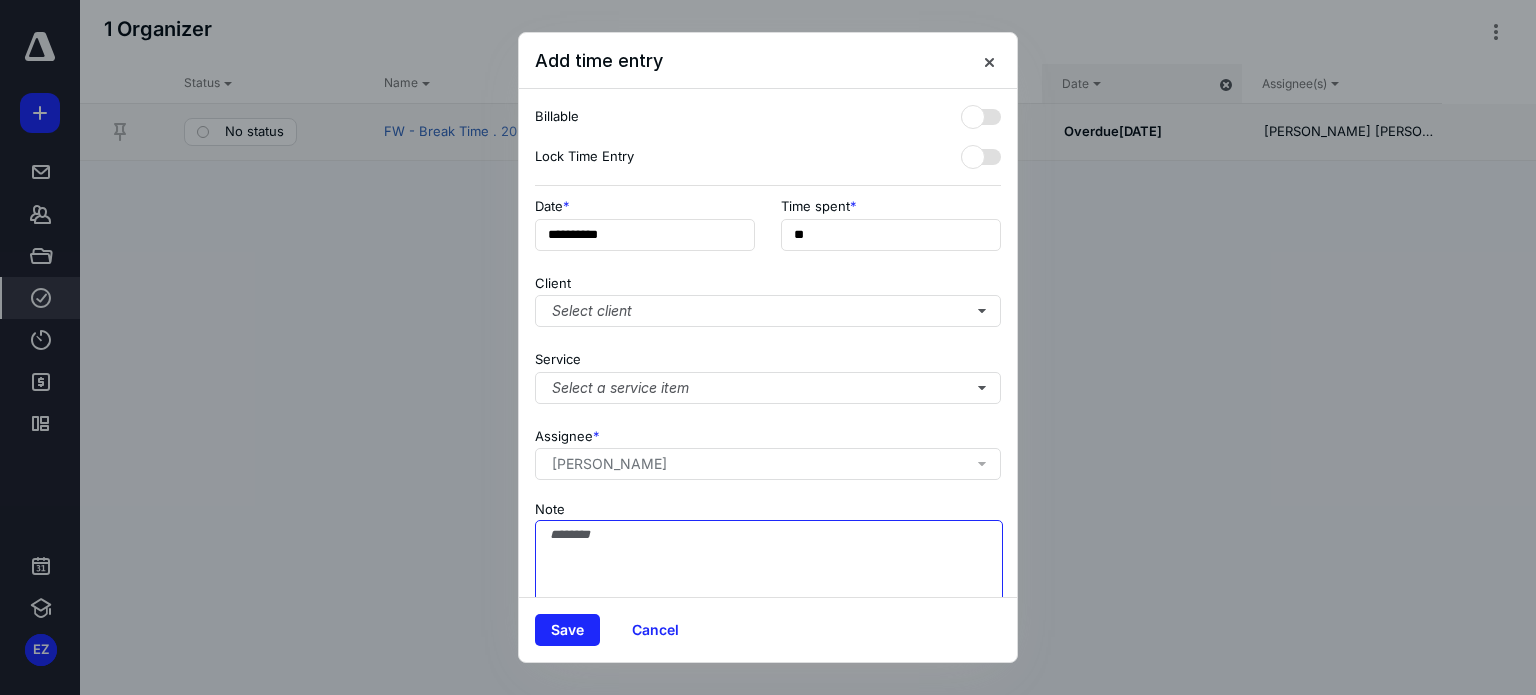 click on "Note" at bounding box center [769, 570] 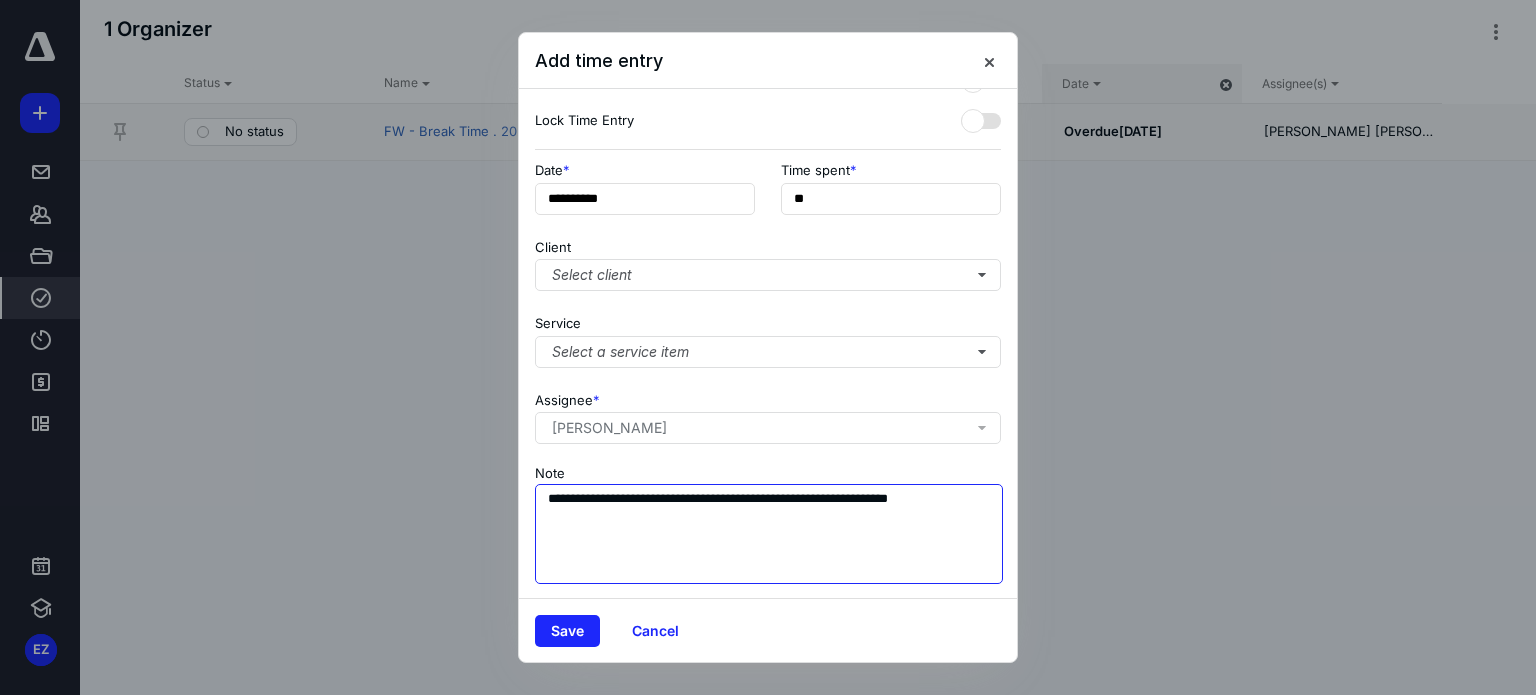 scroll, scrollTop: 52, scrollLeft: 0, axis: vertical 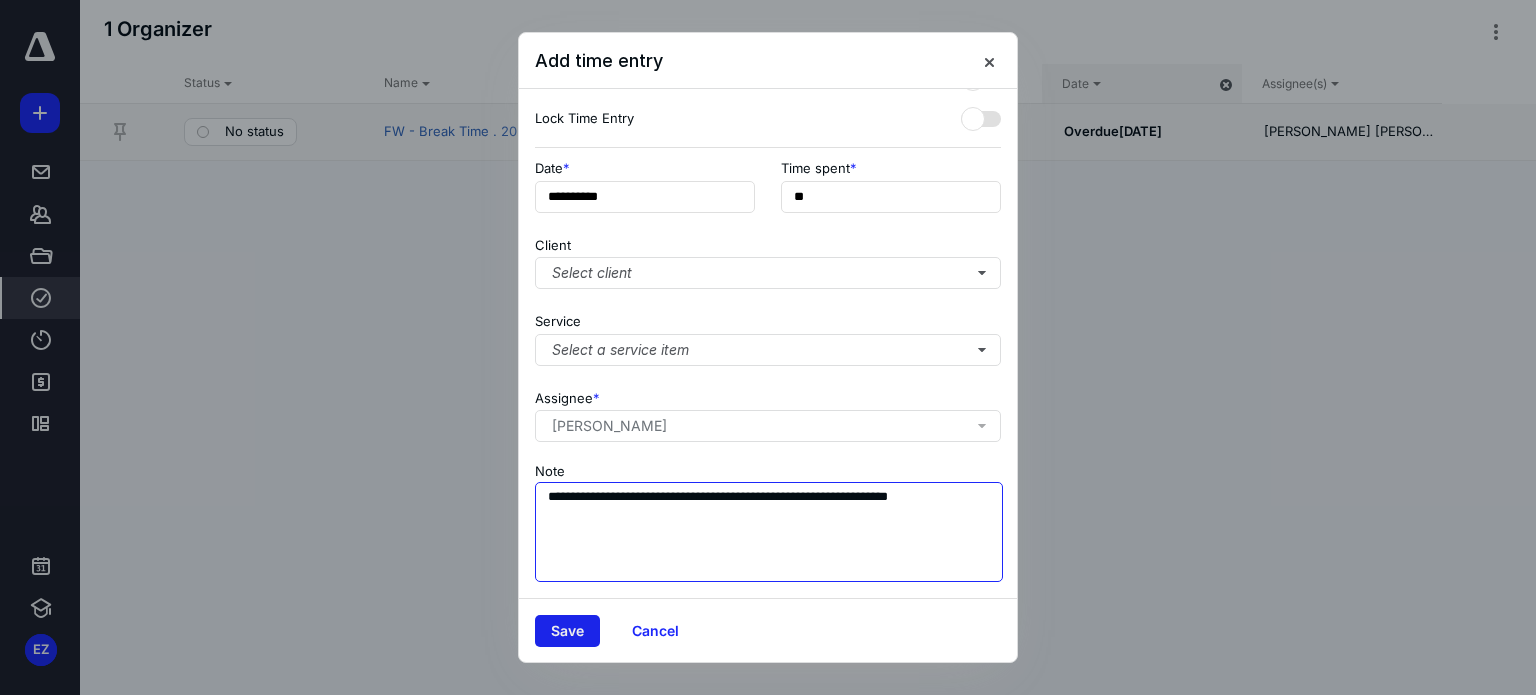 type on "**********" 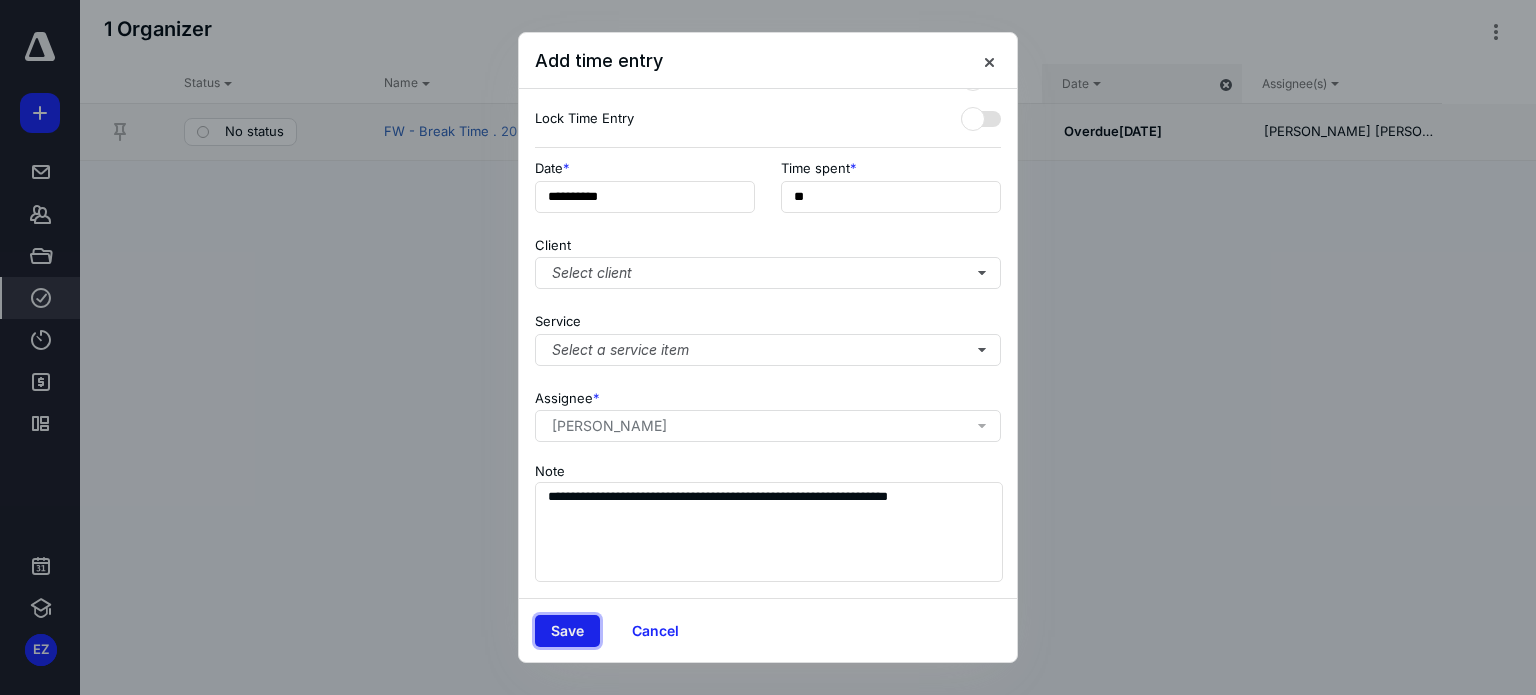 click on "Save" at bounding box center [567, 631] 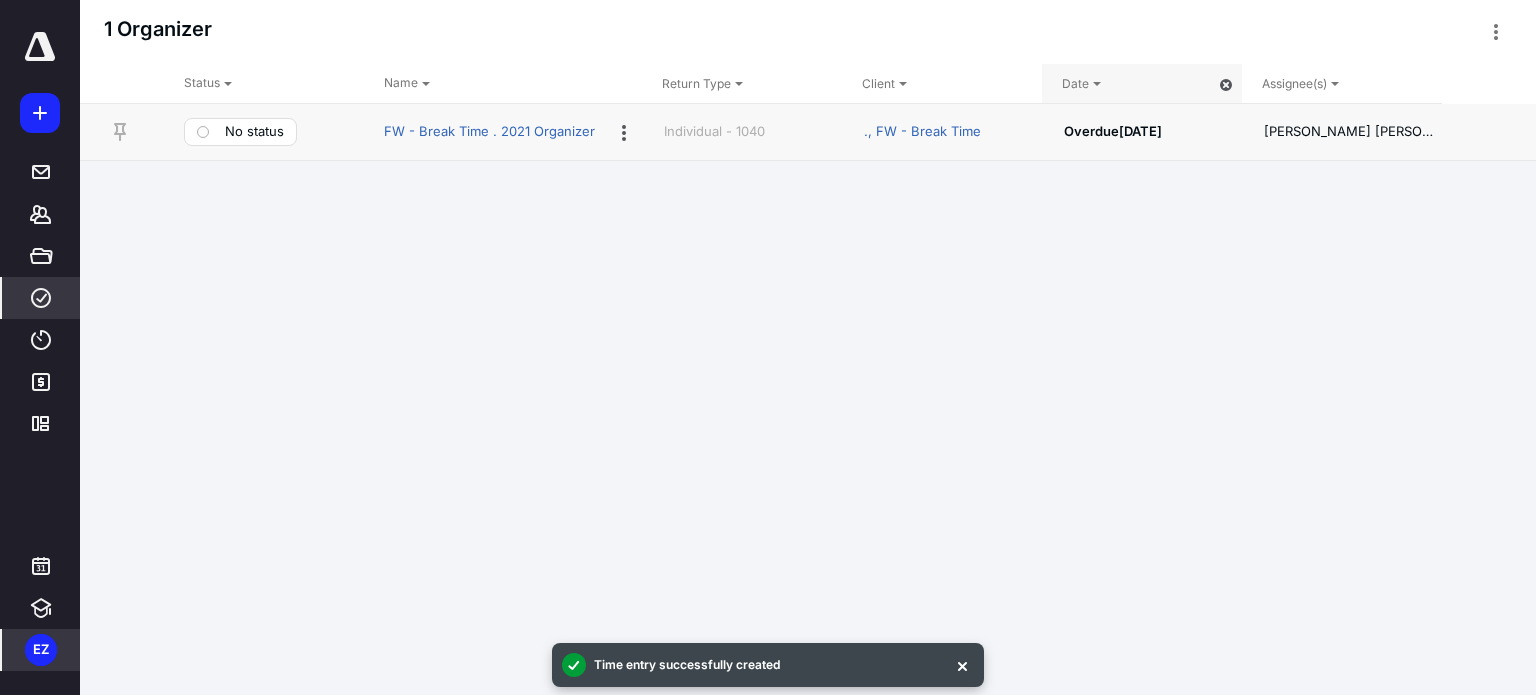 click on "EZ" at bounding box center (41, 650) 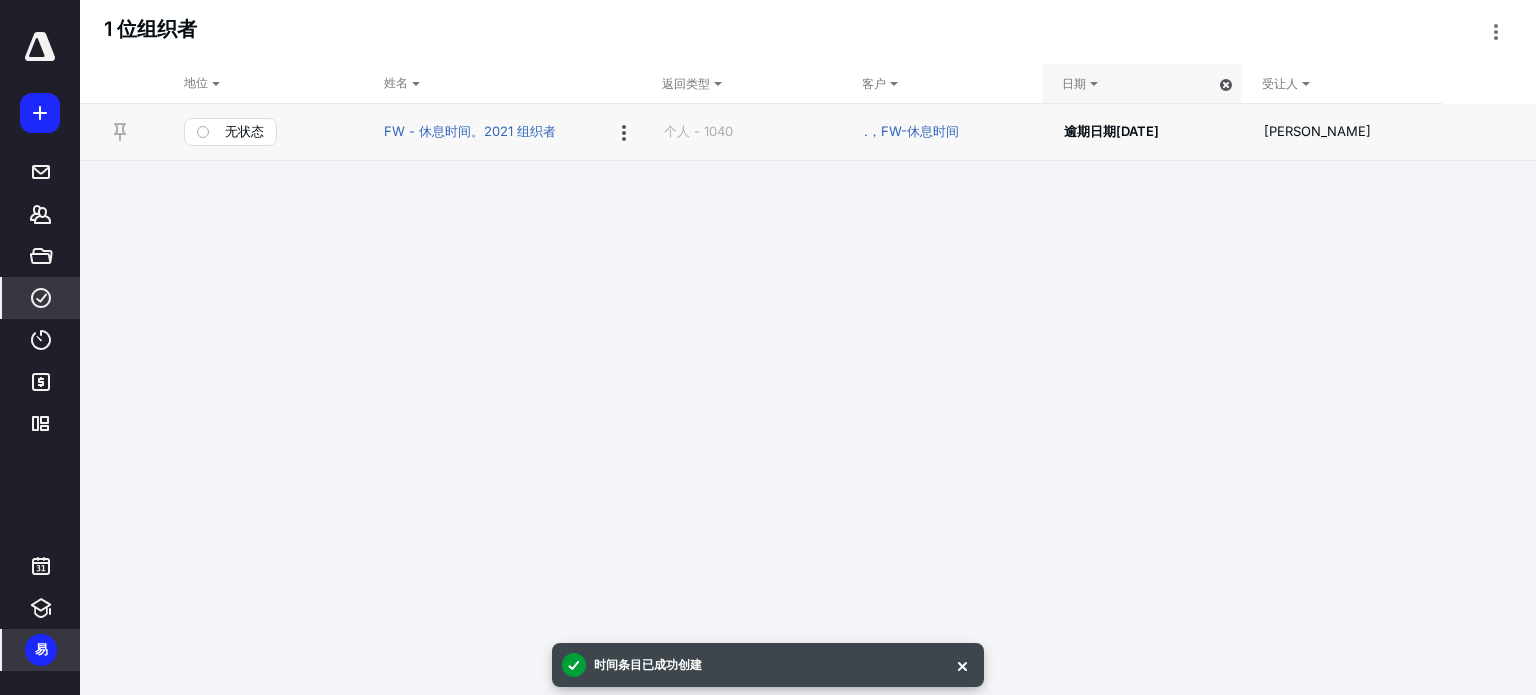 click on "易" at bounding box center (41, 650) 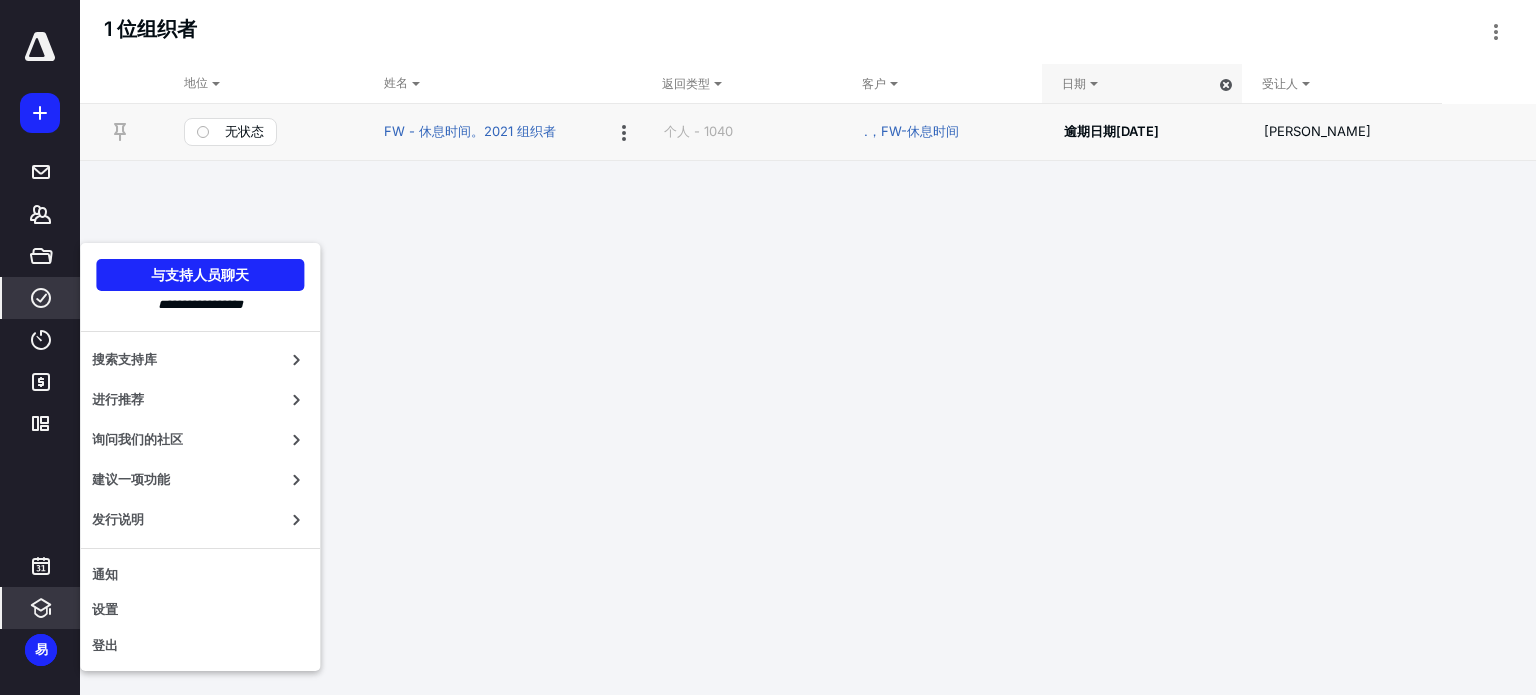 click 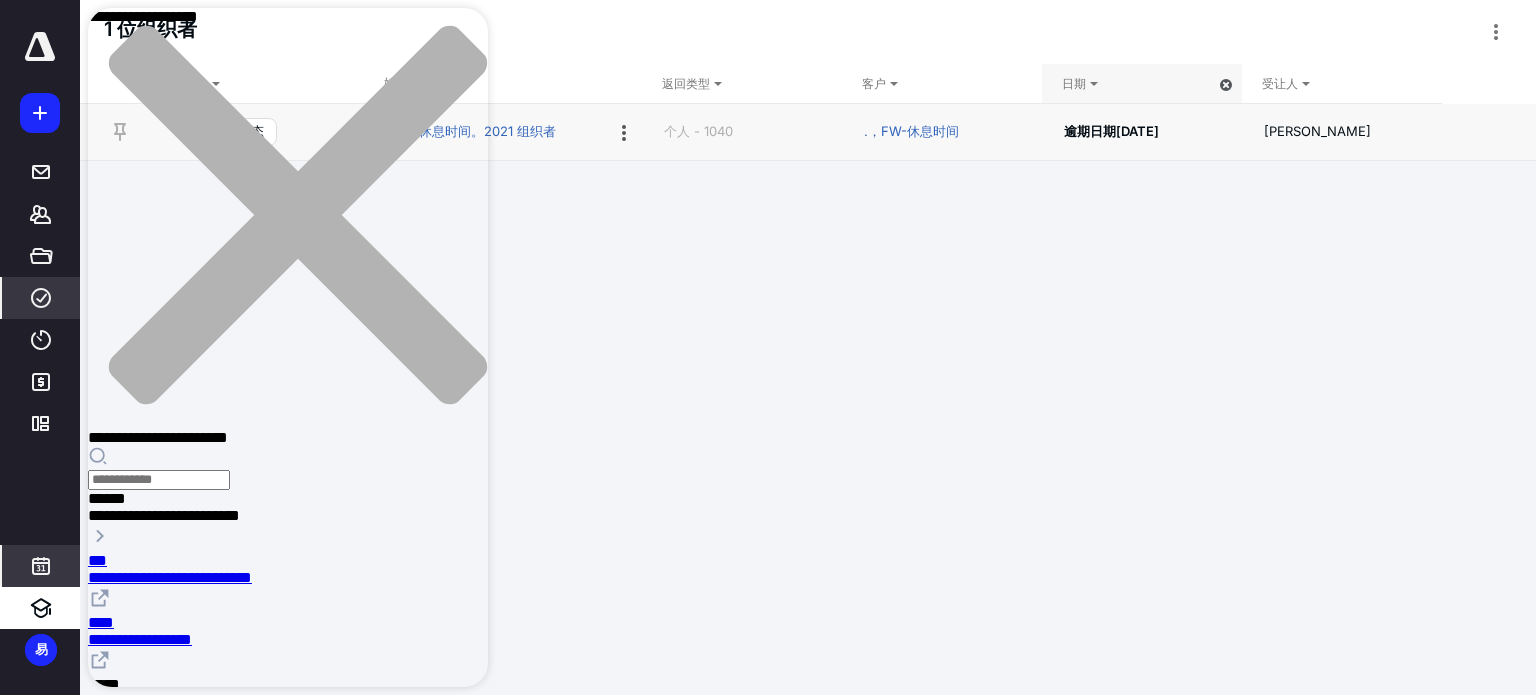click at bounding box center (41, 566) 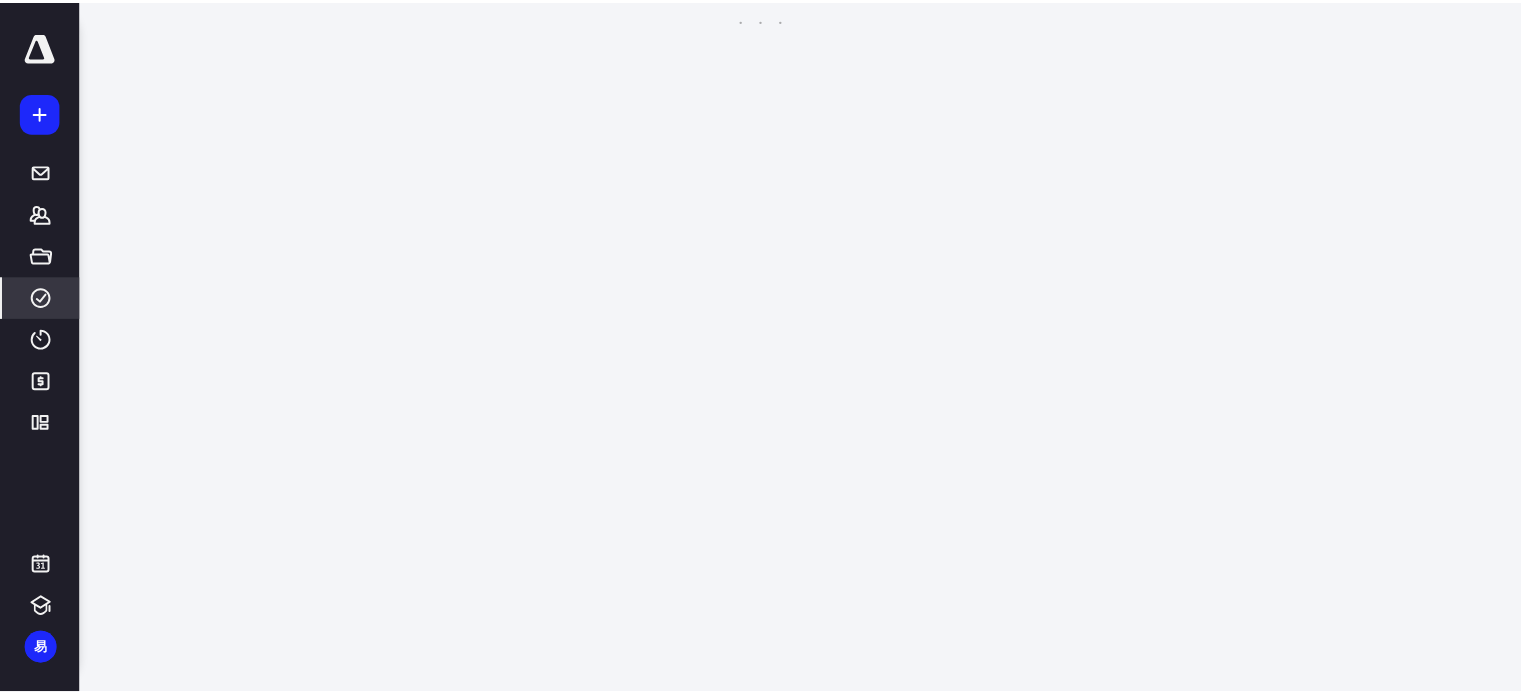 scroll, scrollTop: 384, scrollLeft: 0, axis: vertical 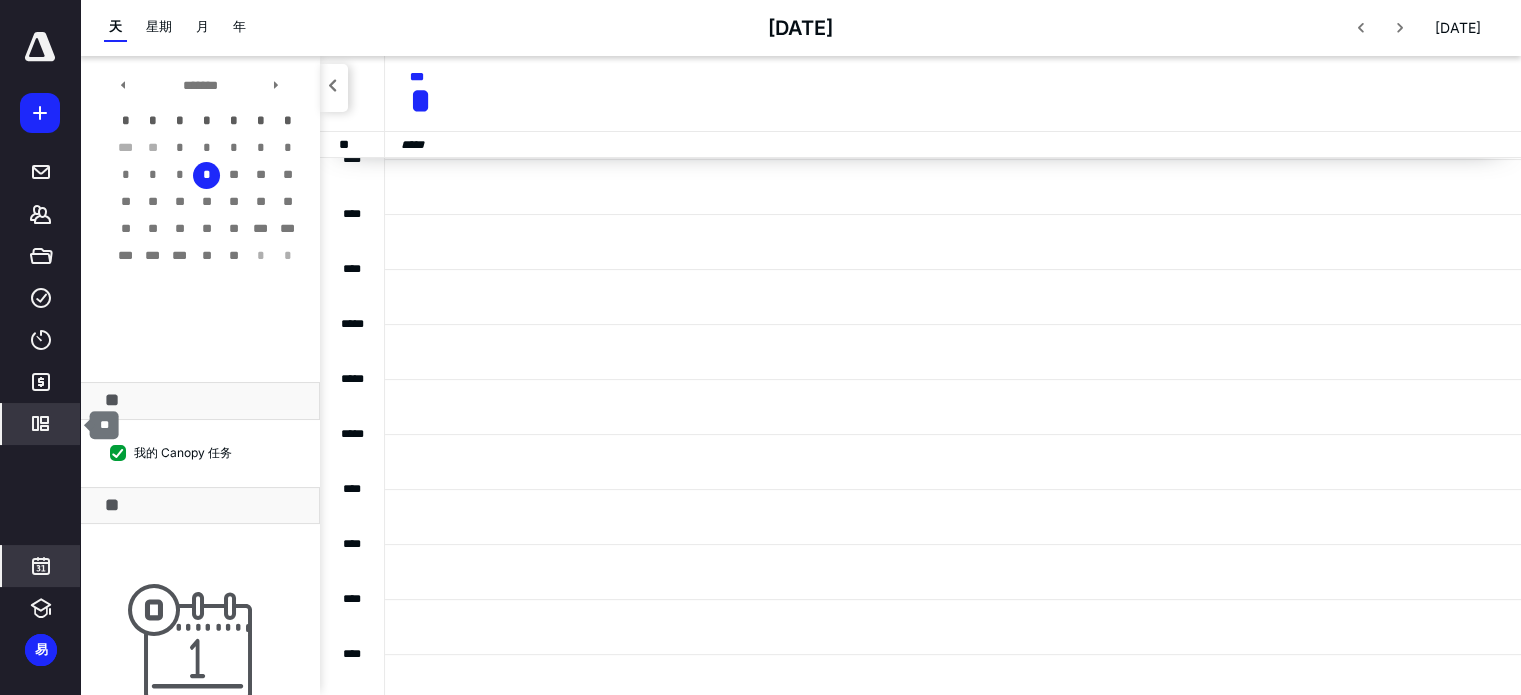 click 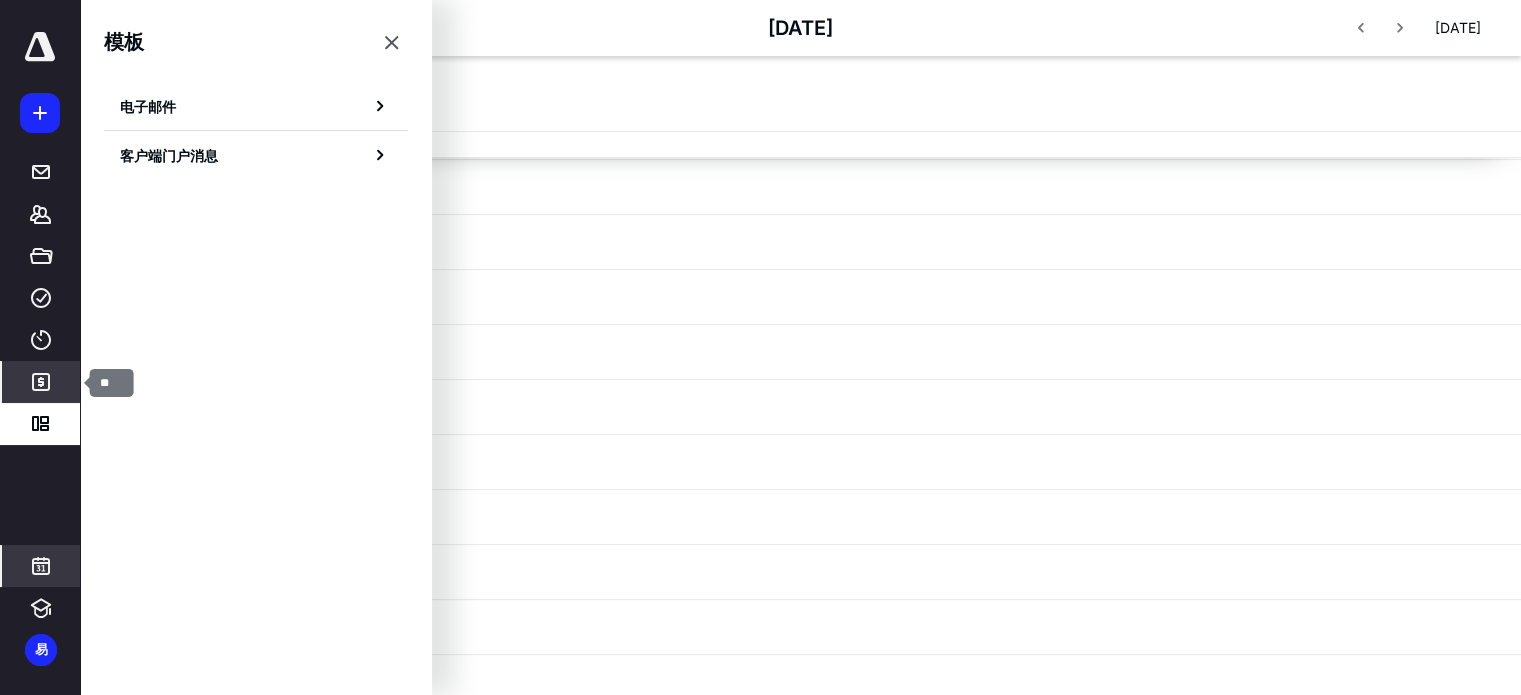 click on "**" at bounding box center [41, 382] 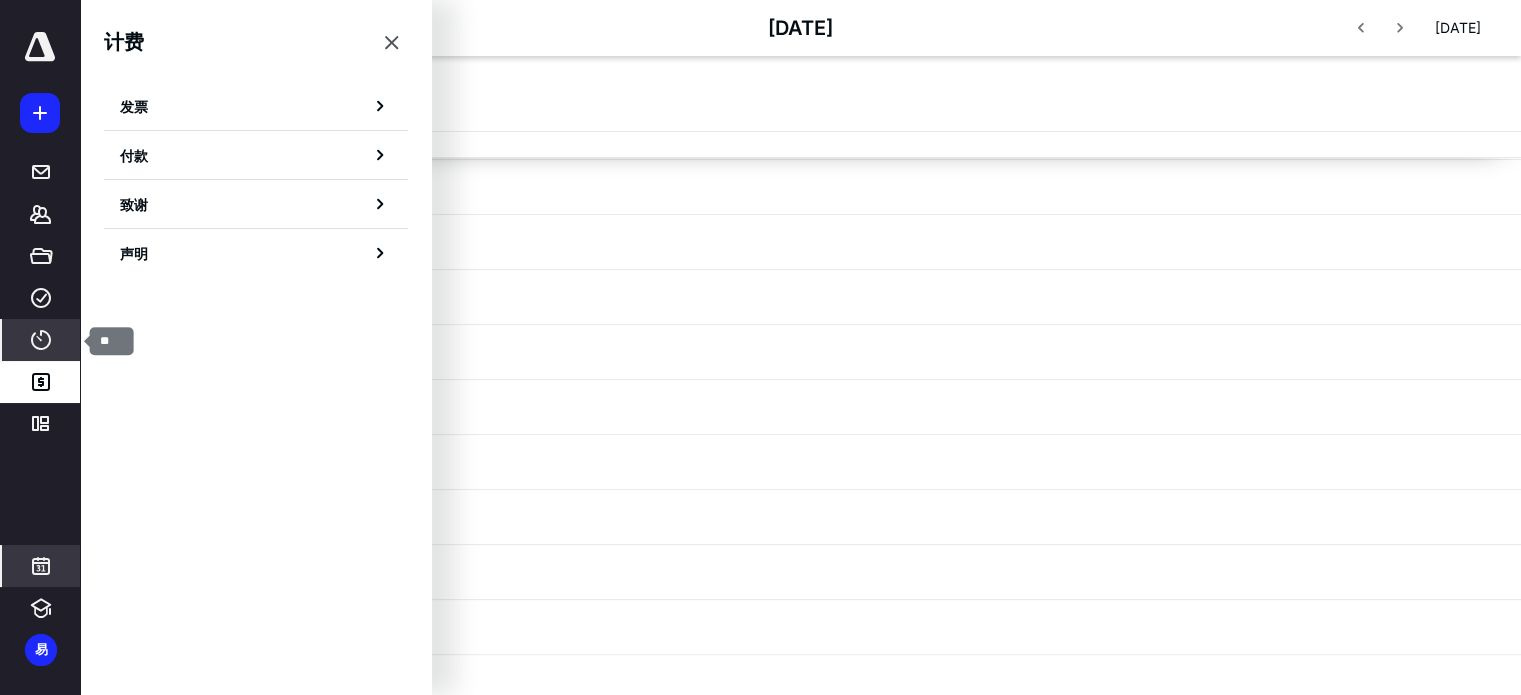 click 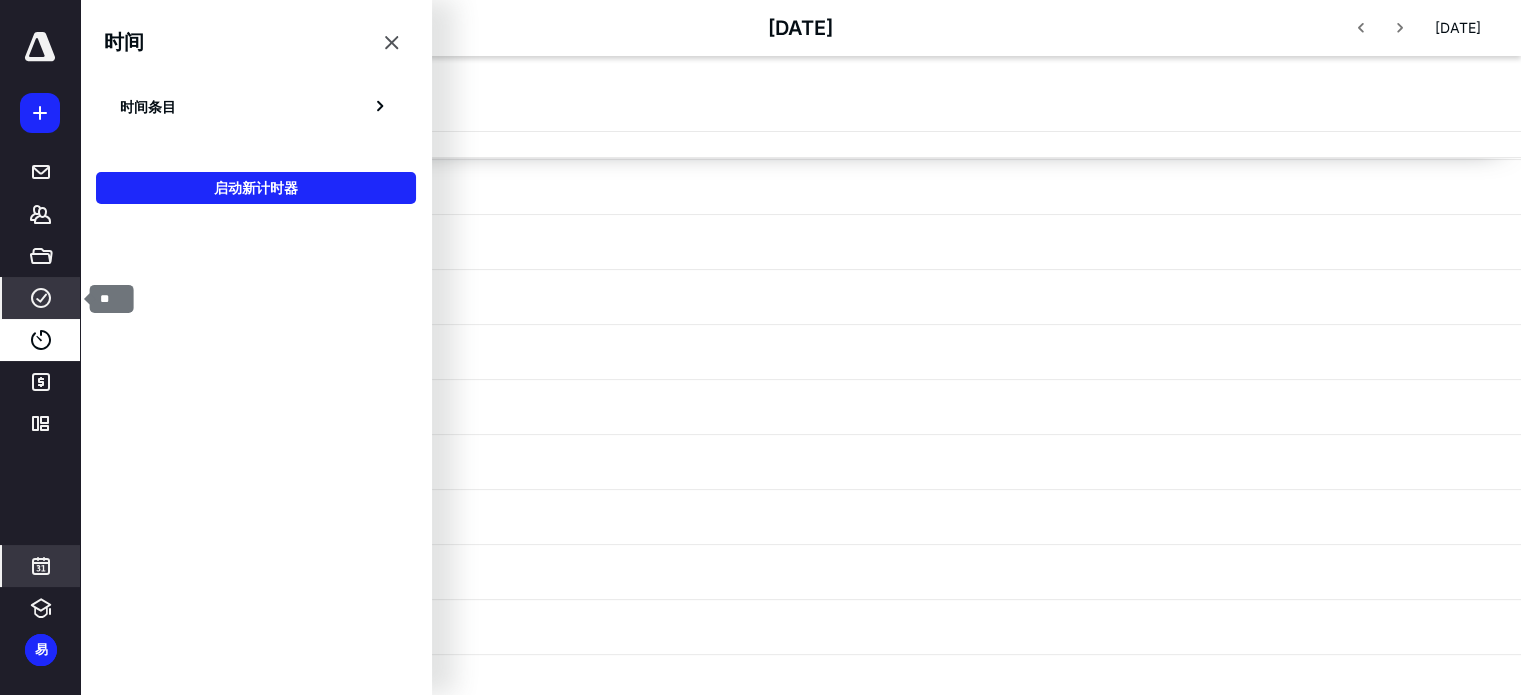 click 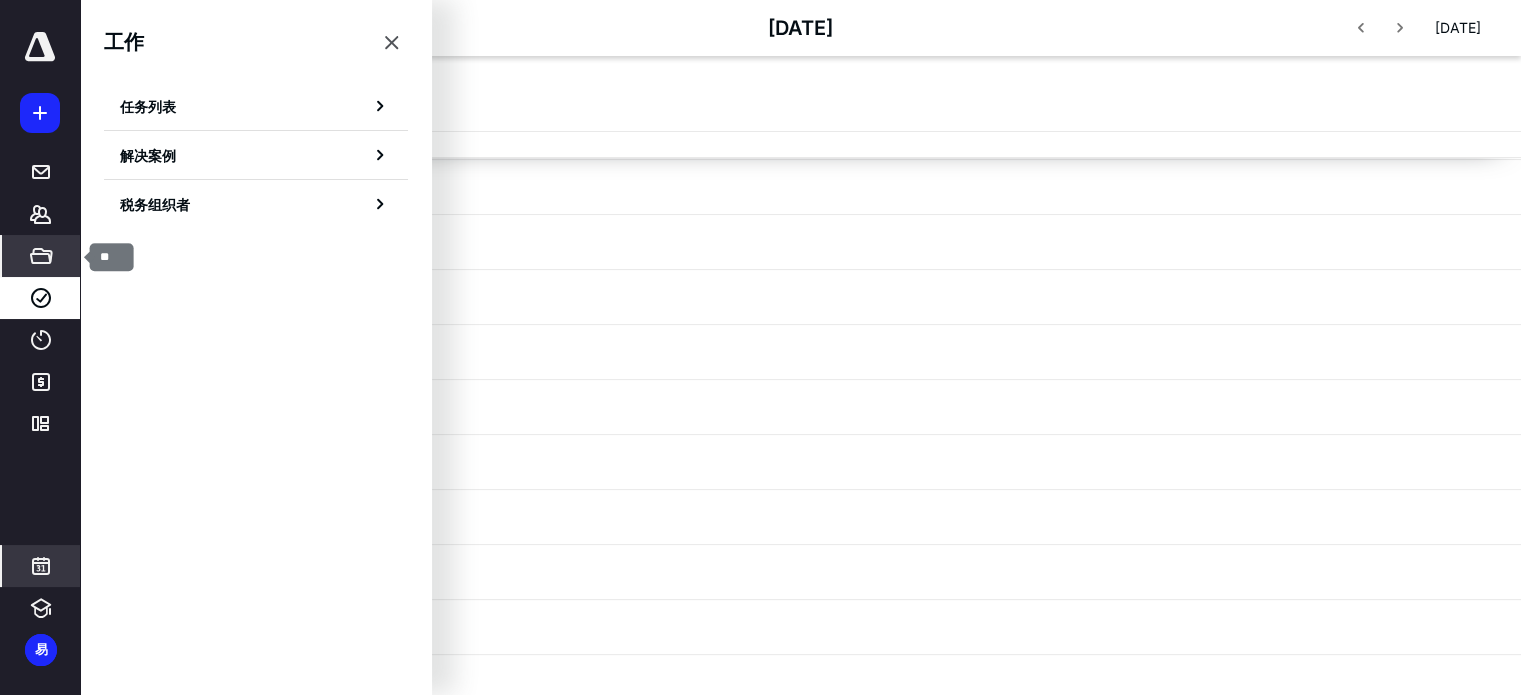 click 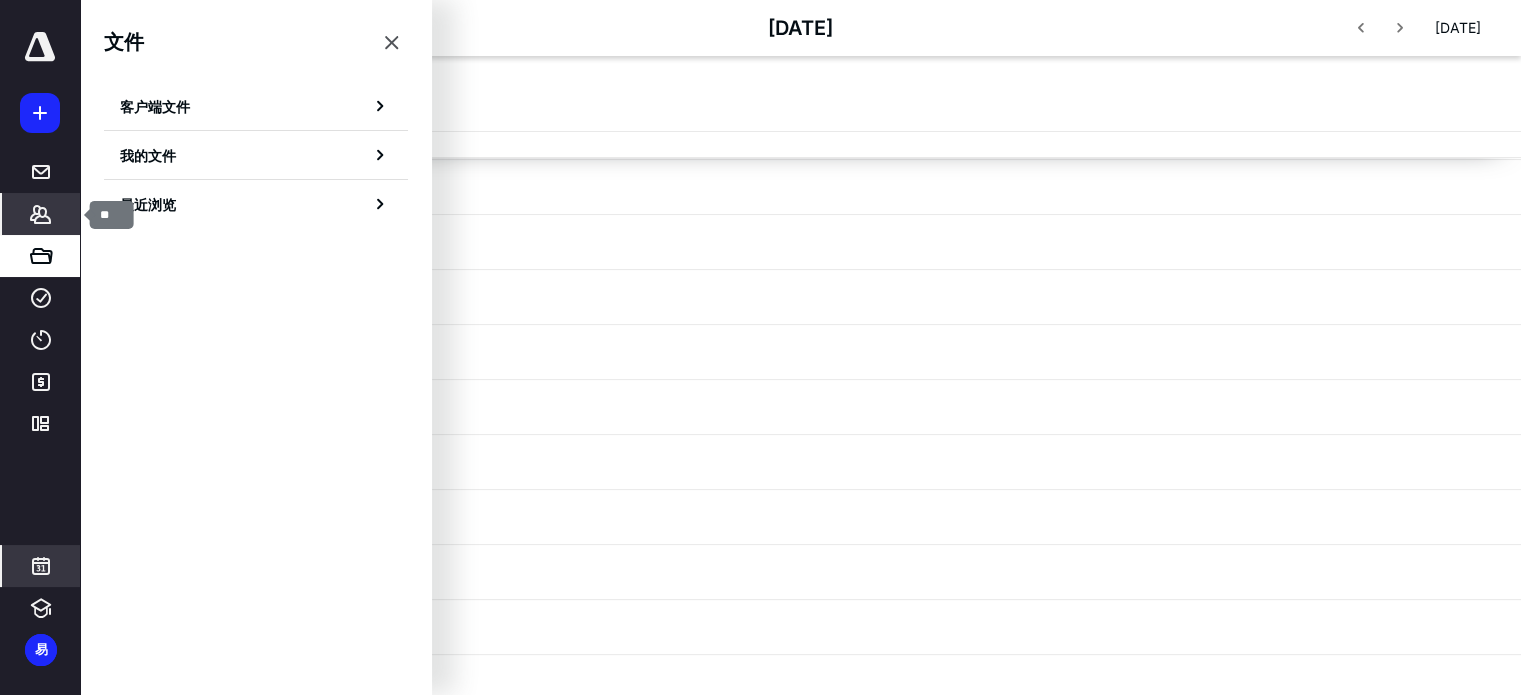 click on "**" at bounding box center (41, 214) 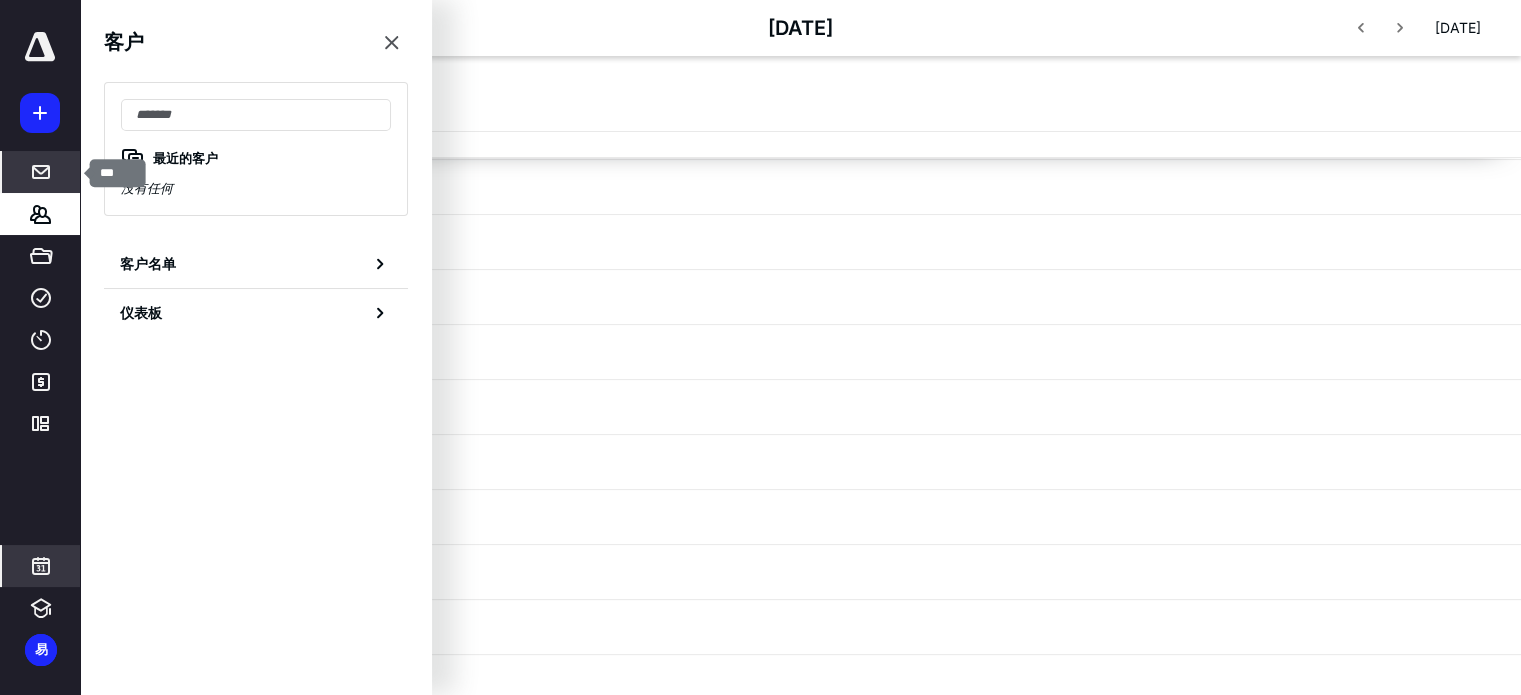 click at bounding box center [41, 172] 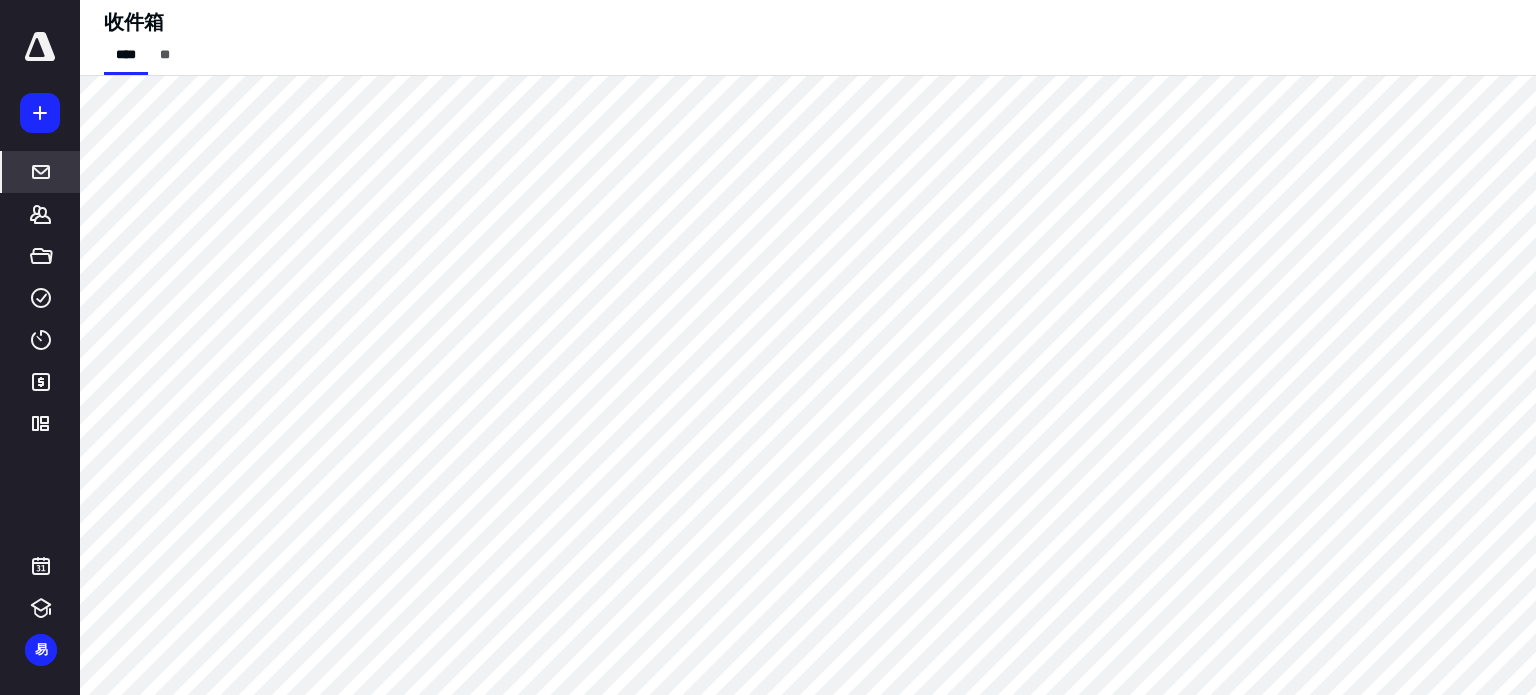 click at bounding box center [40, 113] 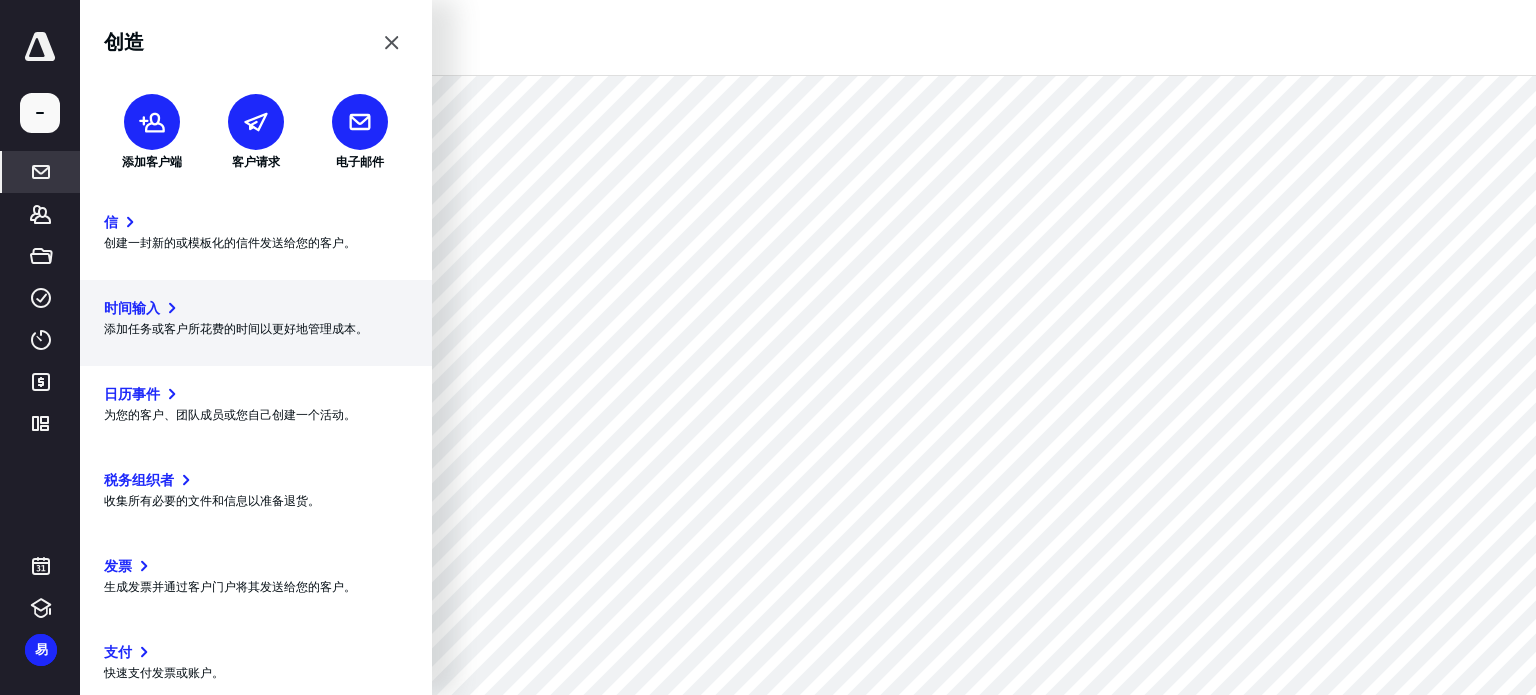 click on "添加任务或客户所花费的时间以更好地管理成本。" at bounding box center (236, 328) 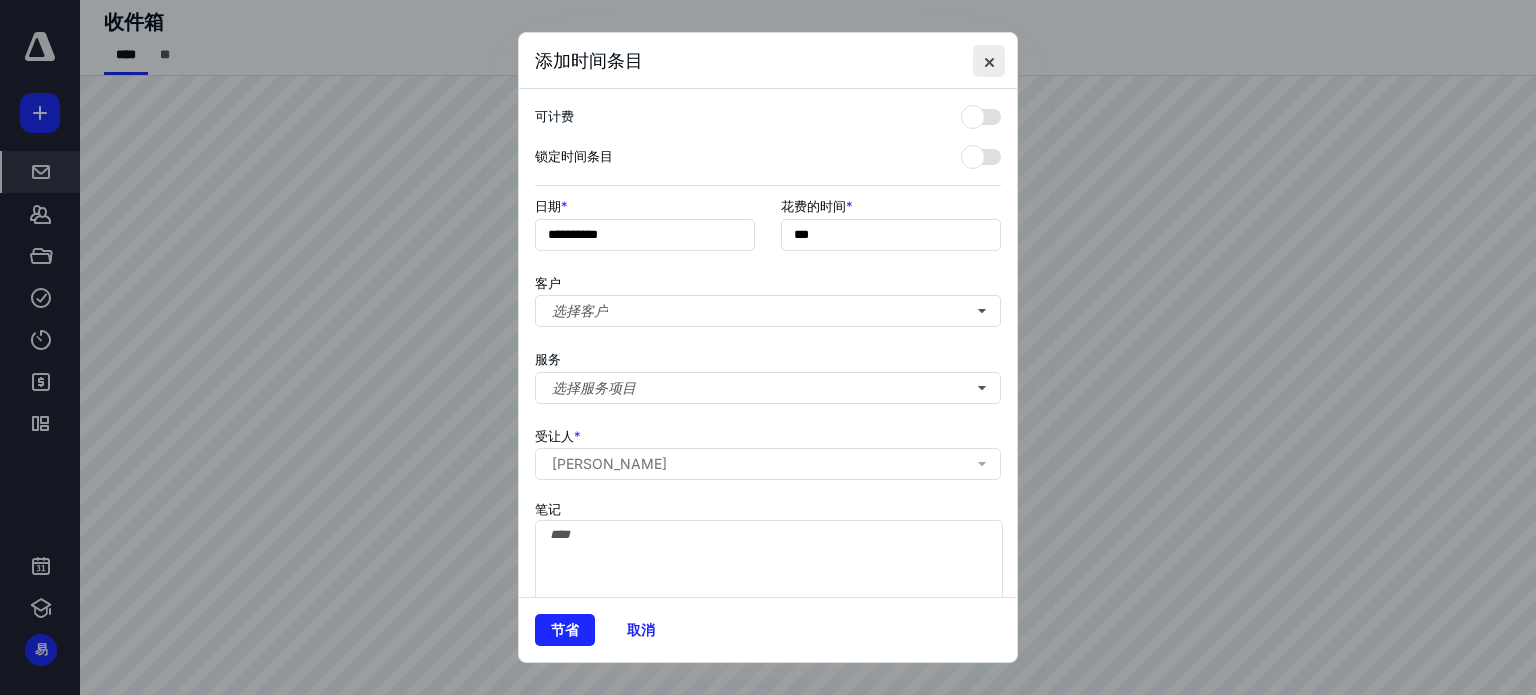 click at bounding box center (989, 61) 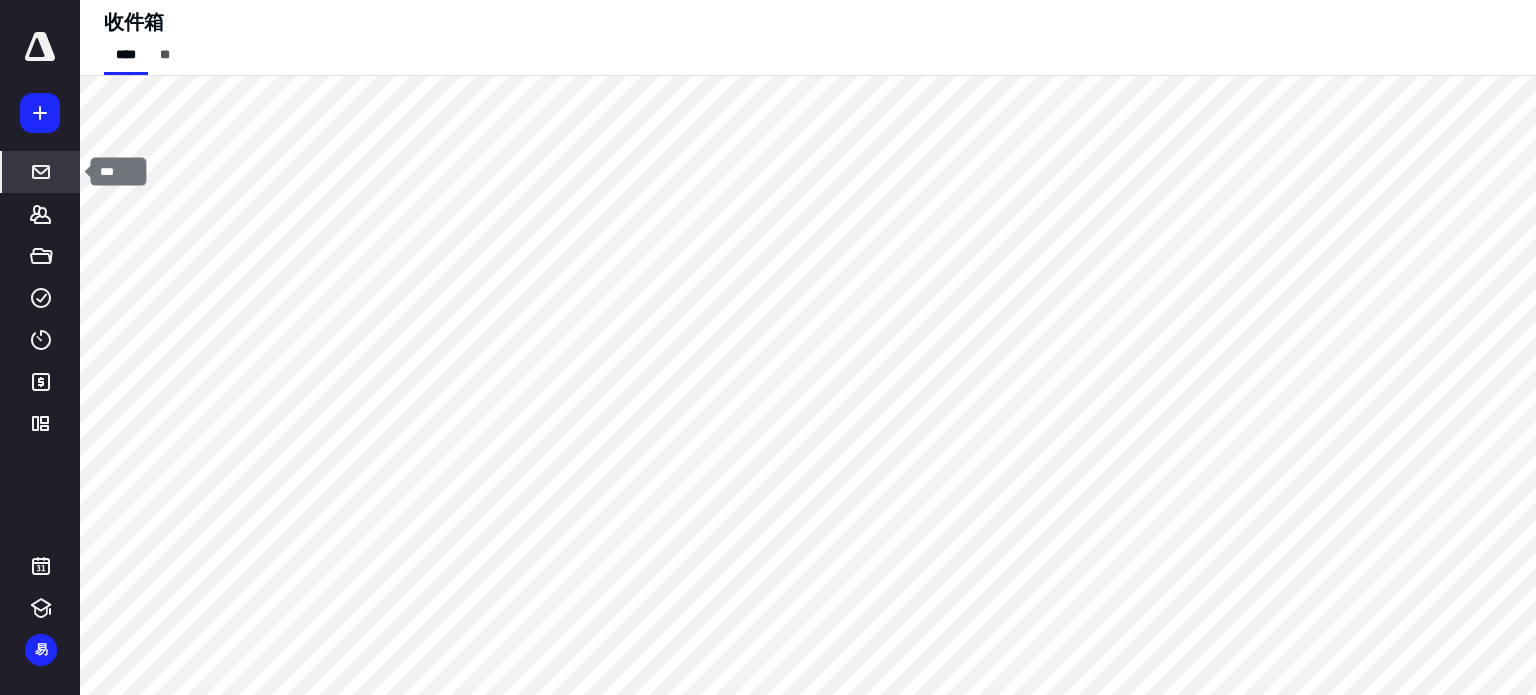 click 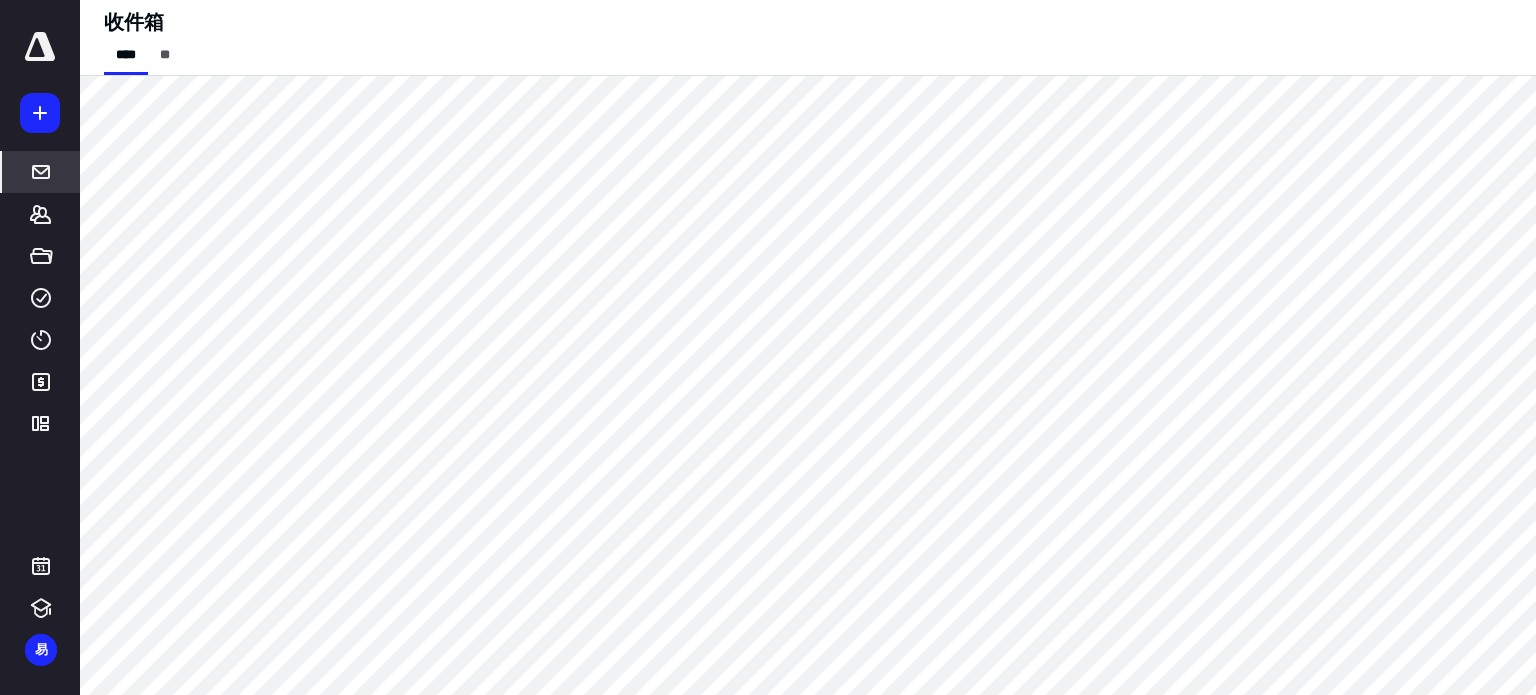 click 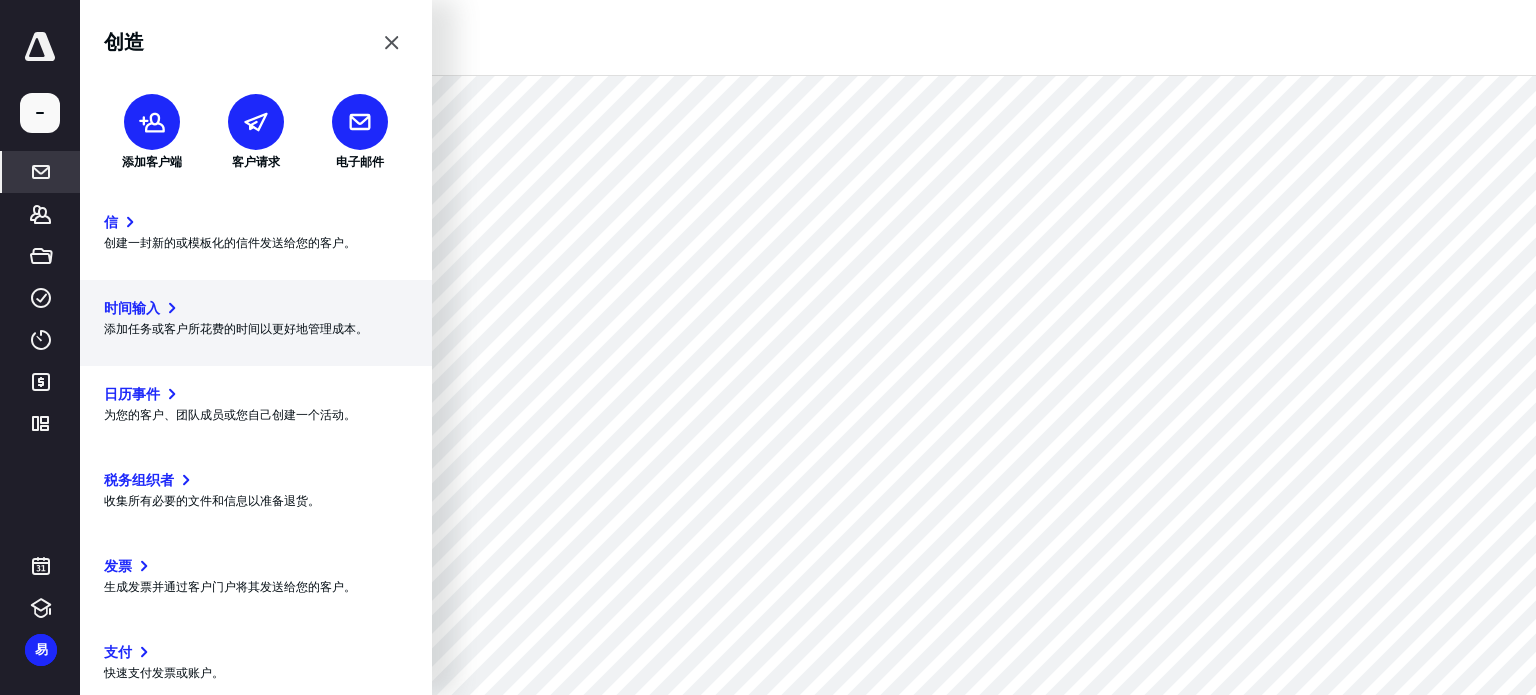 click on "添加任务或客户所花费的时间以更好地管理成本。" at bounding box center (236, 328) 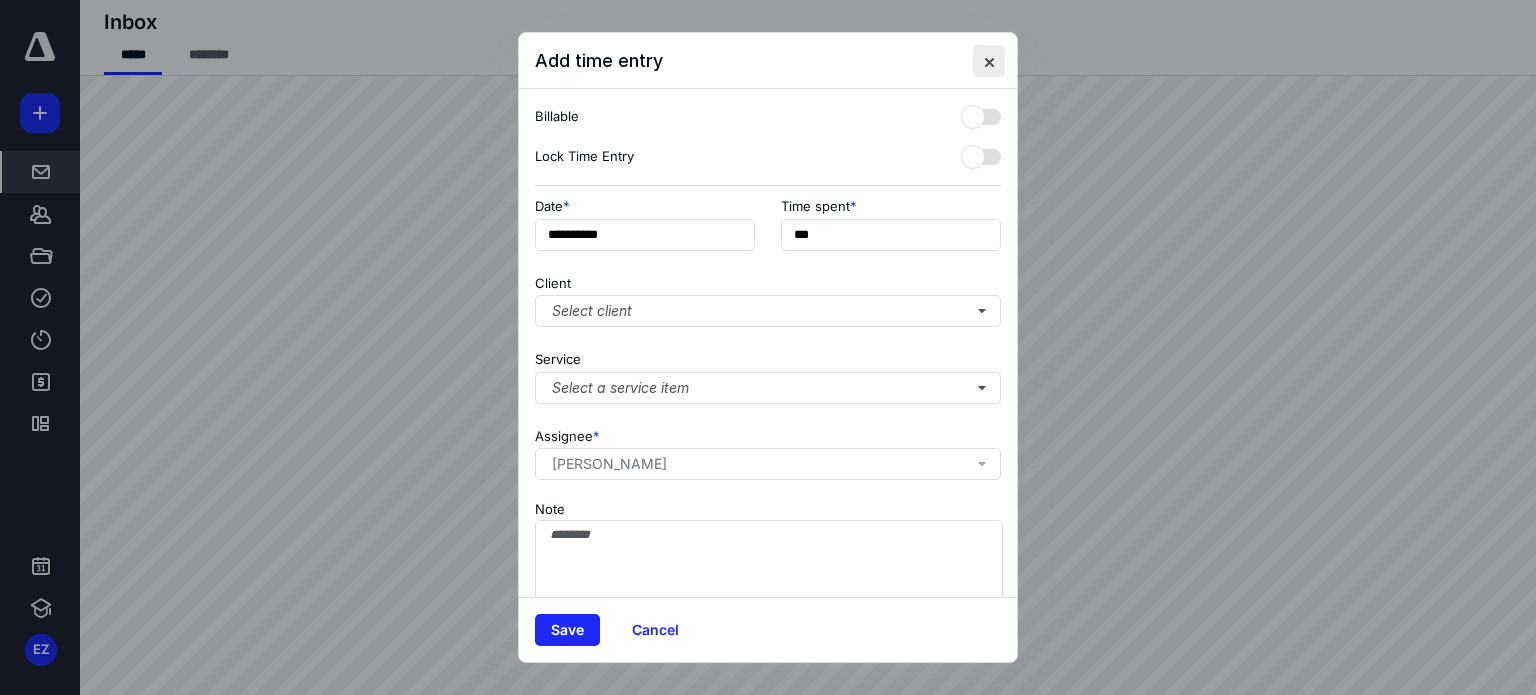 click at bounding box center [989, 61] 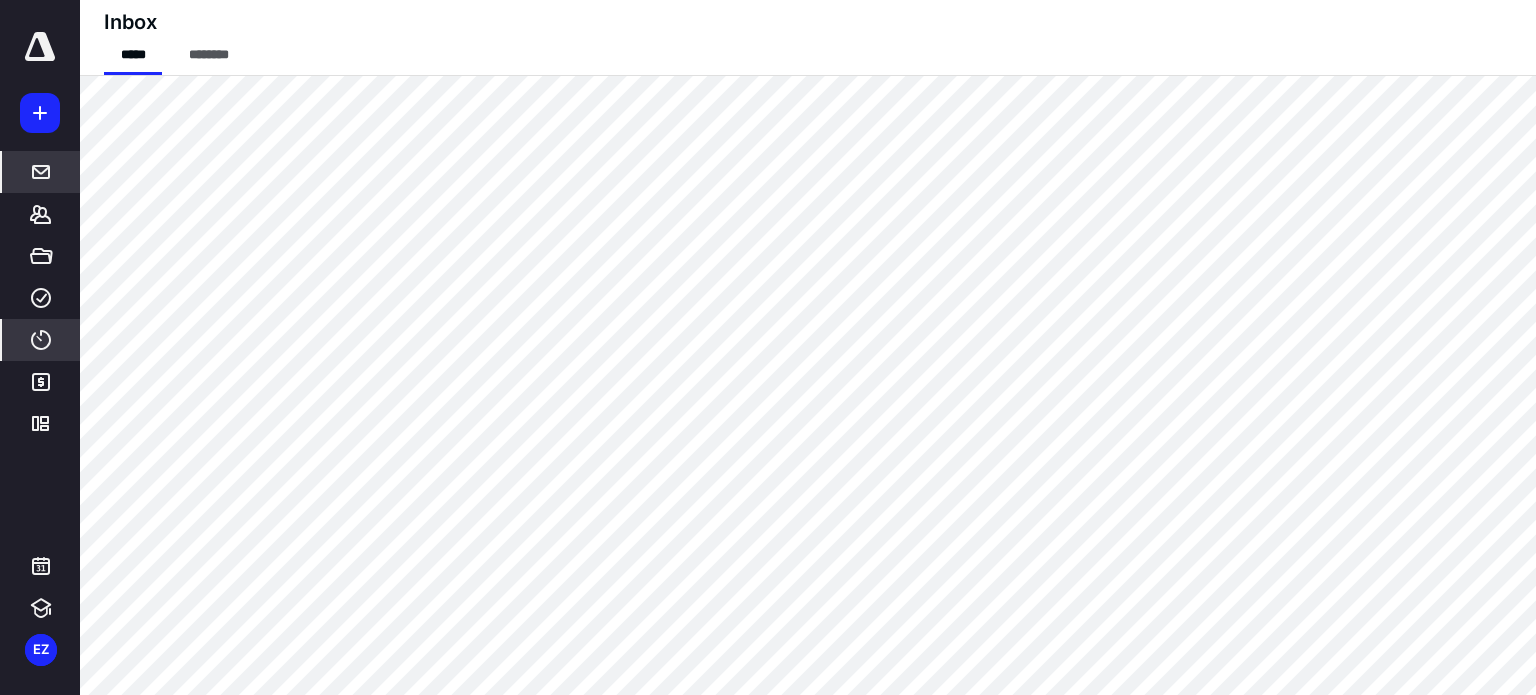 click 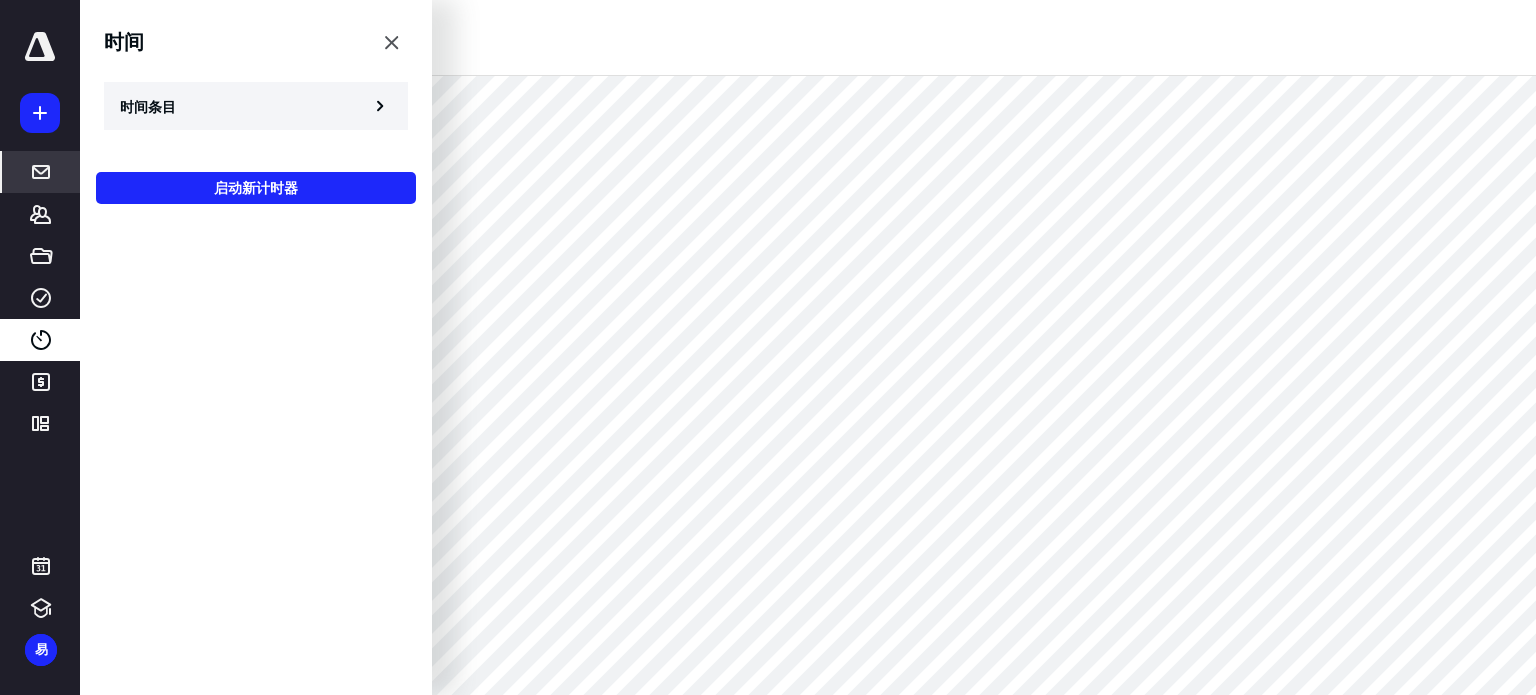 click on "时间条目" at bounding box center (256, 106) 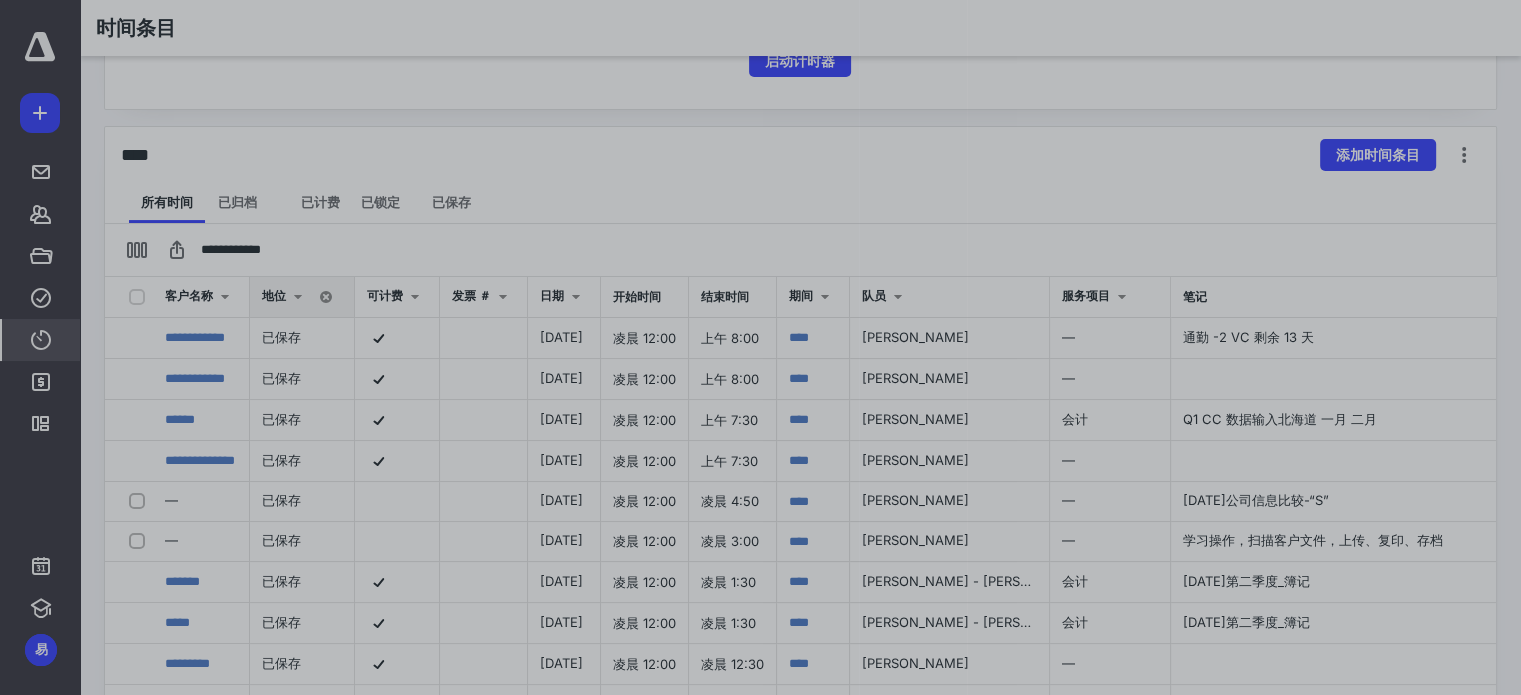 scroll, scrollTop: 343, scrollLeft: 0, axis: vertical 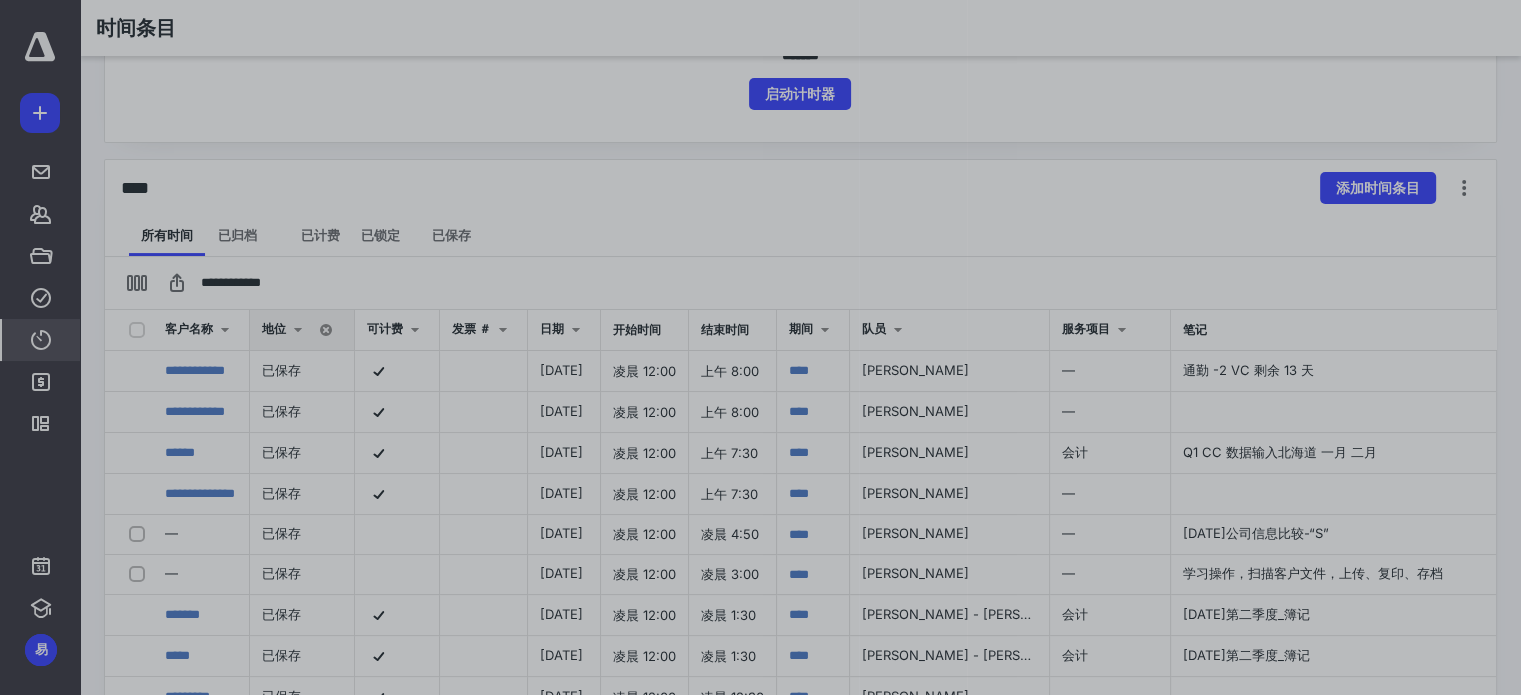 click at bounding box center (429, 226) 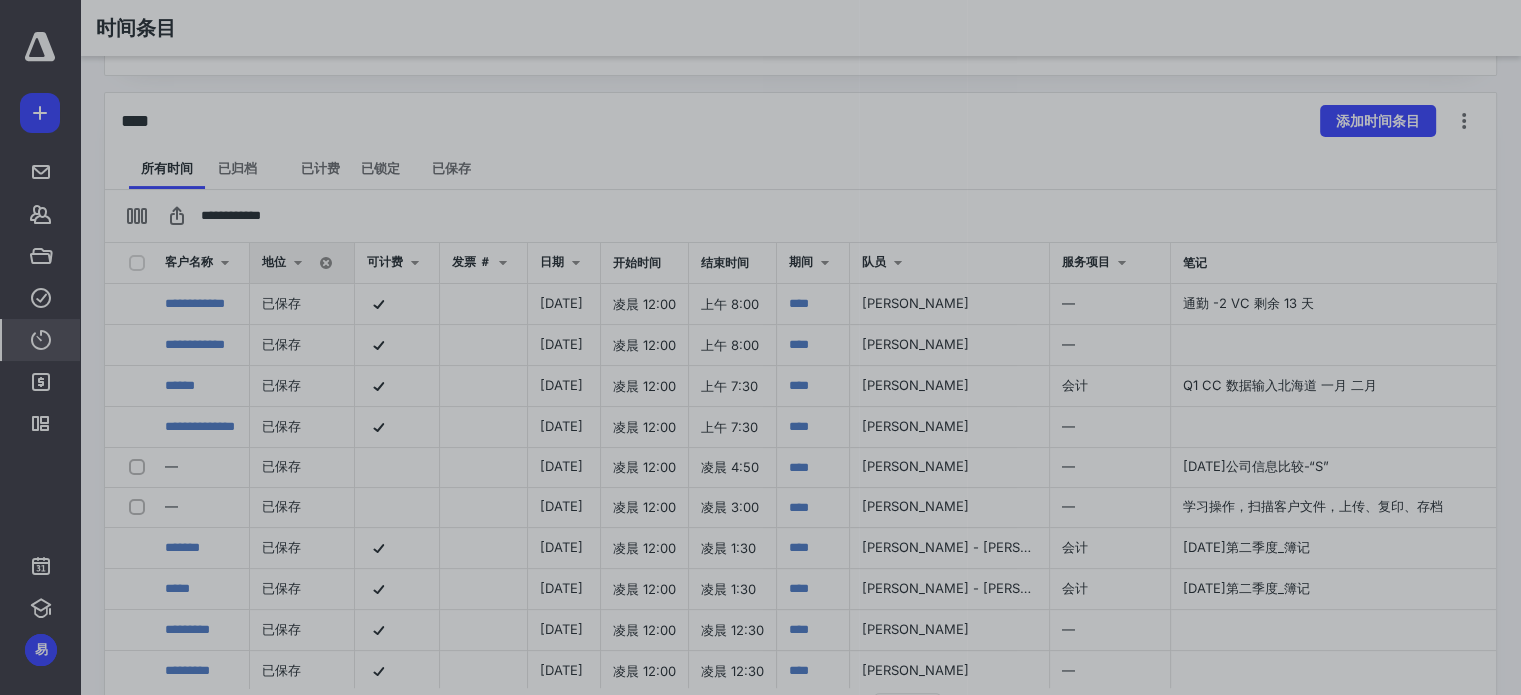 scroll, scrollTop: 443, scrollLeft: 0, axis: vertical 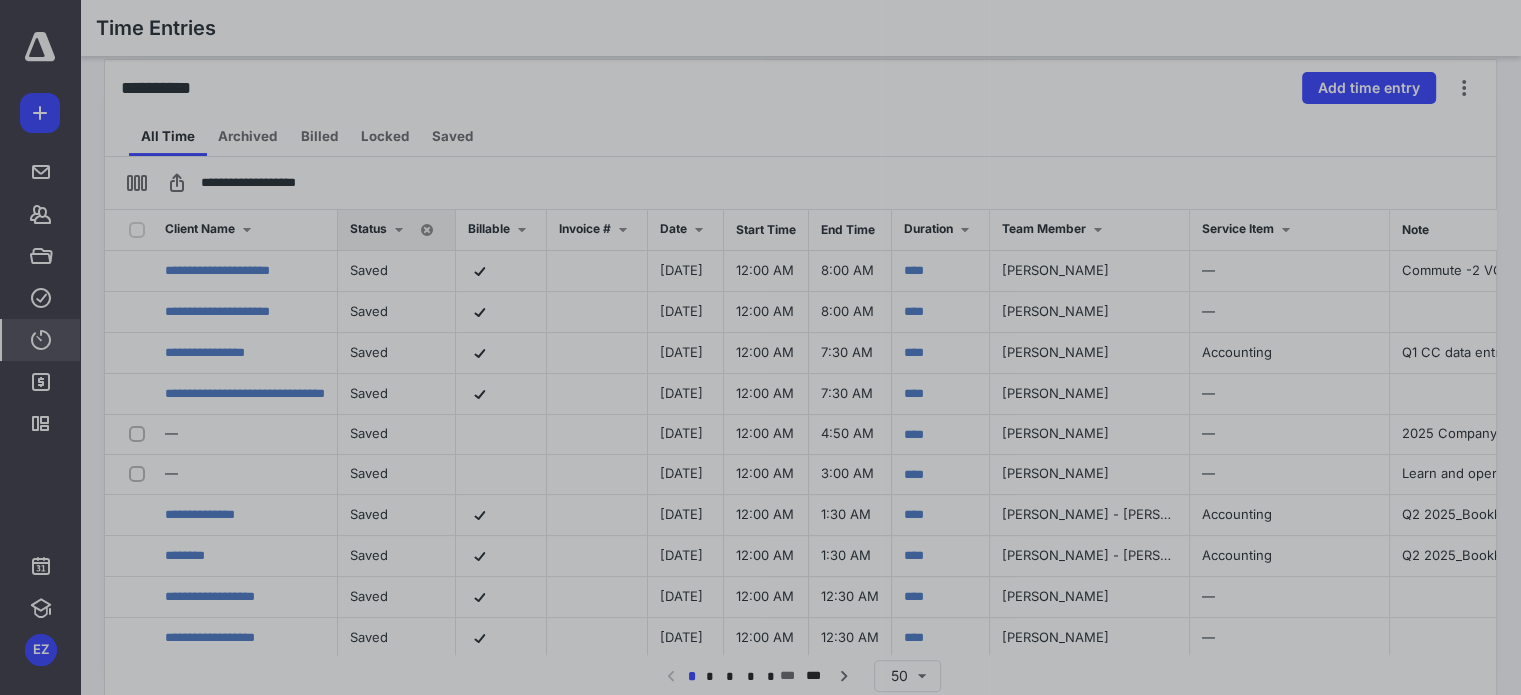 click at bounding box center (440, 126) 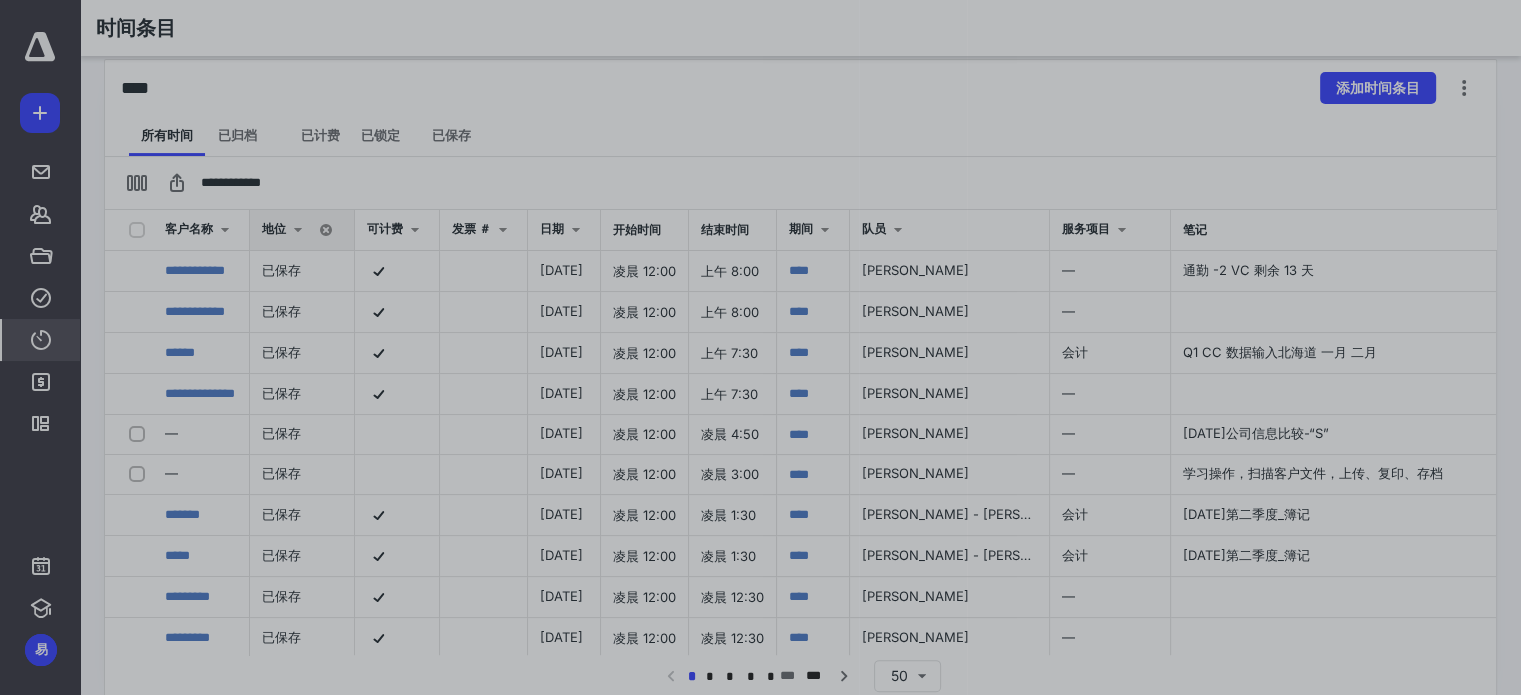 click at bounding box center [429, 126] 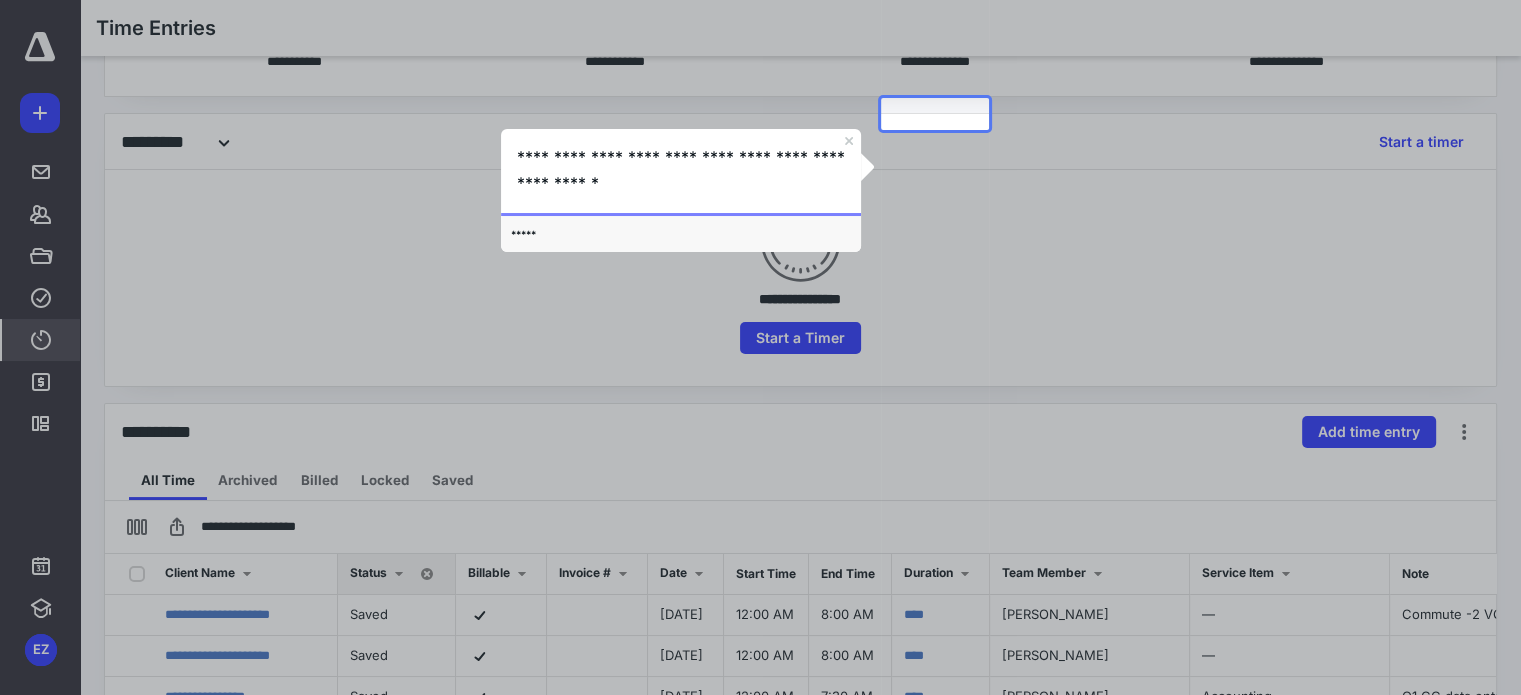 scroll, scrollTop: 100, scrollLeft: 0, axis: vertical 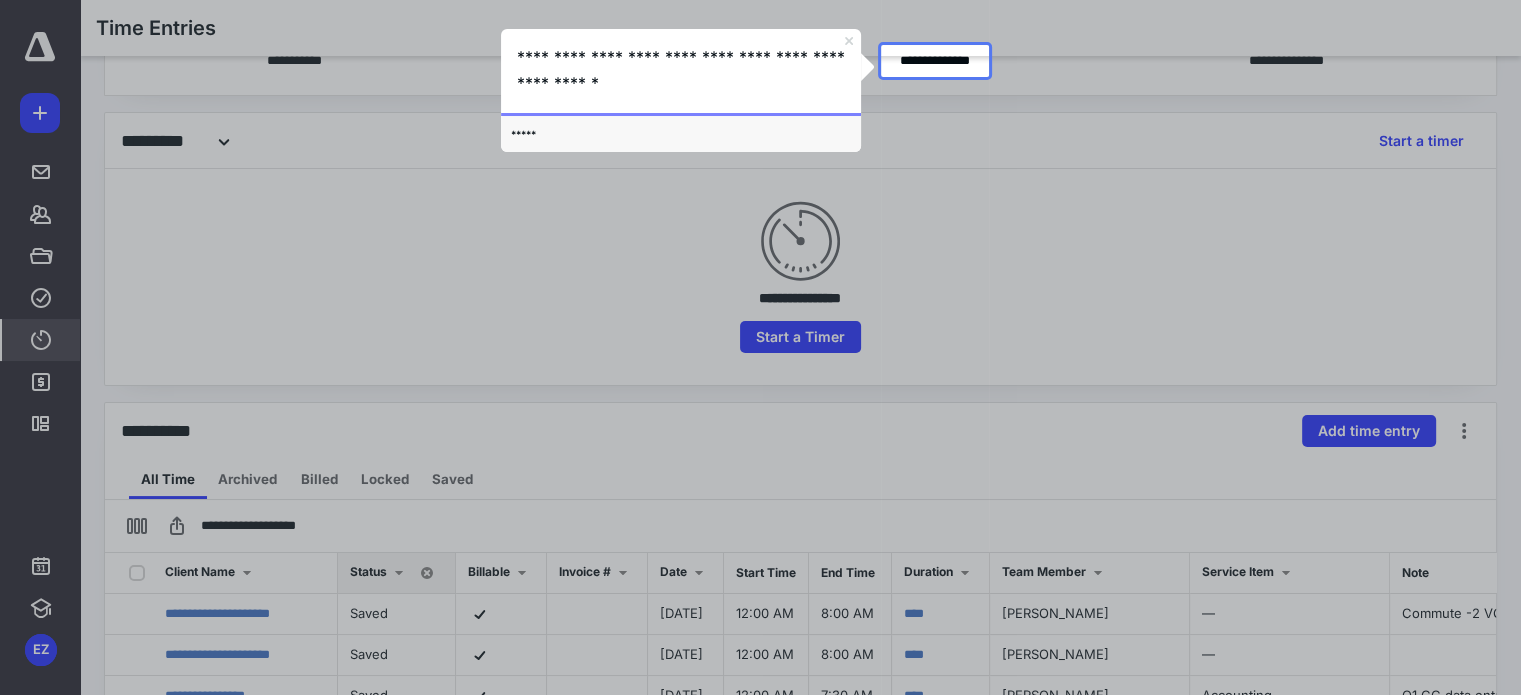 click 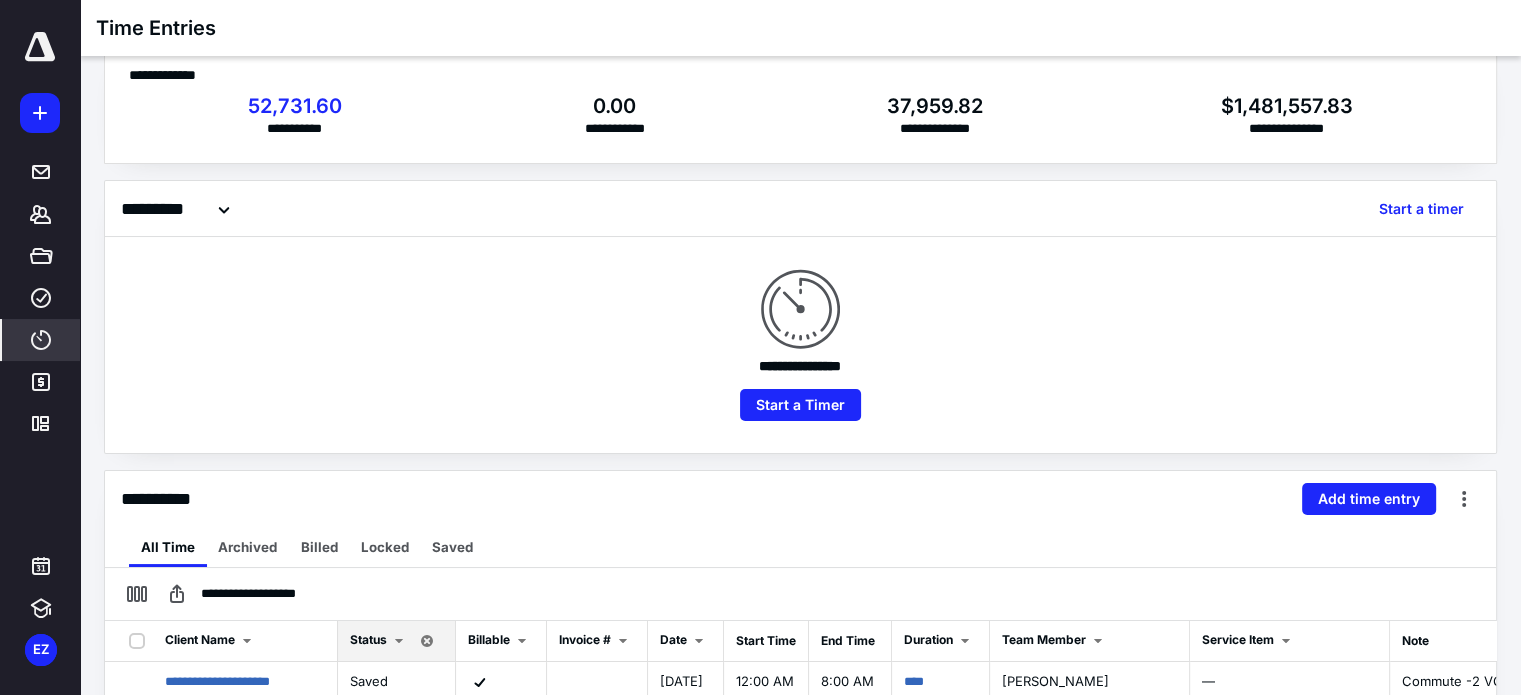 scroll, scrollTop: 0, scrollLeft: 0, axis: both 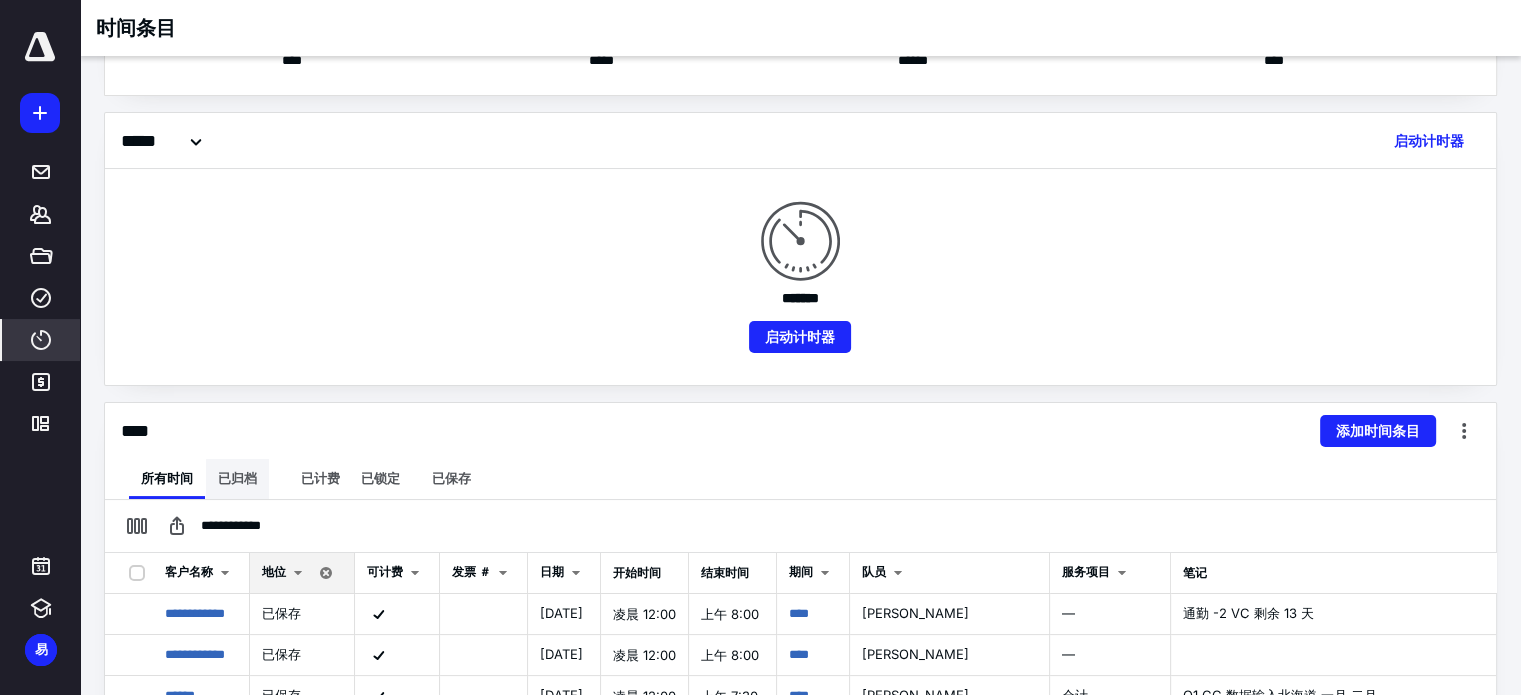 click on "已归档" at bounding box center (237, 478) 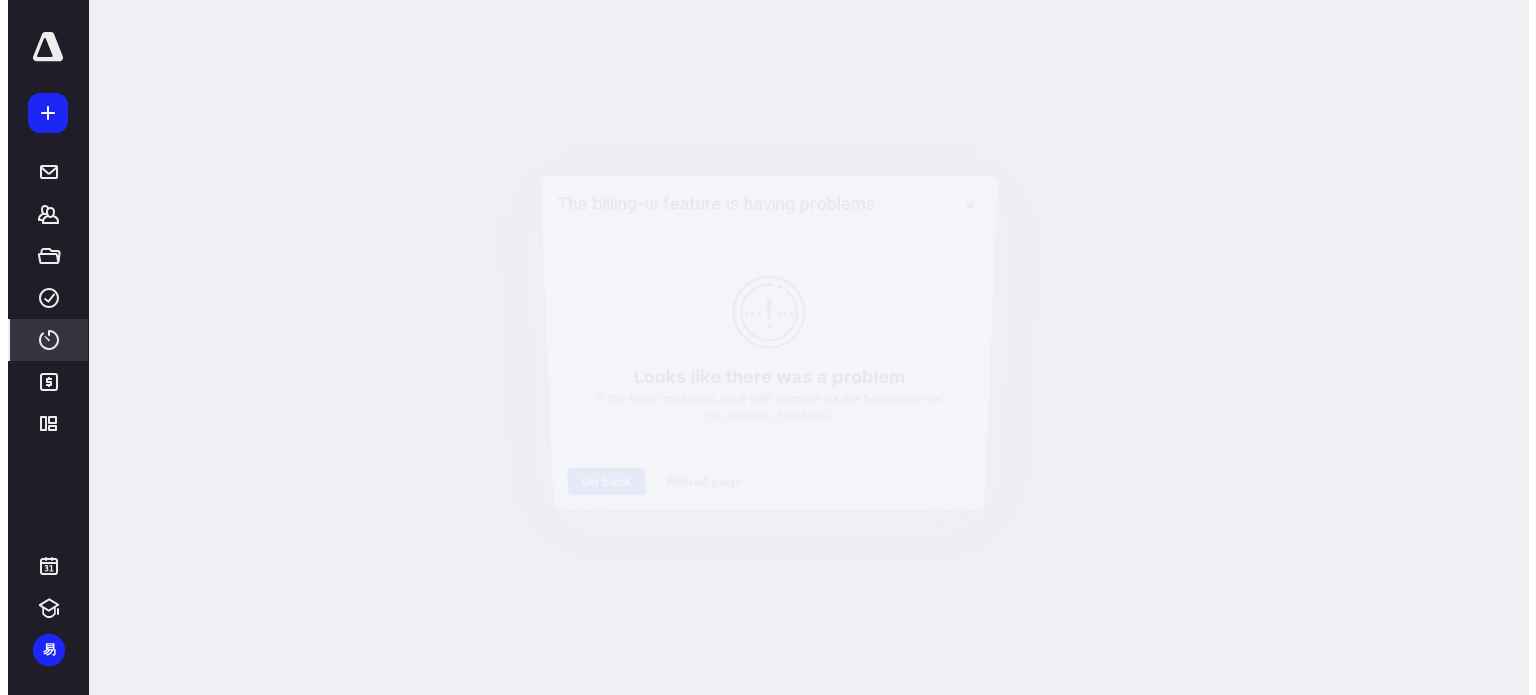 scroll, scrollTop: 0, scrollLeft: 0, axis: both 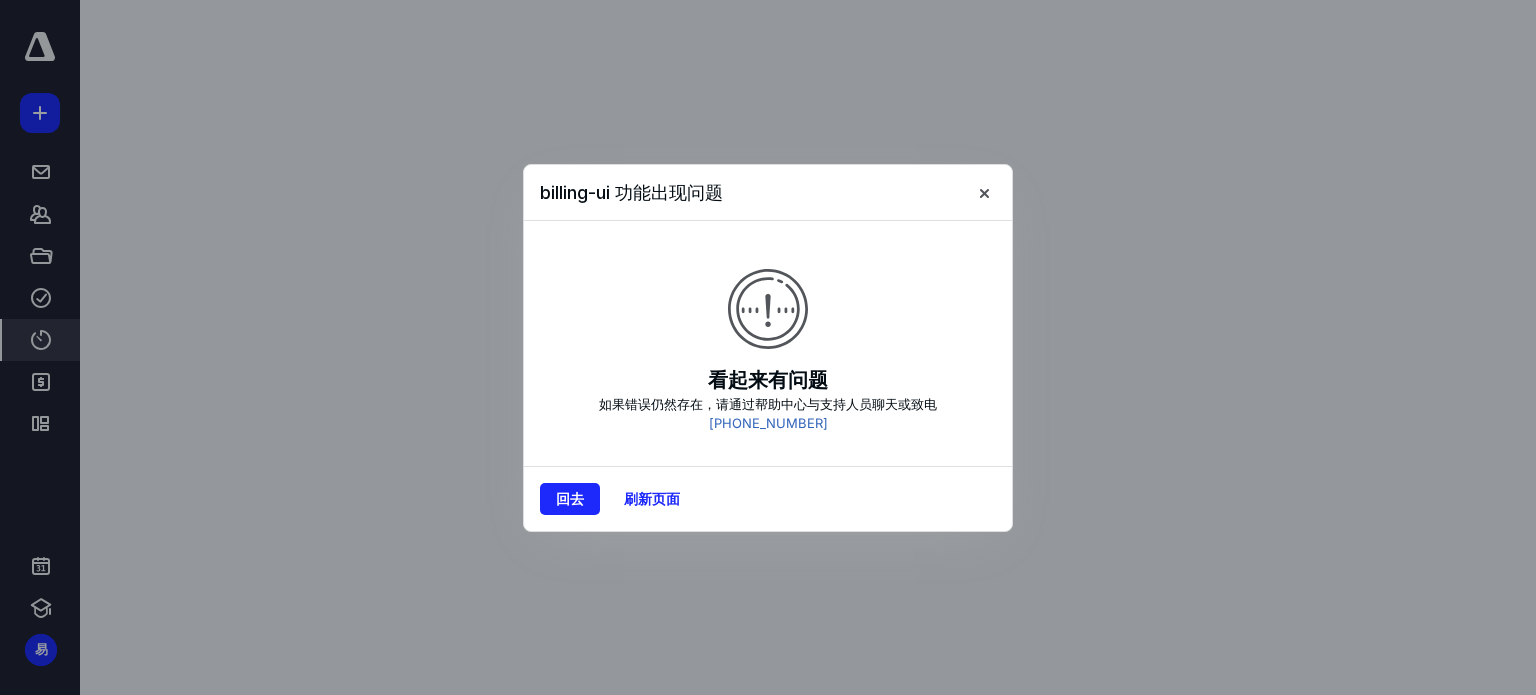click on "billing-ui 功能出现问题" at bounding box center (768, 193) 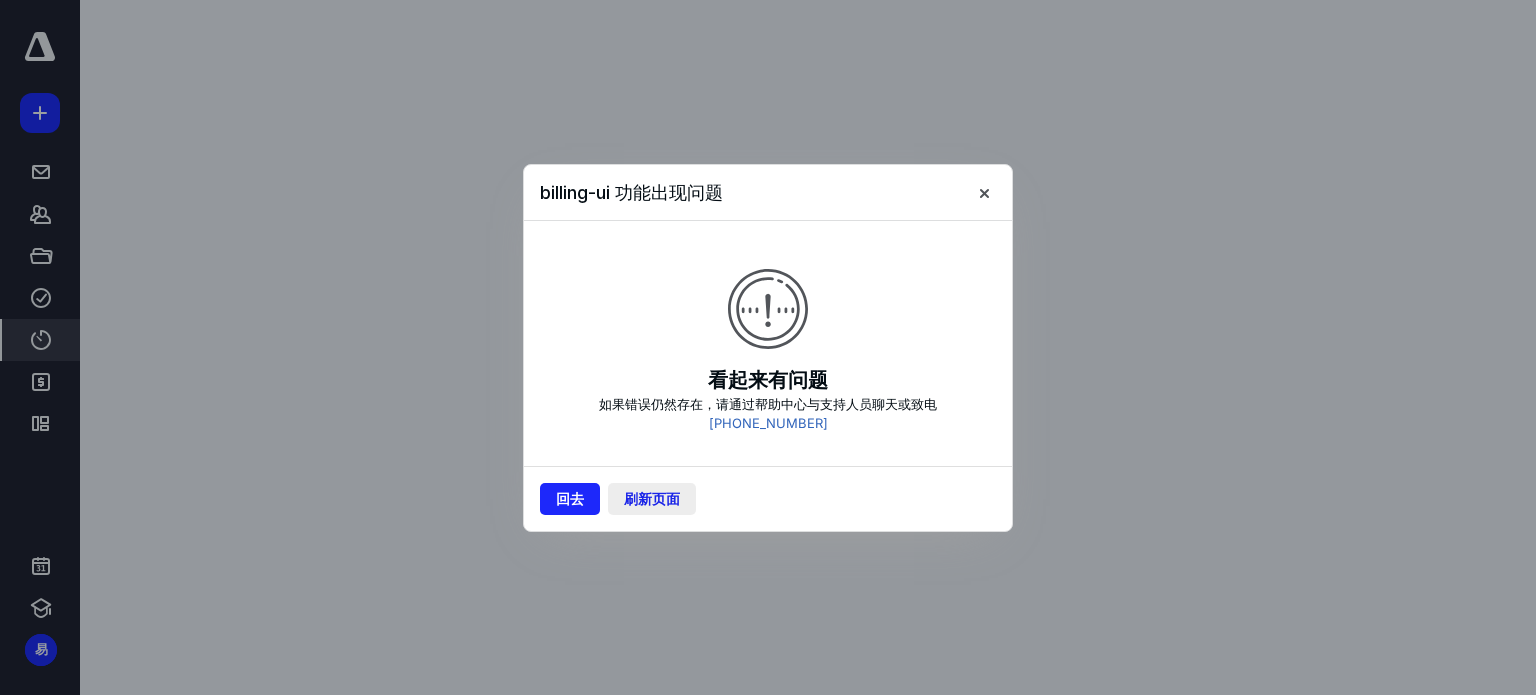 click on "刷新页面" at bounding box center [652, 499] 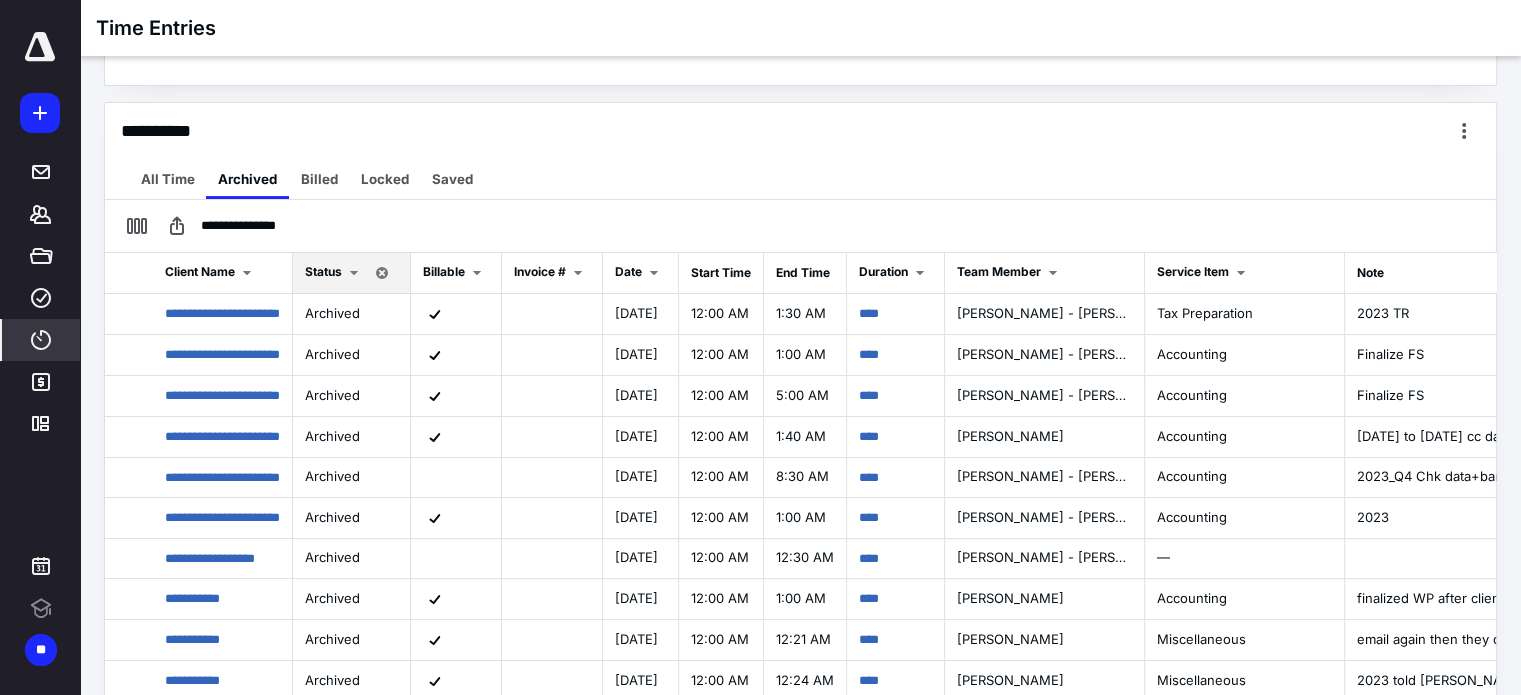 scroll, scrollTop: 0, scrollLeft: 0, axis: both 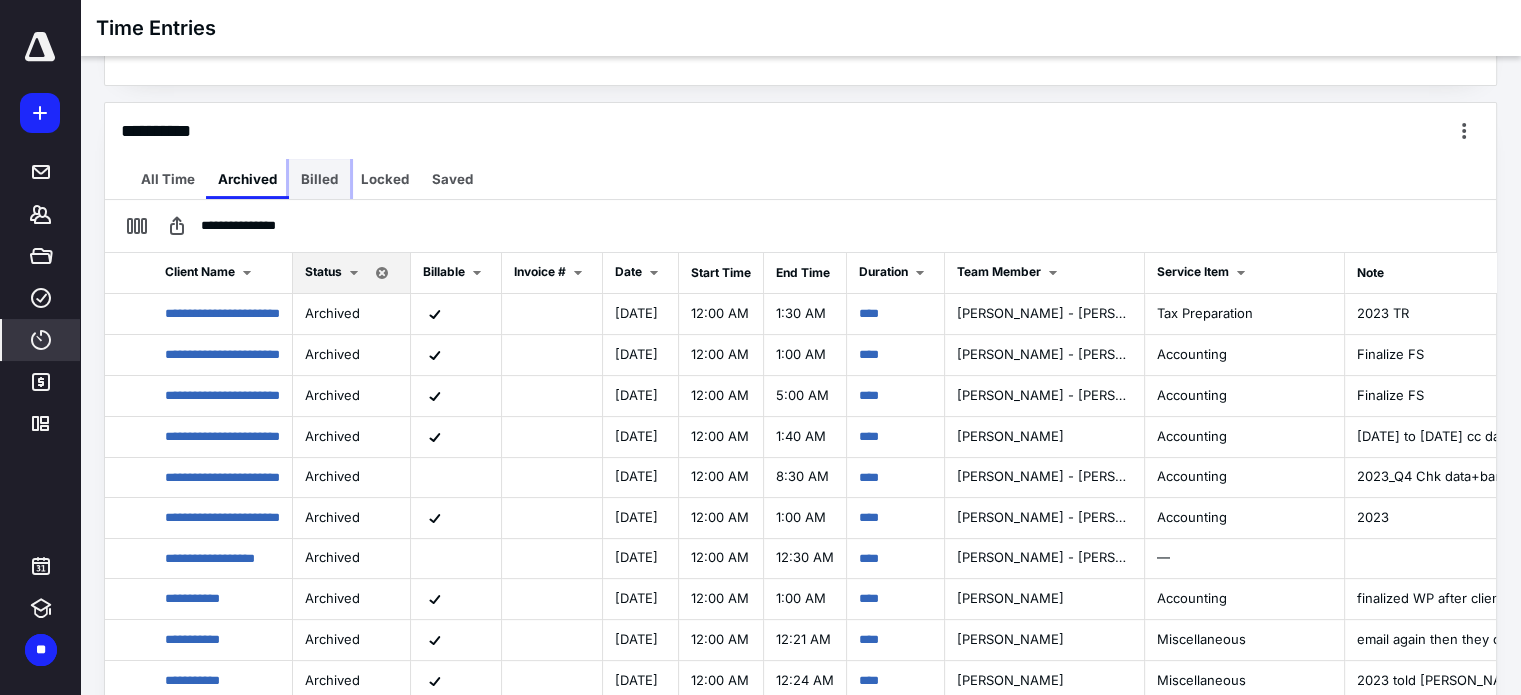 click on "Billed" at bounding box center (319, 179) 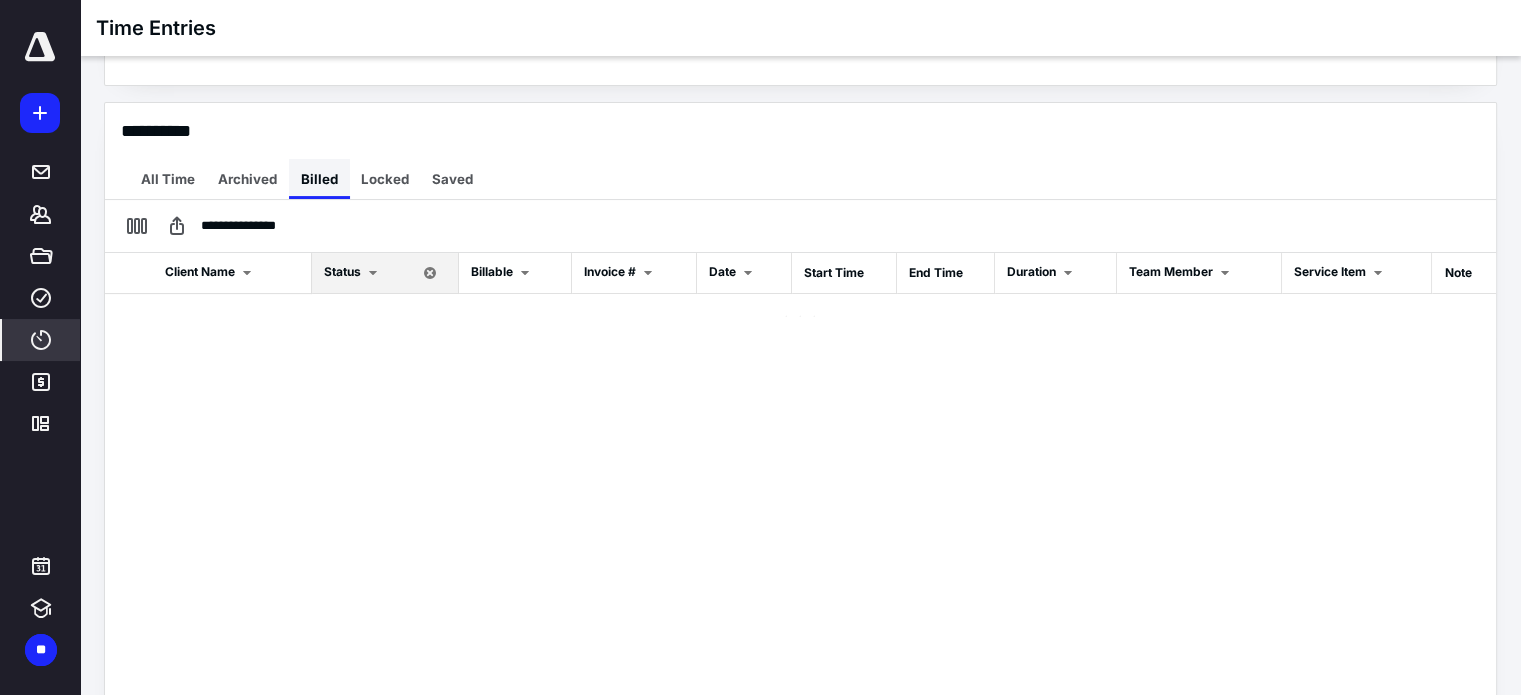 checkbox on "false" 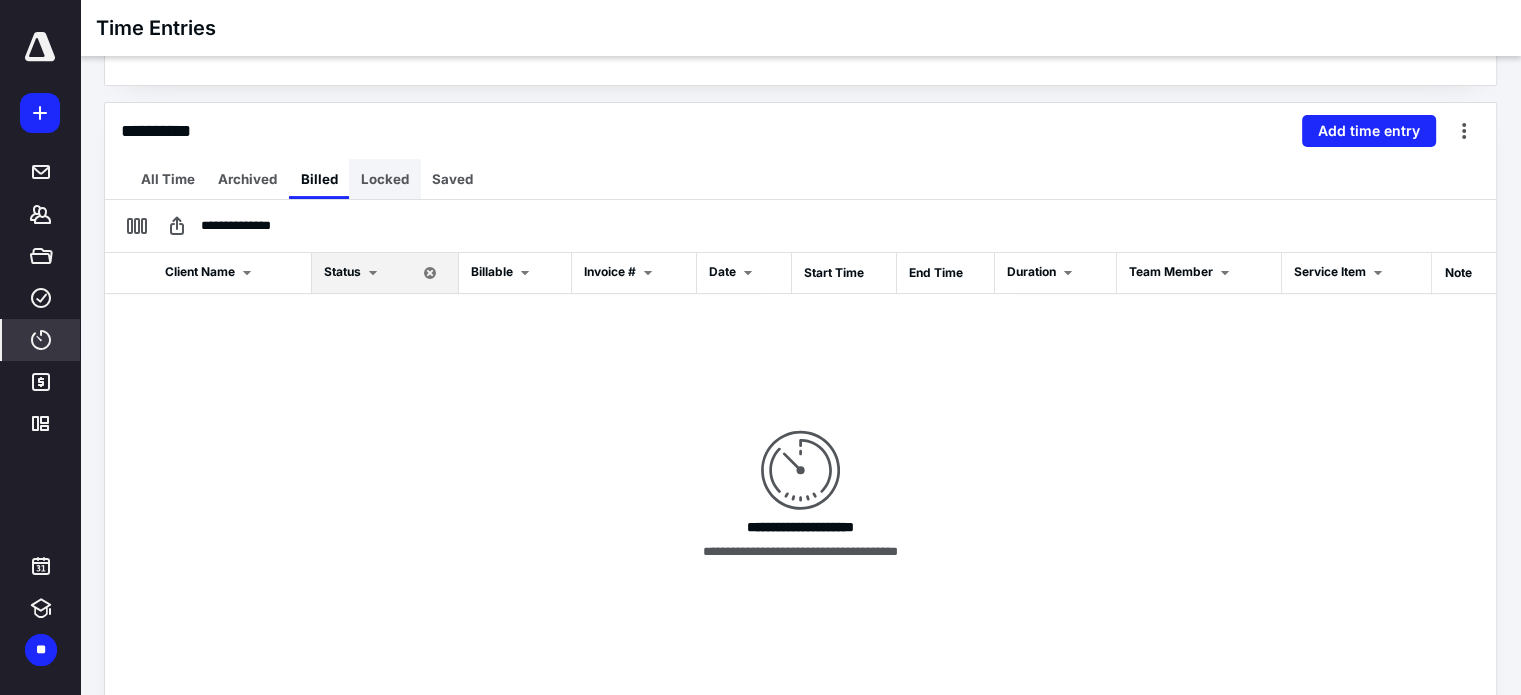 click on "Locked" at bounding box center [385, 179] 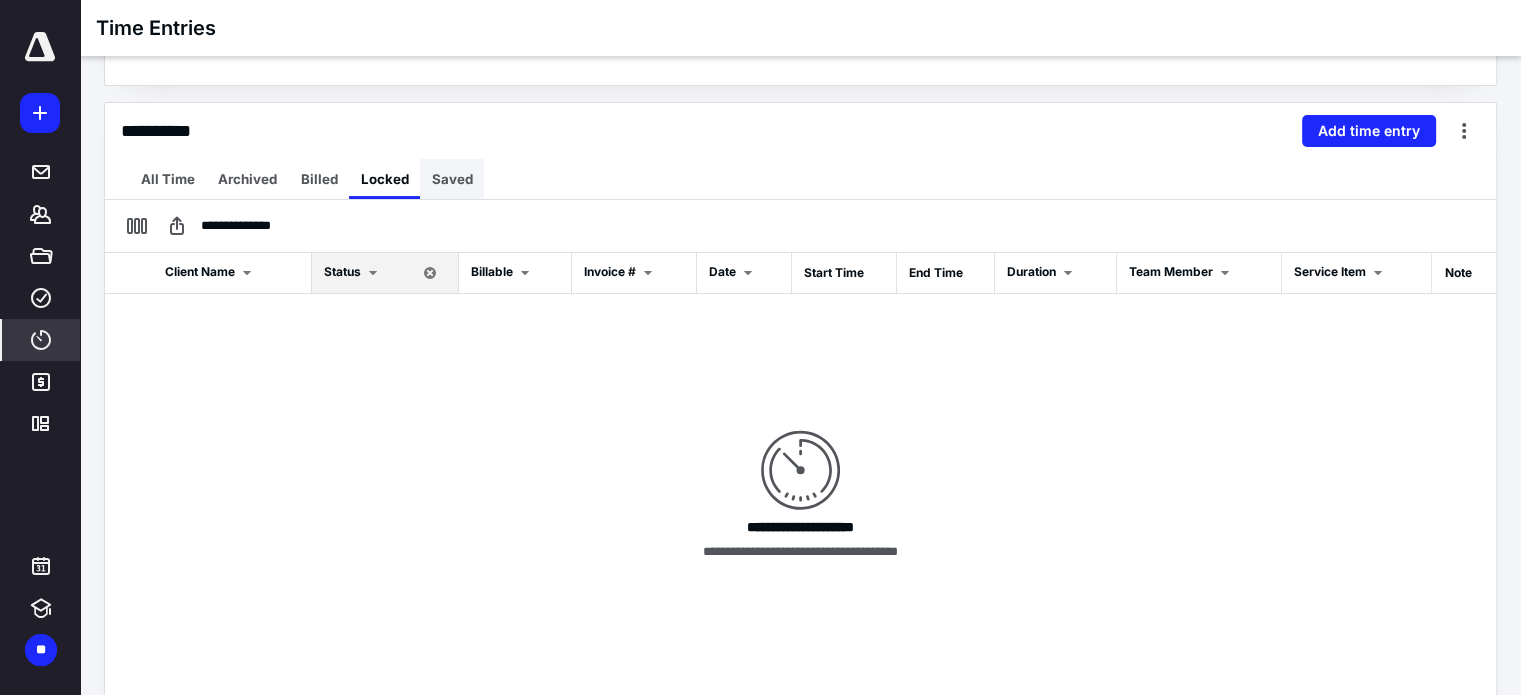 click on "Saved" at bounding box center (452, 179) 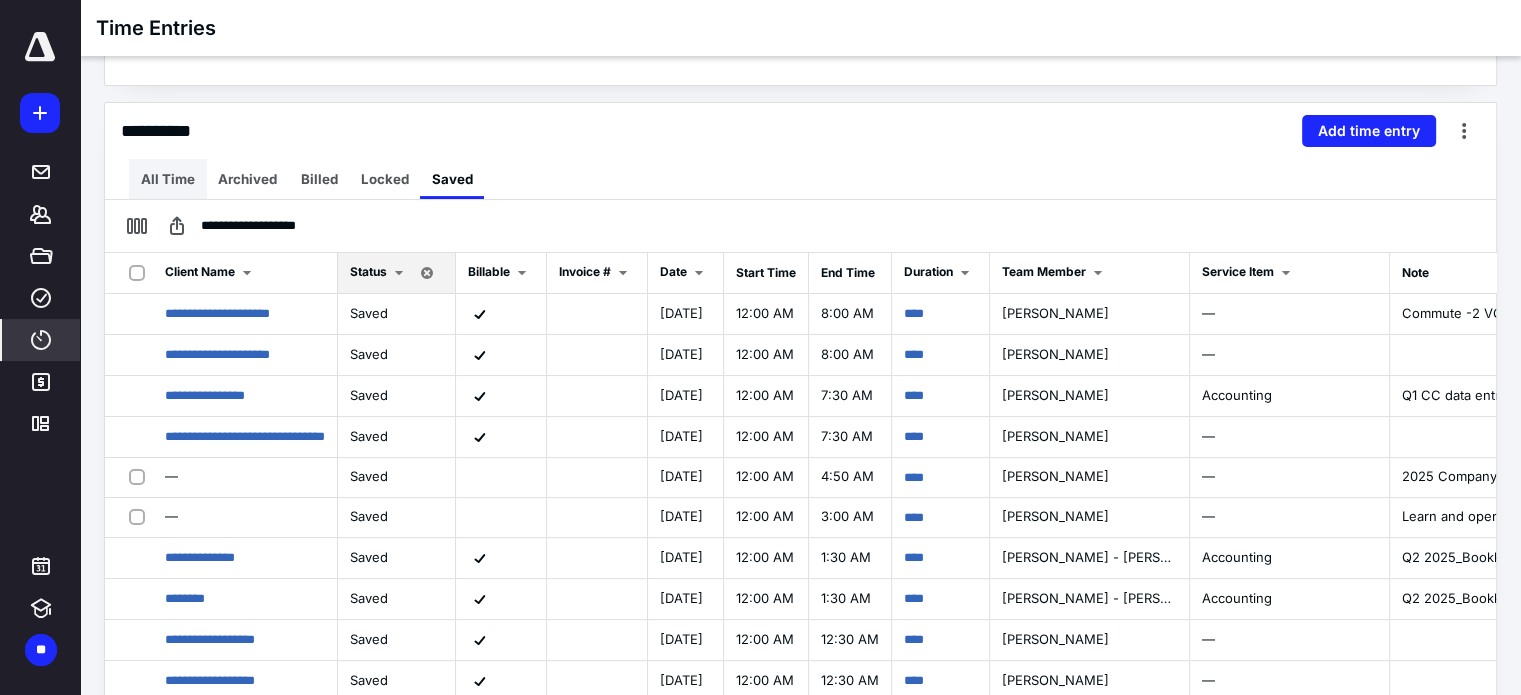 click on "All Time" at bounding box center [168, 179] 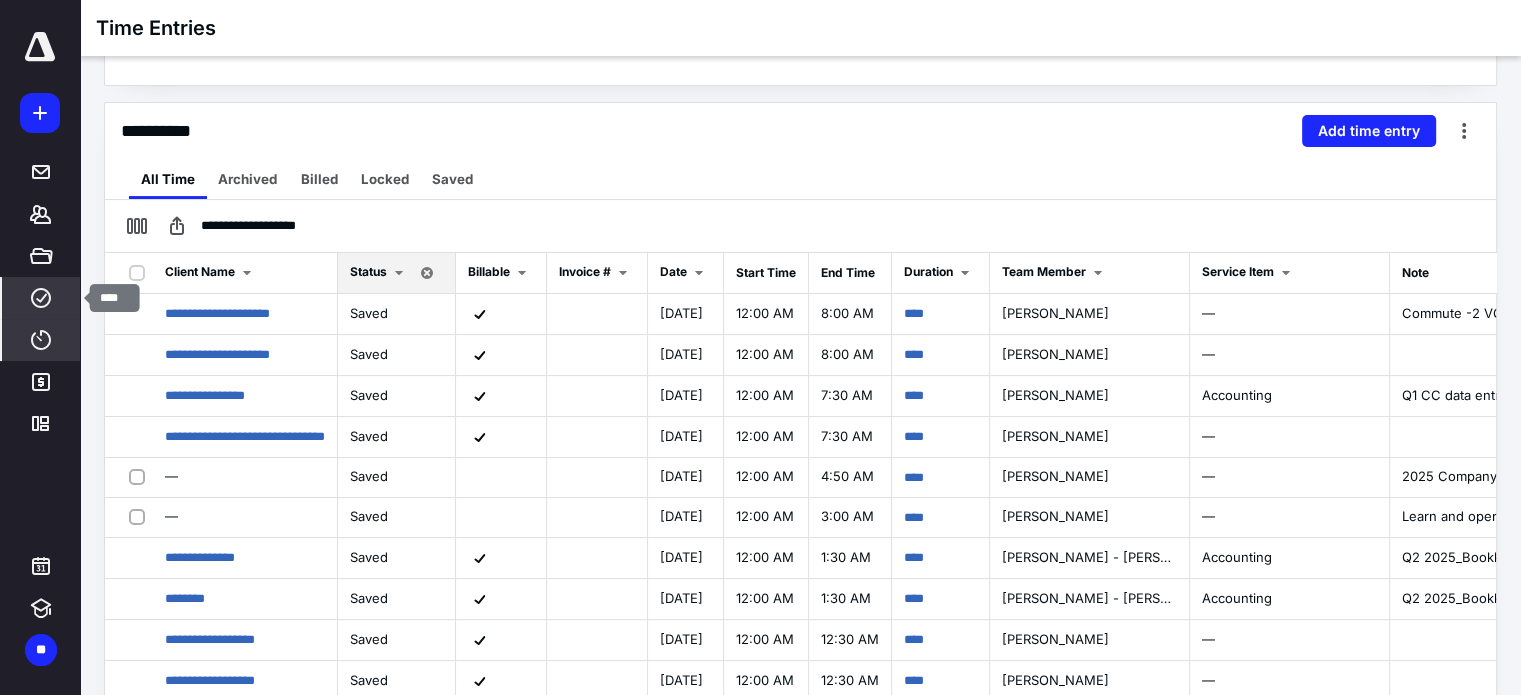 click 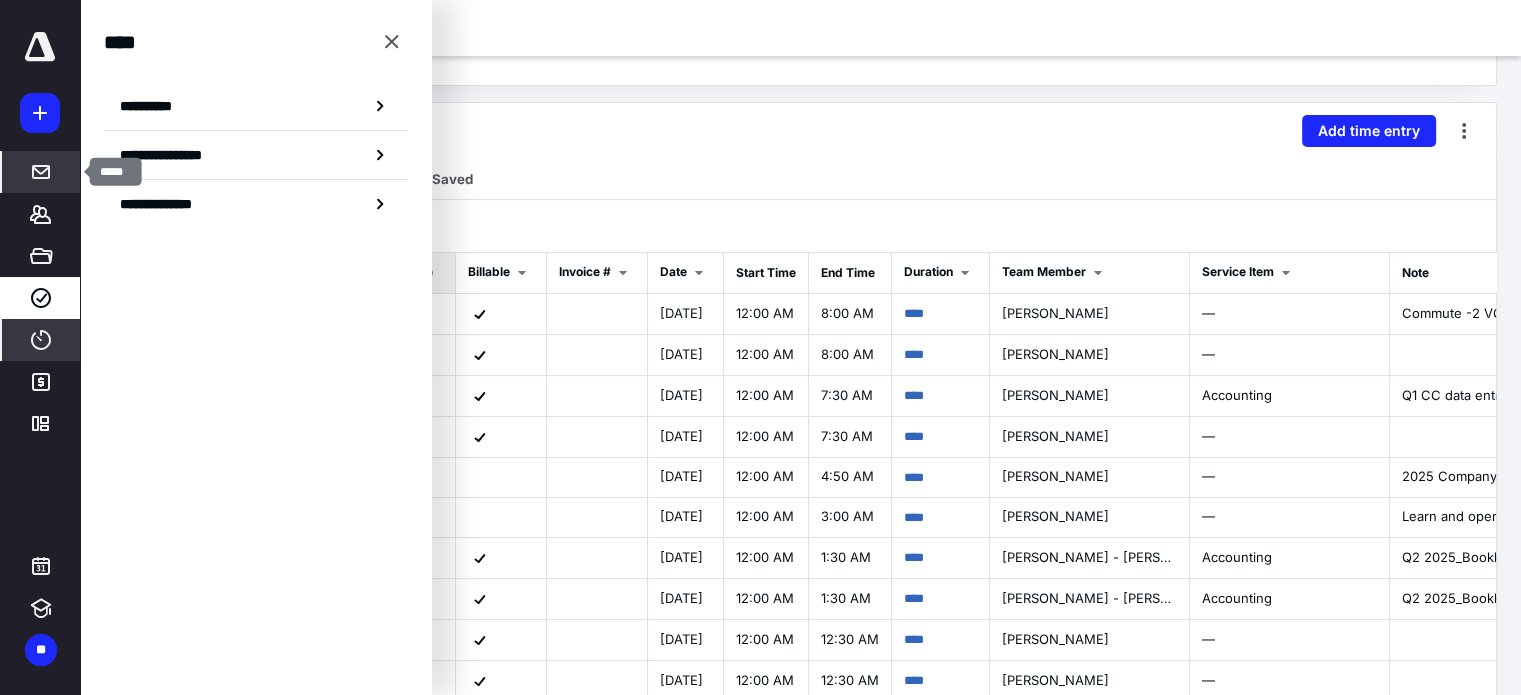 click 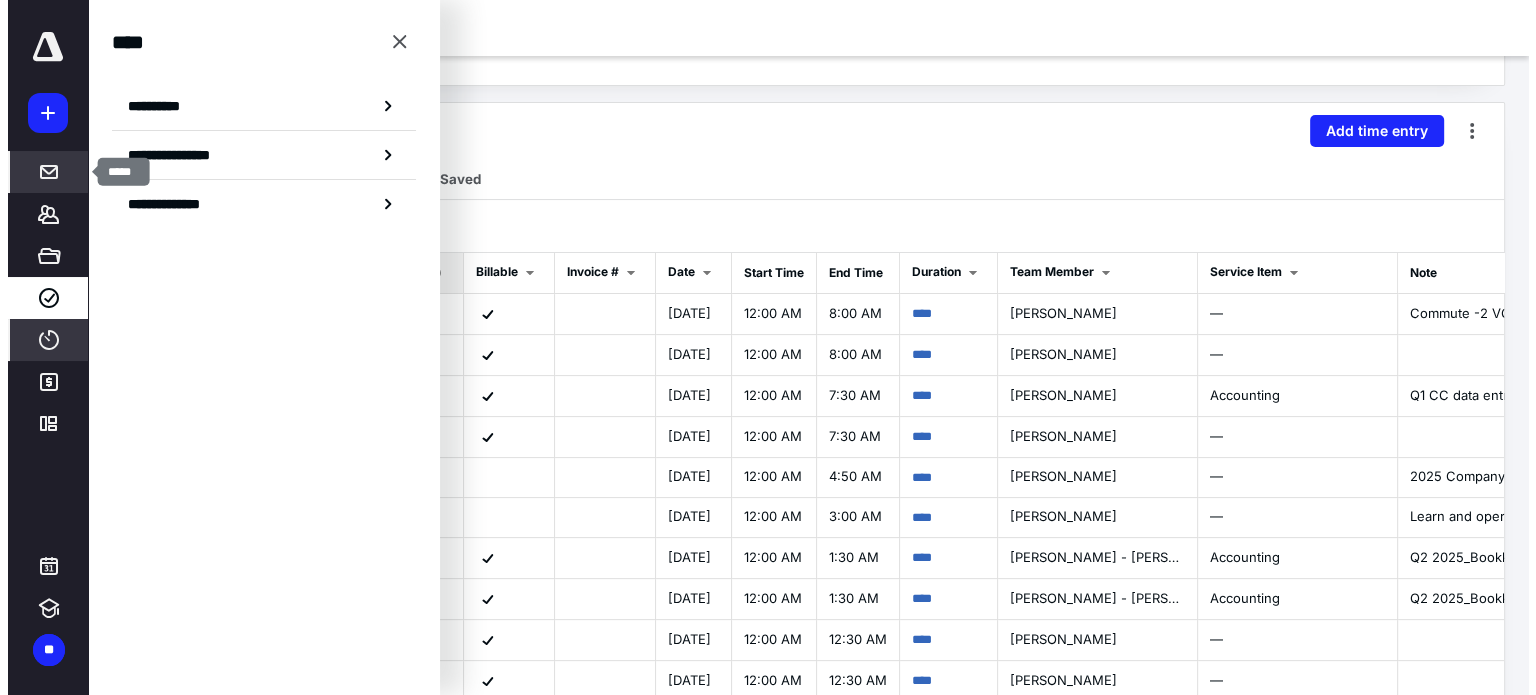 scroll, scrollTop: 0, scrollLeft: 0, axis: both 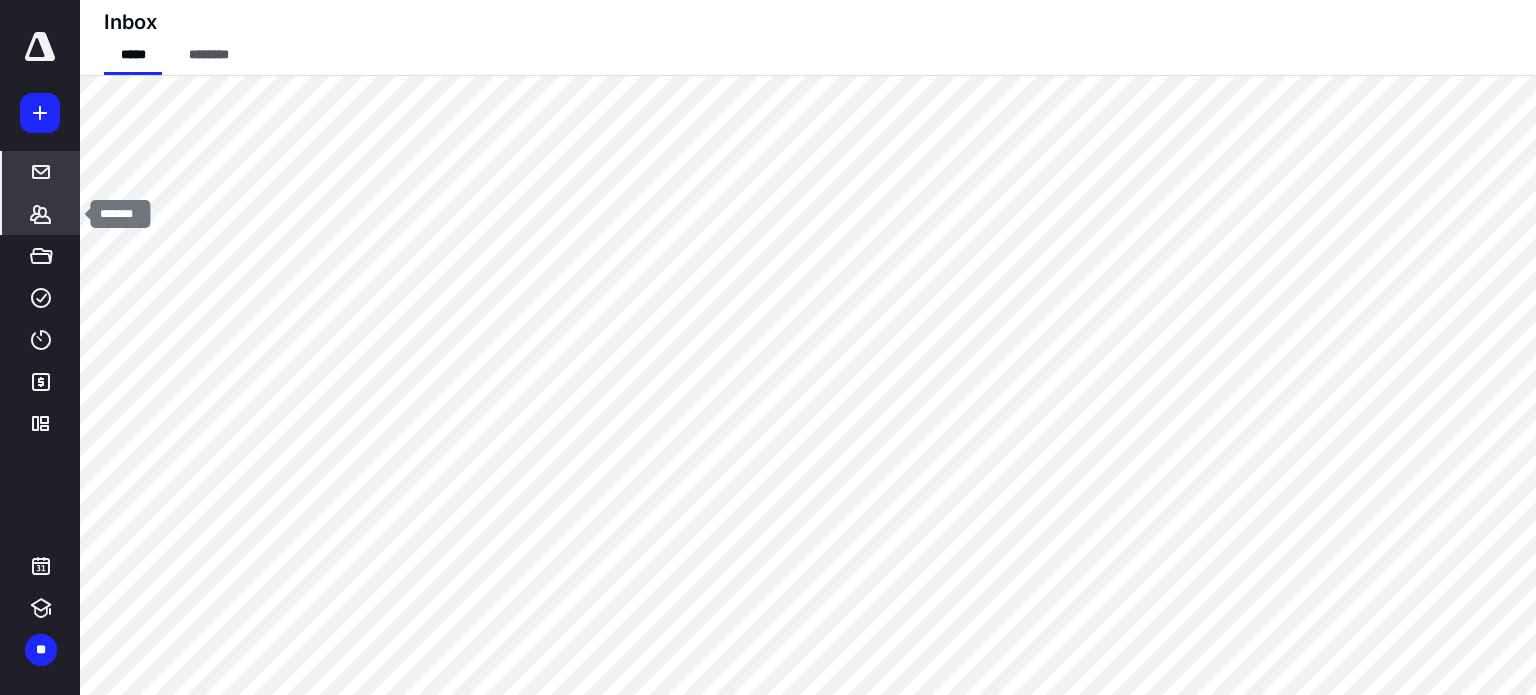 click on "*******" at bounding box center [41, 214] 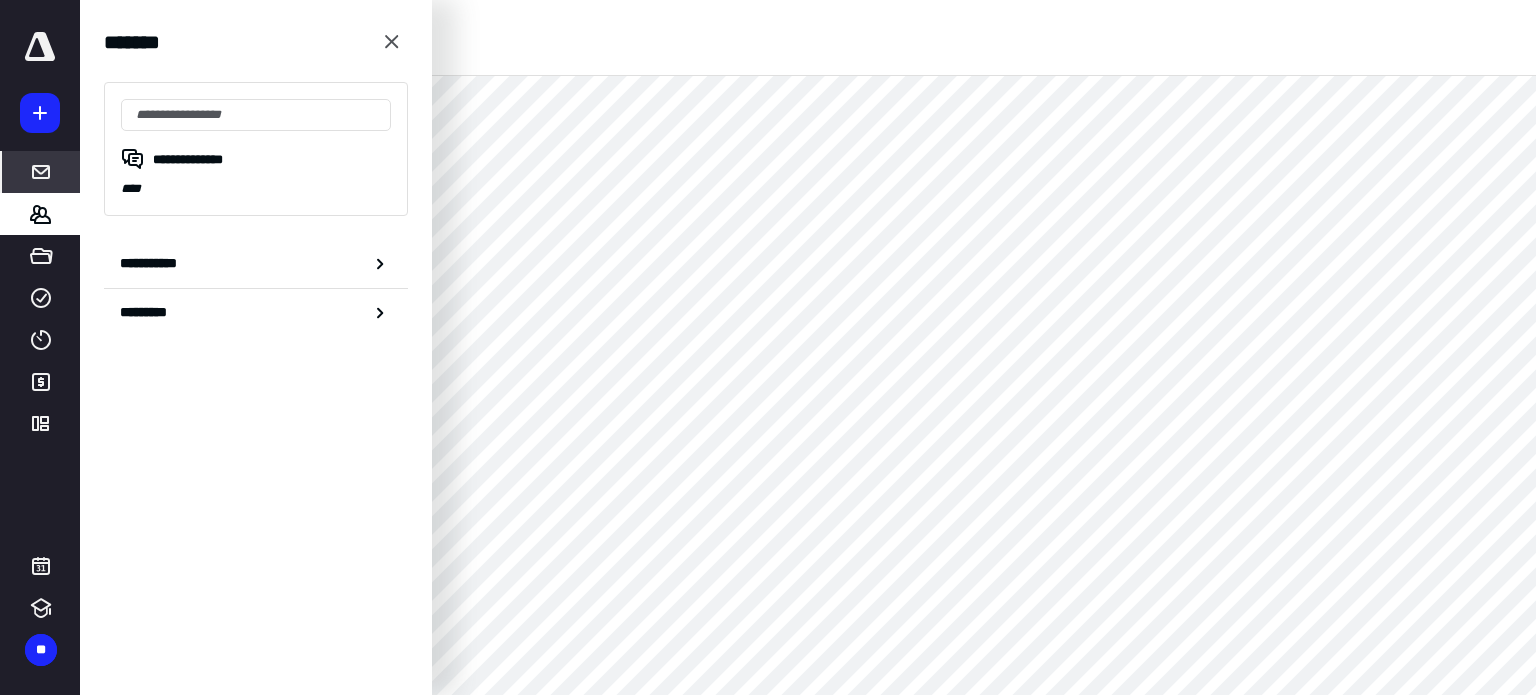 click 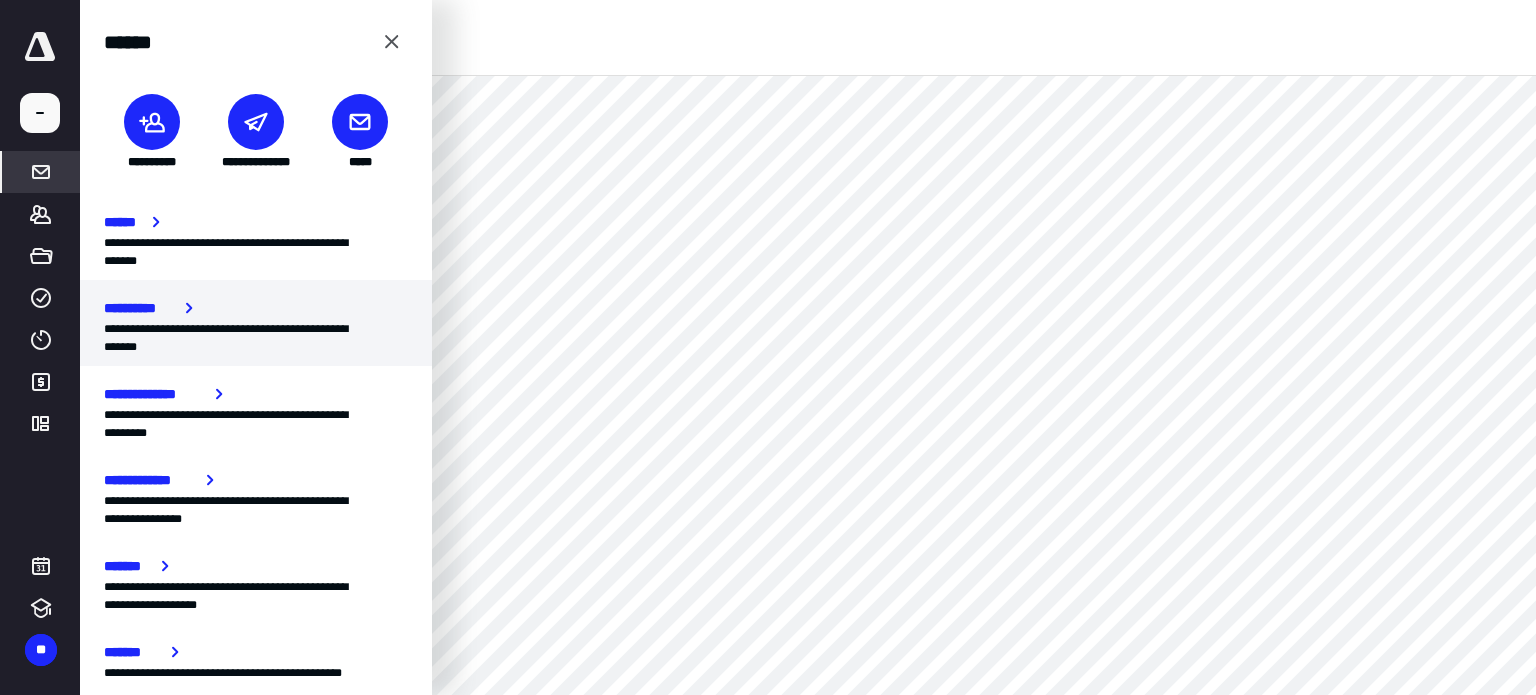 click 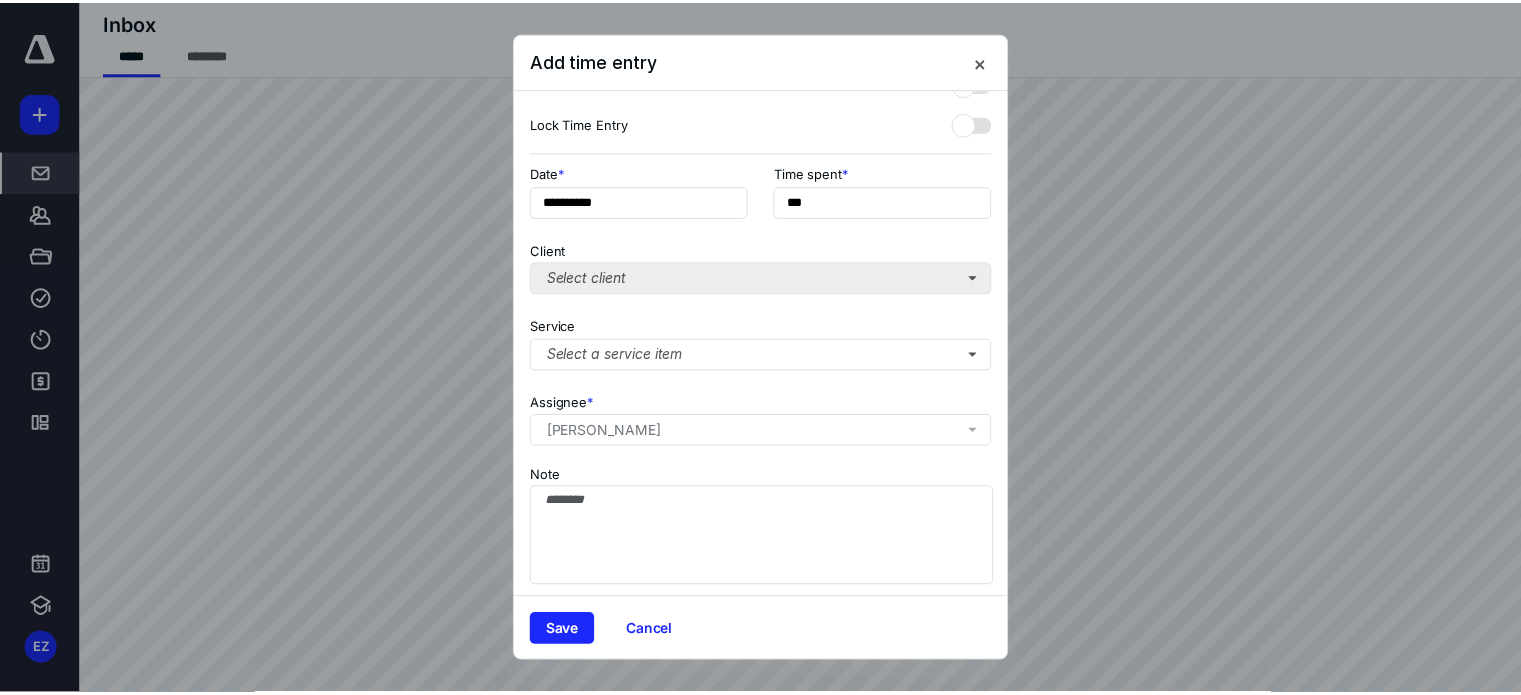 scroll, scrollTop: 52, scrollLeft: 0, axis: vertical 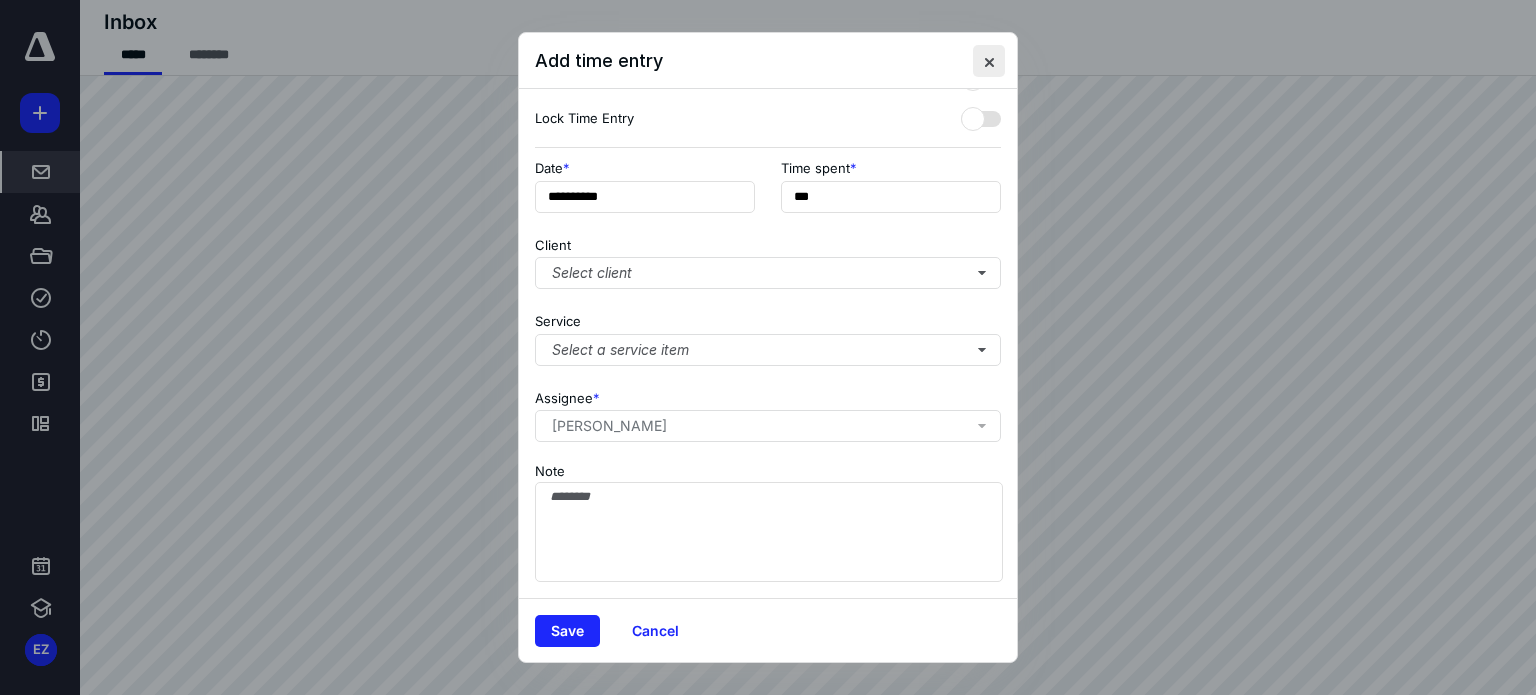 click at bounding box center [989, 61] 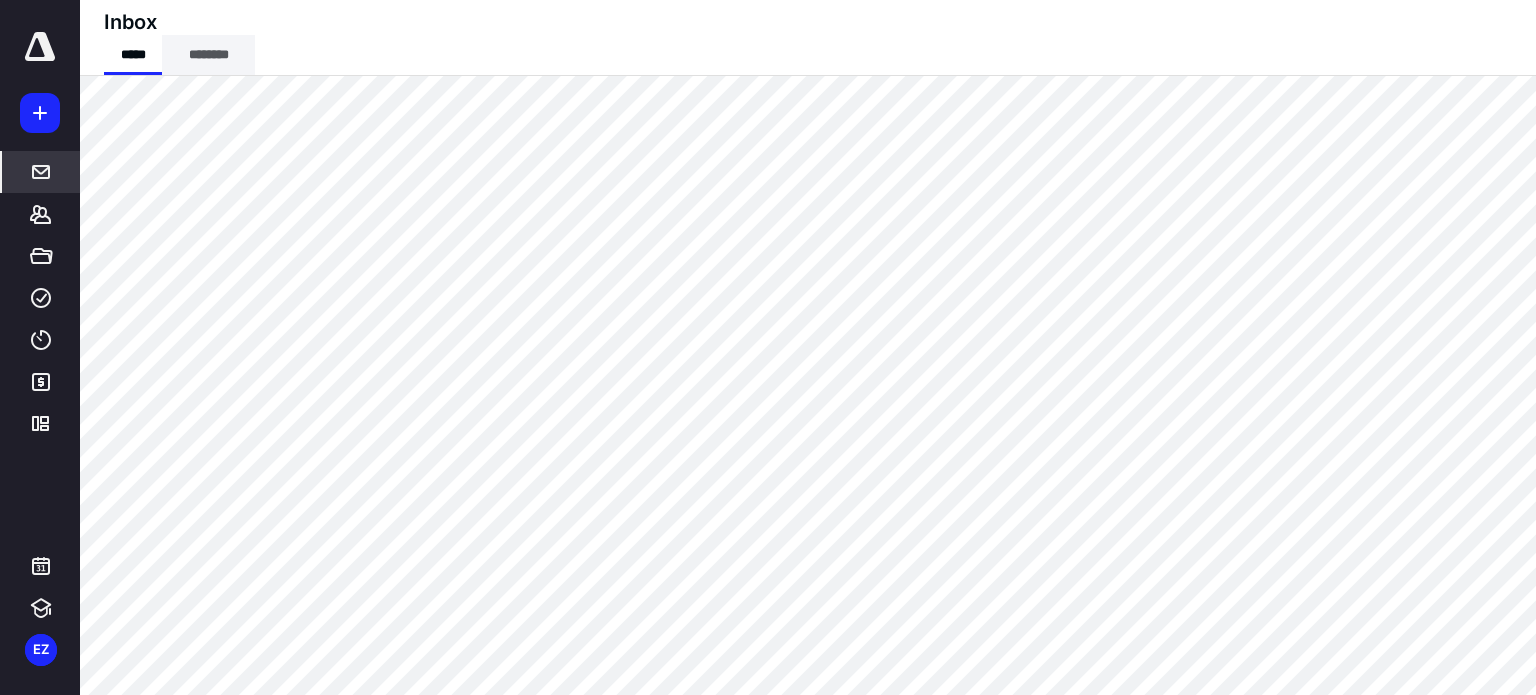 click on "********" at bounding box center (208, 55) 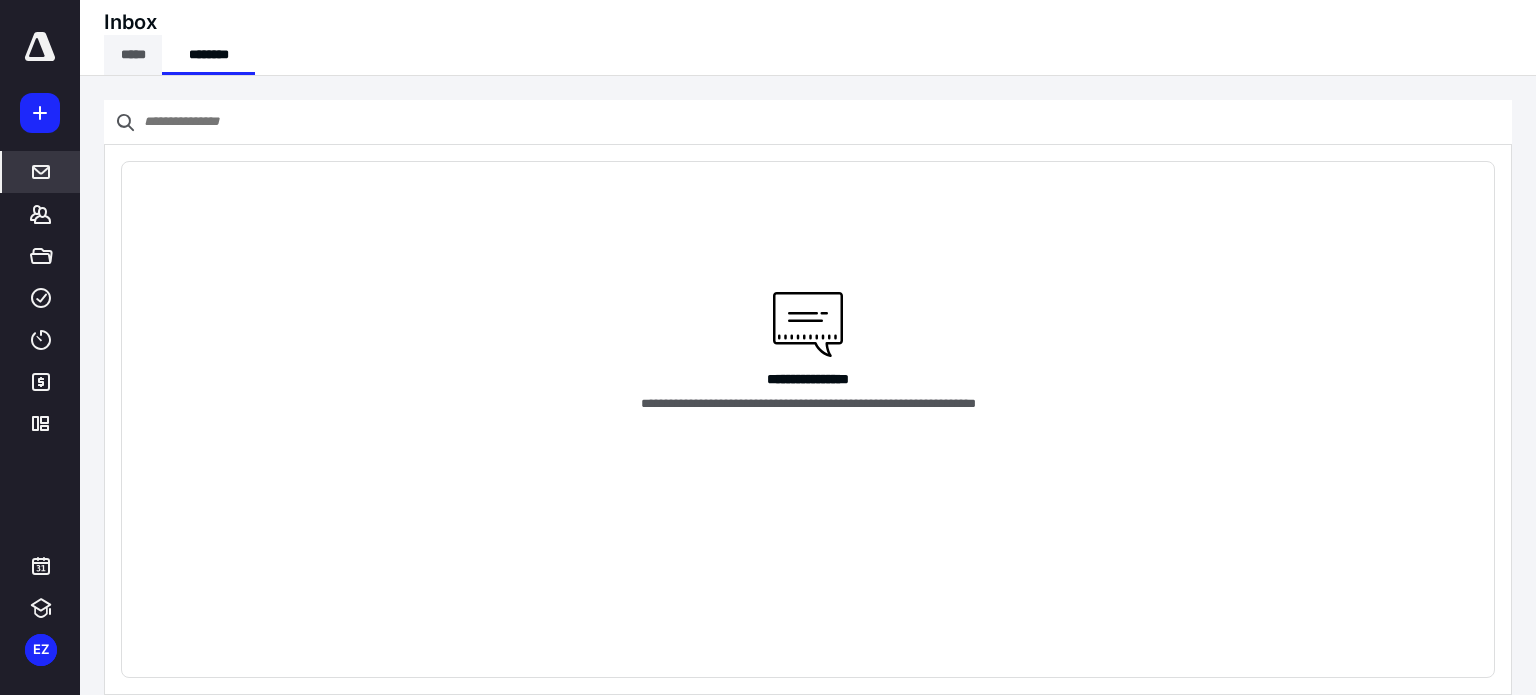 click on "*****" at bounding box center (133, 55) 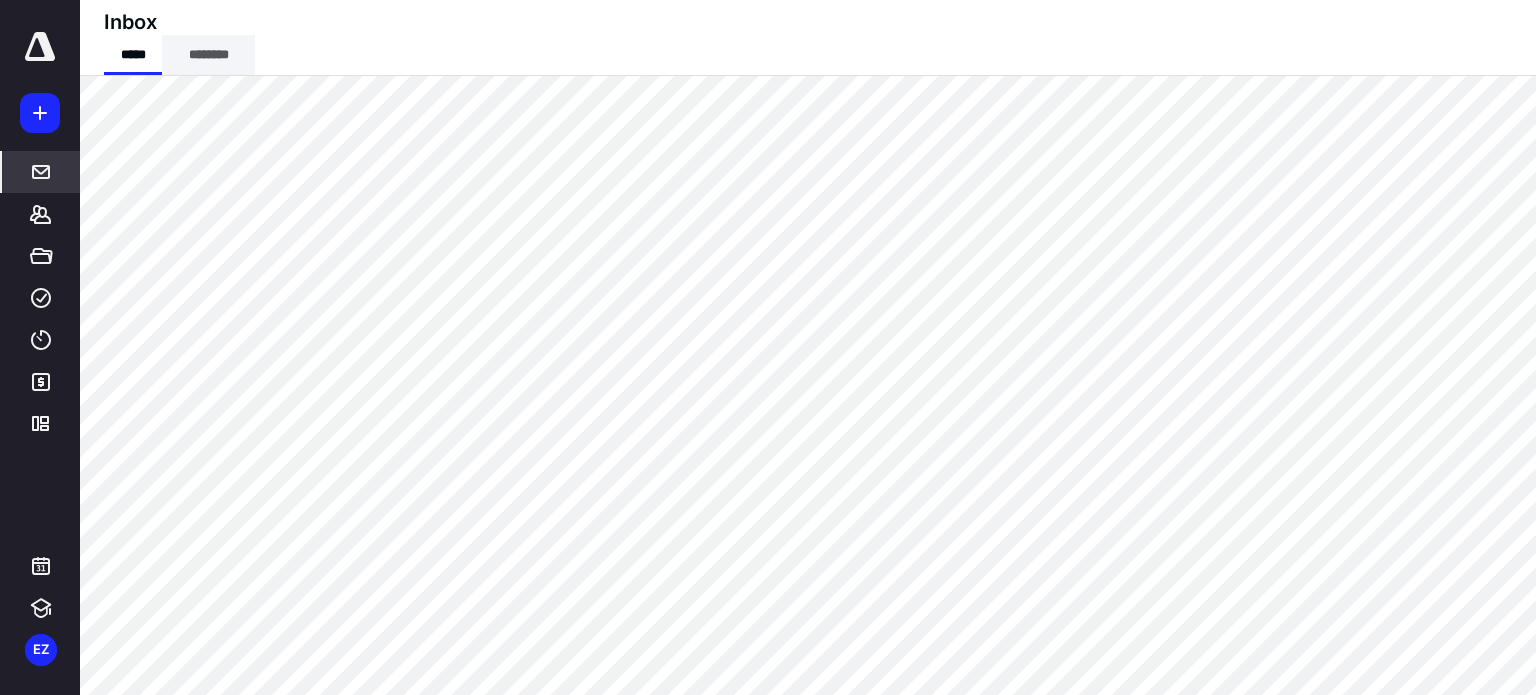 click on "********" at bounding box center (208, 55) 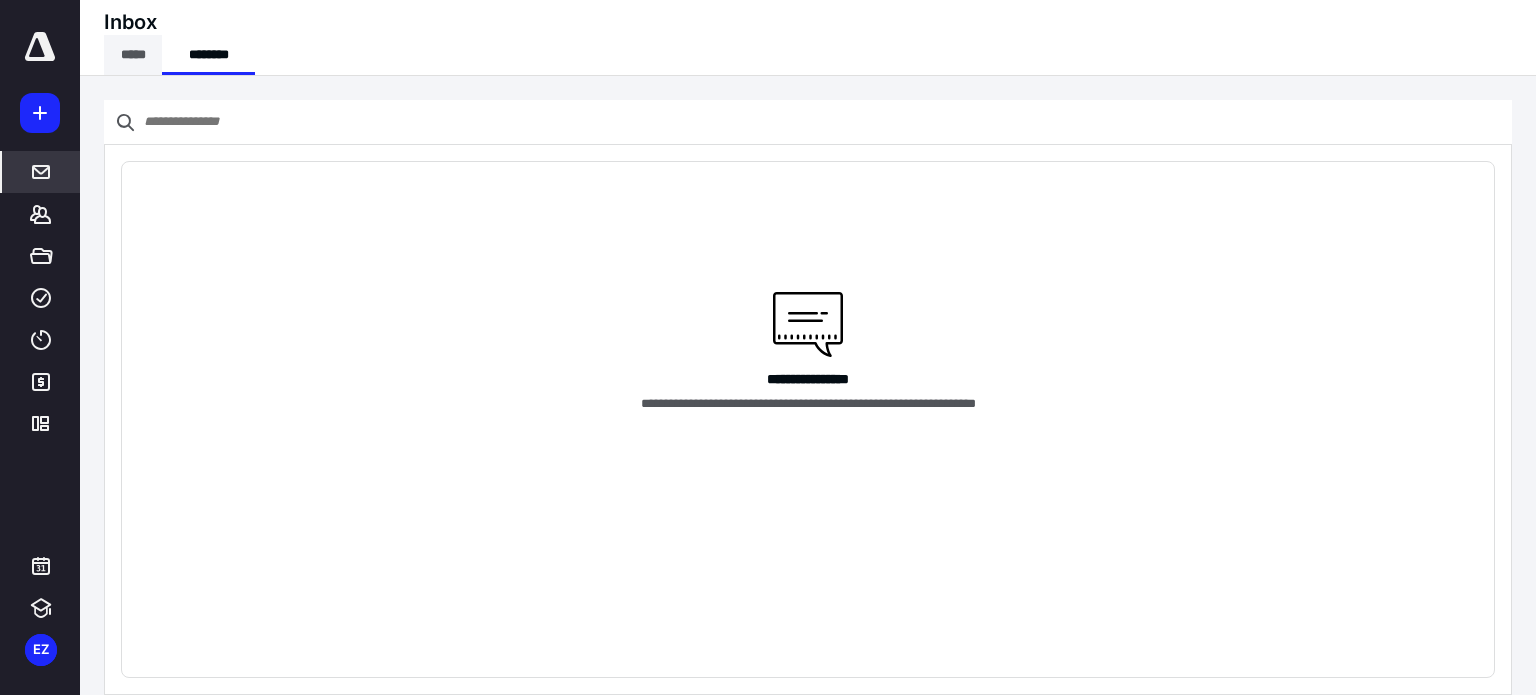 click on "*****" at bounding box center (133, 55) 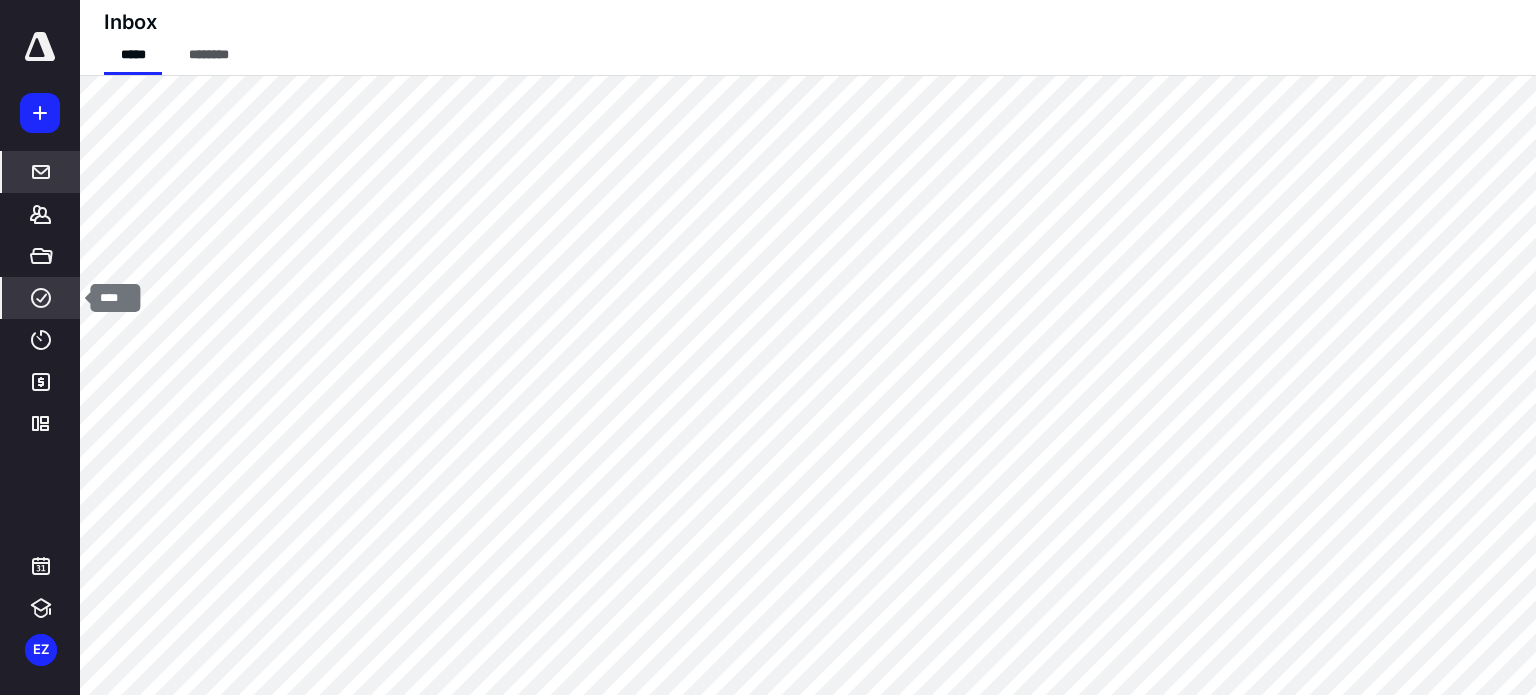click 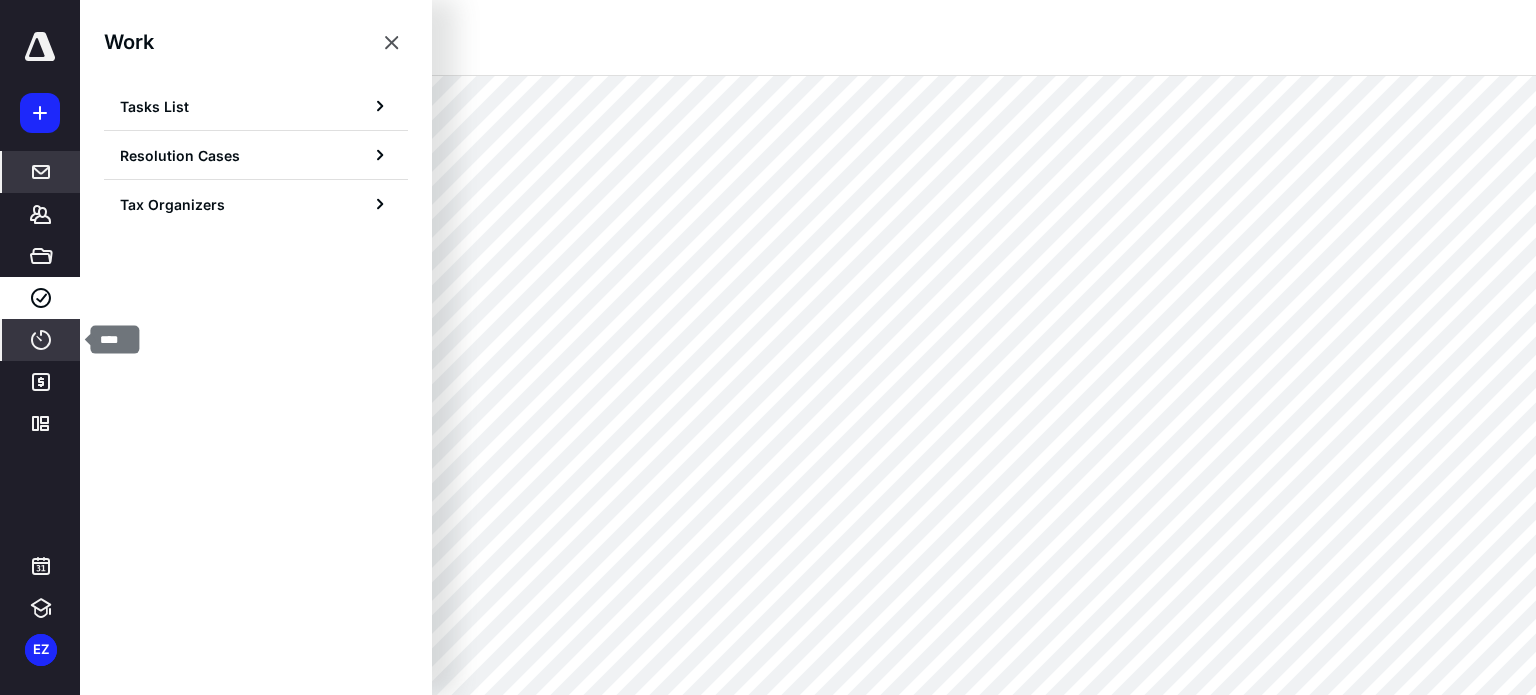 click 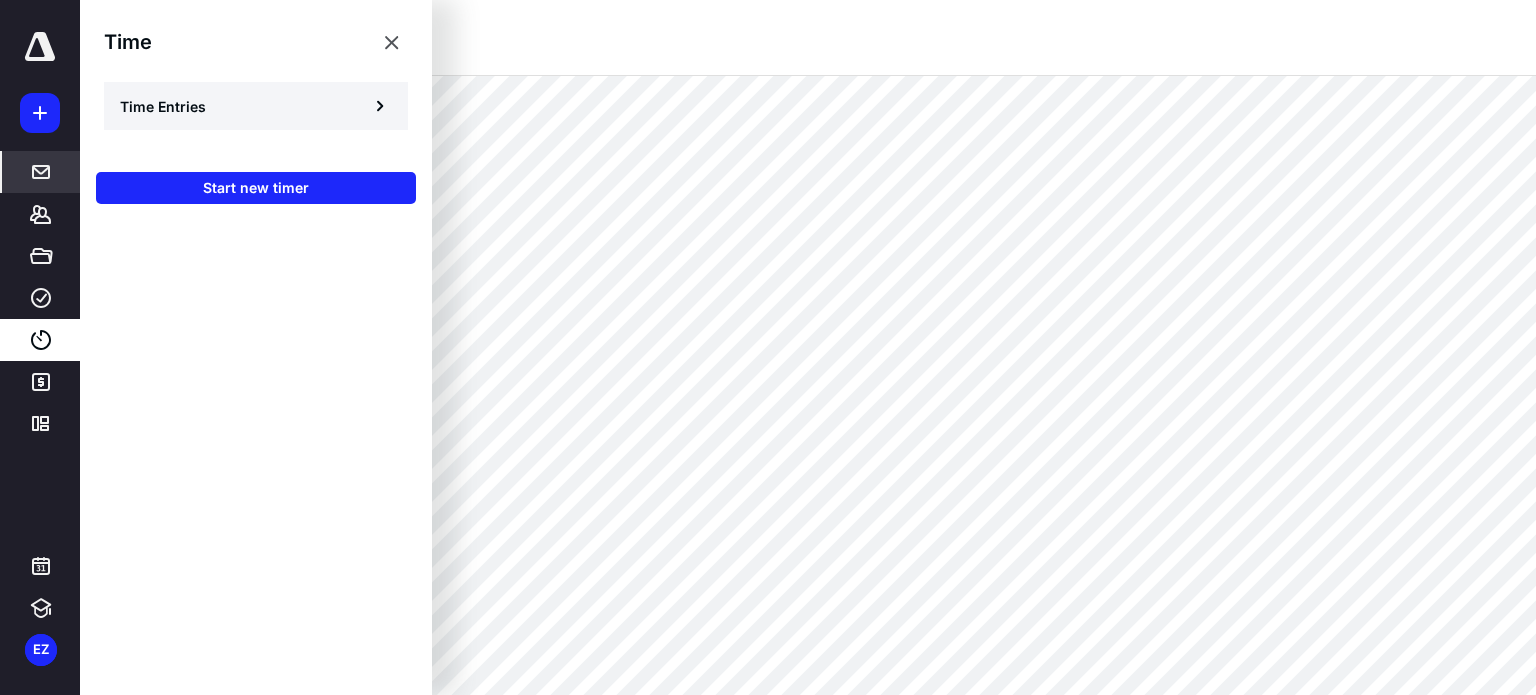 click 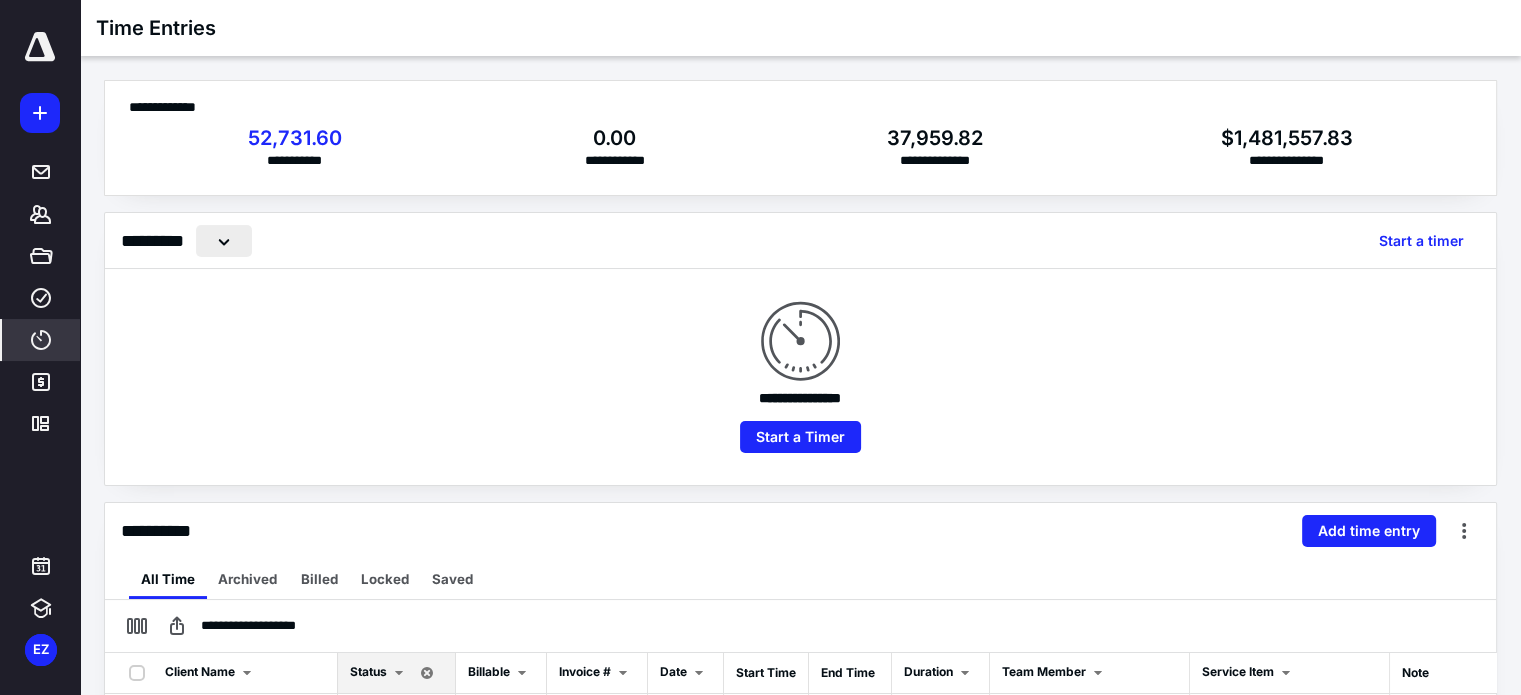 click at bounding box center (224, 241) 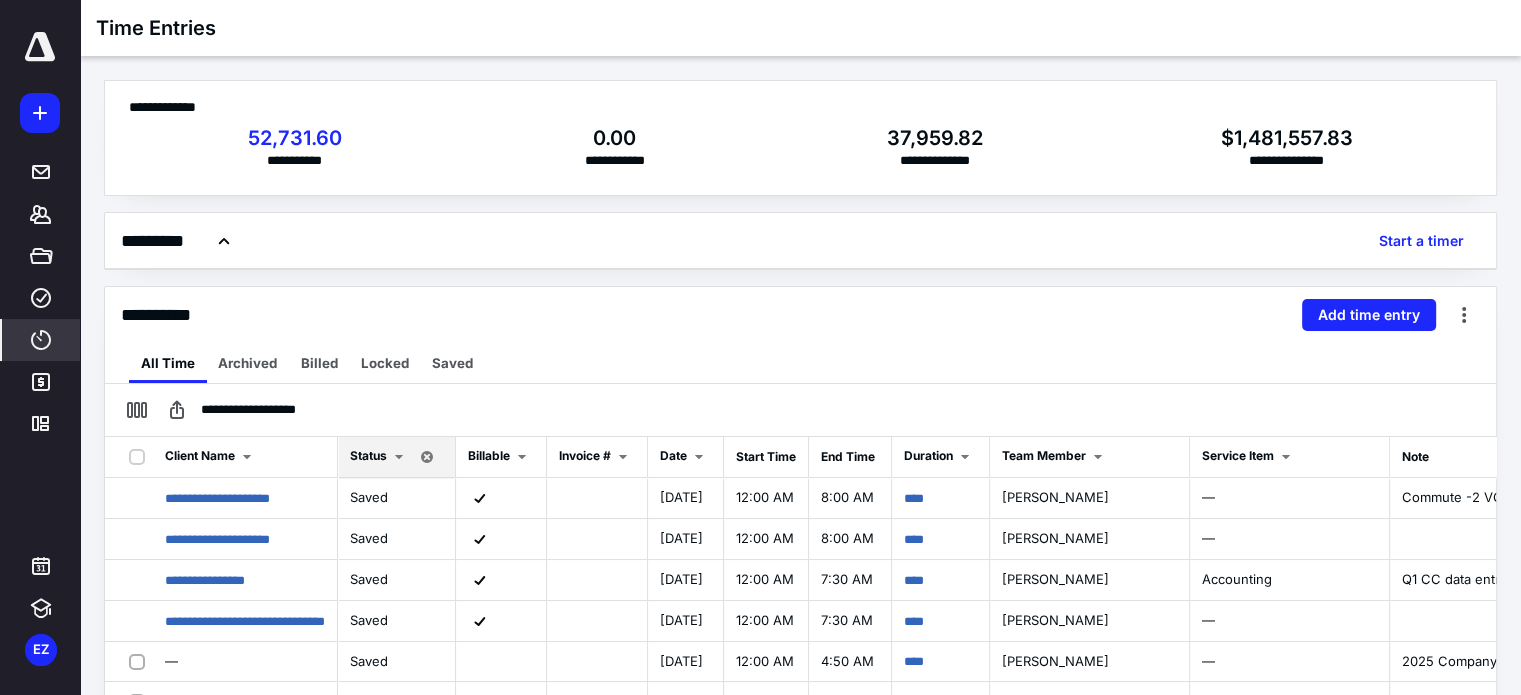 scroll, scrollTop: 100, scrollLeft: 0, axis: vertical 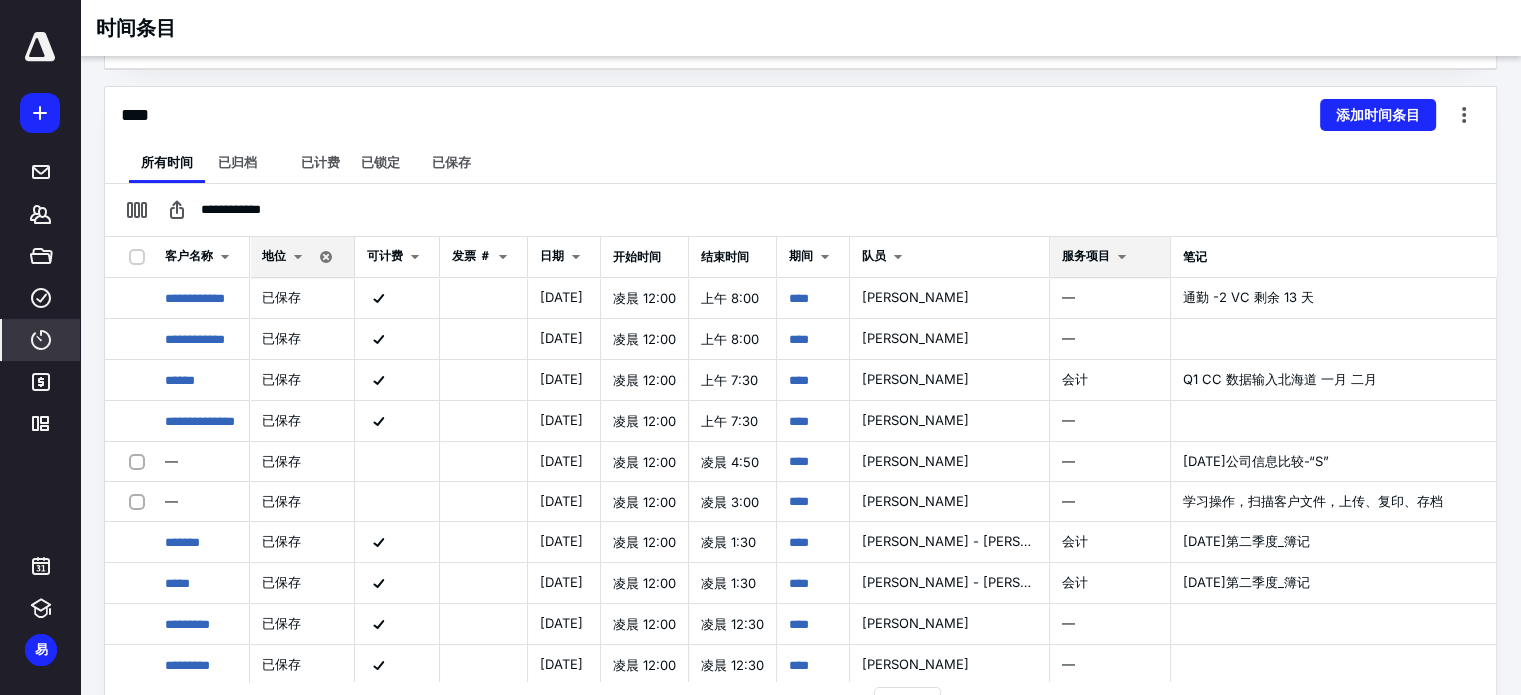 click at bounding box center (1122, 257) 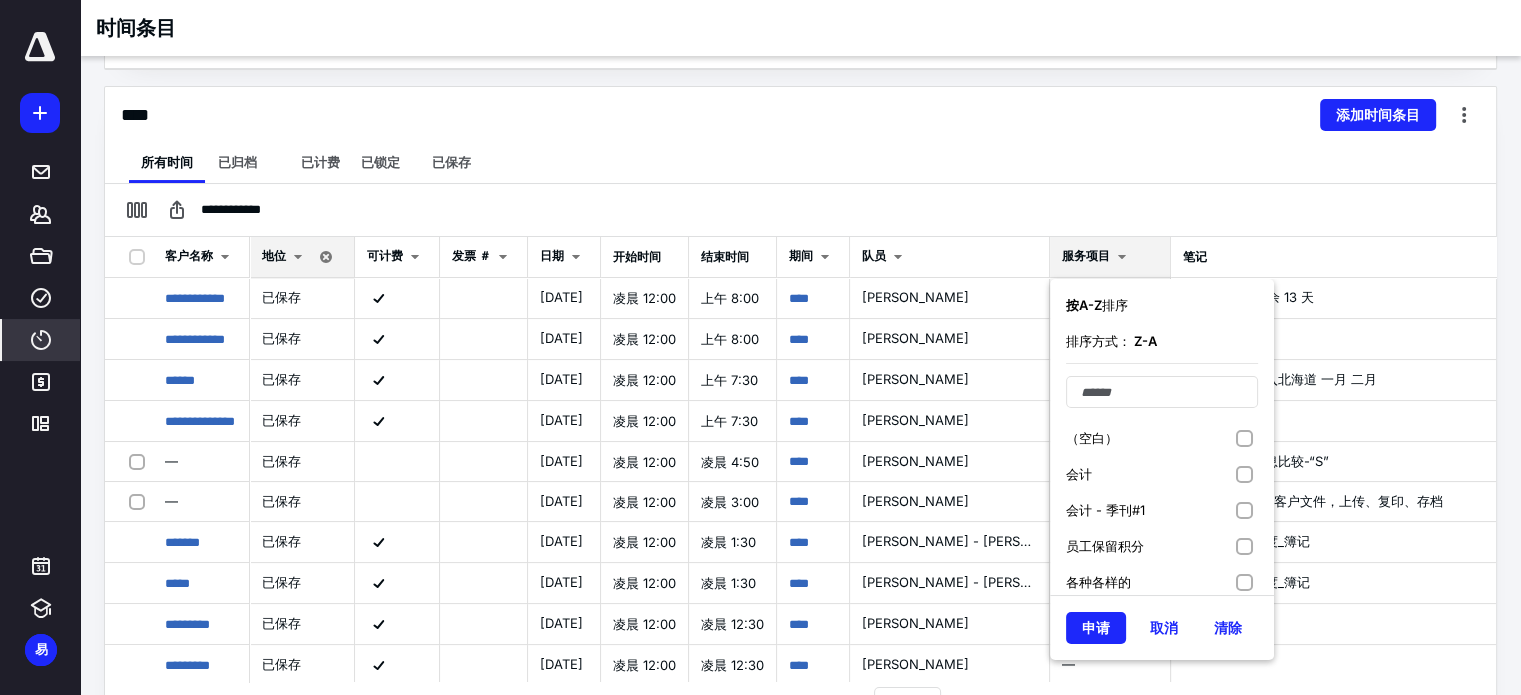click at bounding box center (1122, 257) 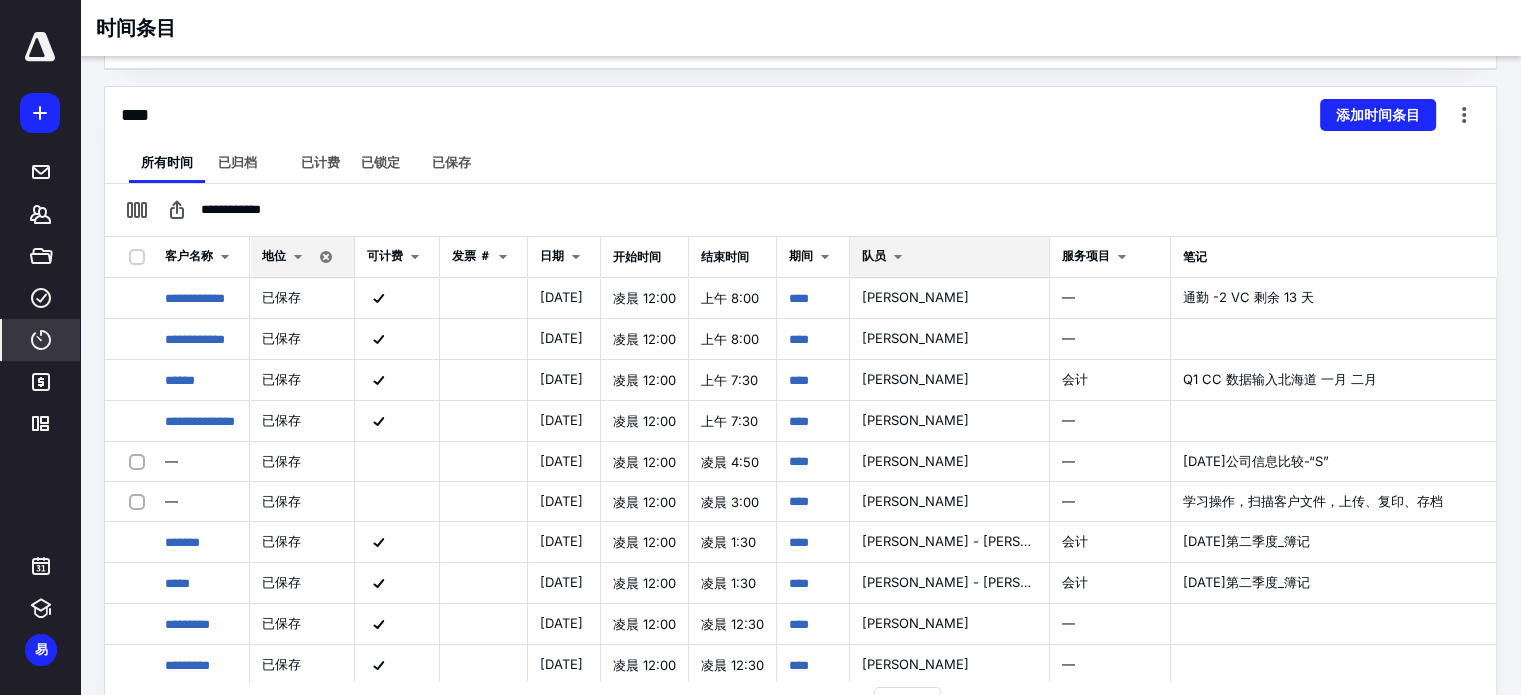 click at bounding box center (898, 257) 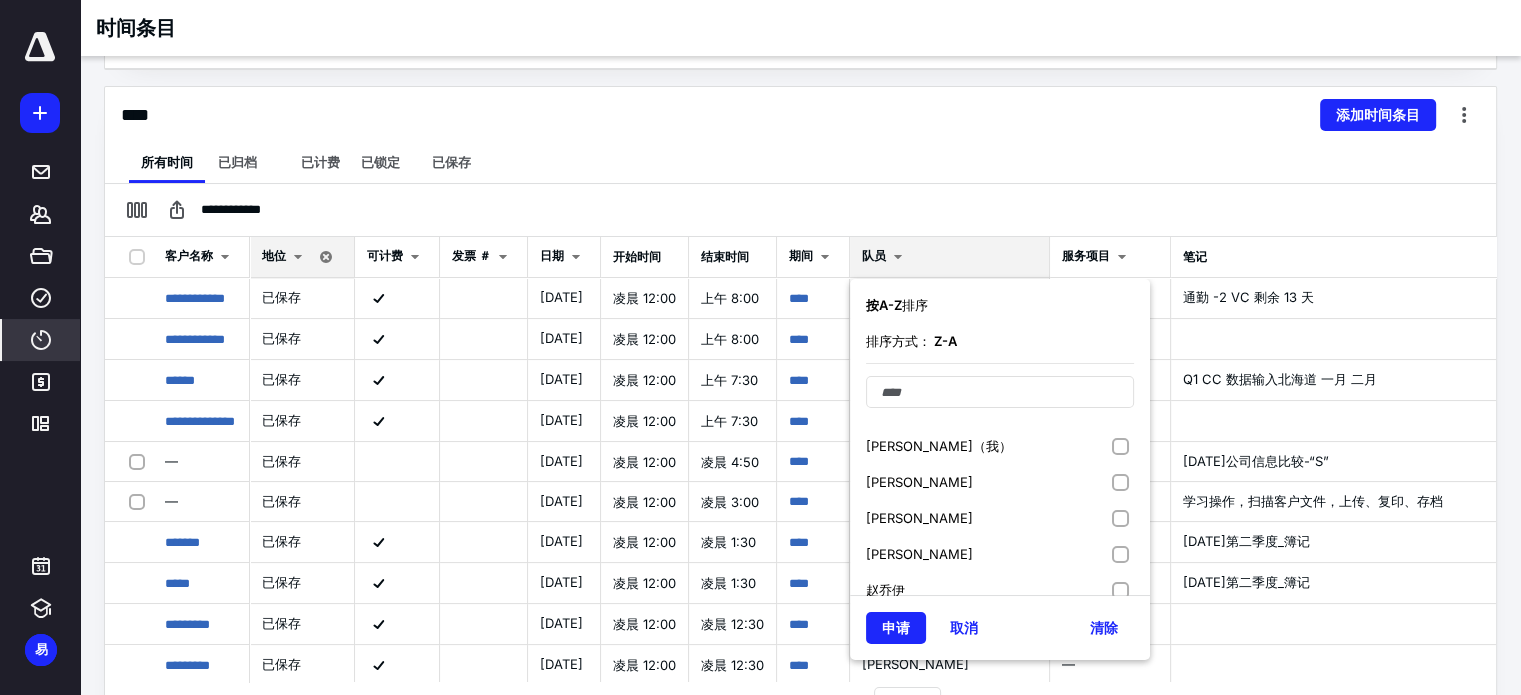 scroll, scrollTop: 0, scrollLeft: 0, axis: both 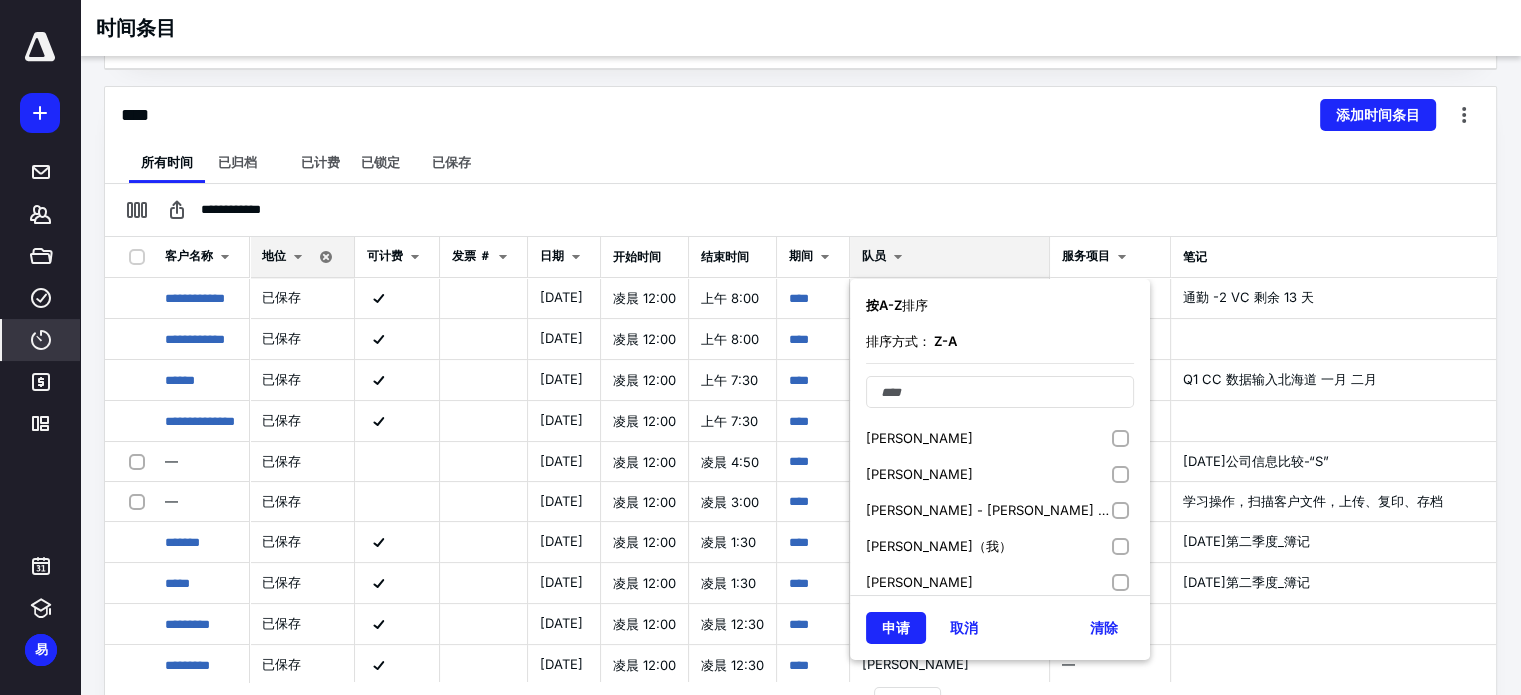 click on "Evelyn Zhu（我）" at bounding box center [1000, 546] 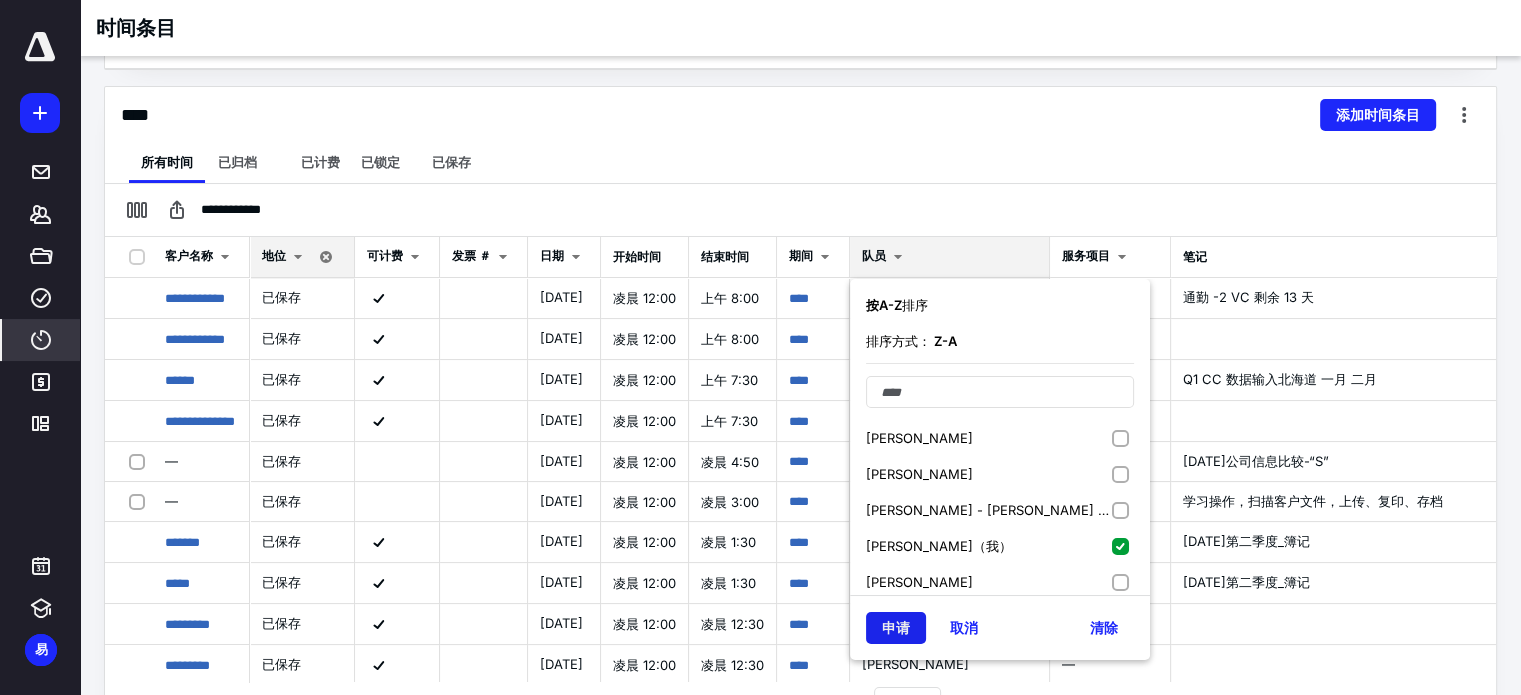 click on "申请" at bounding box center (896, 628) 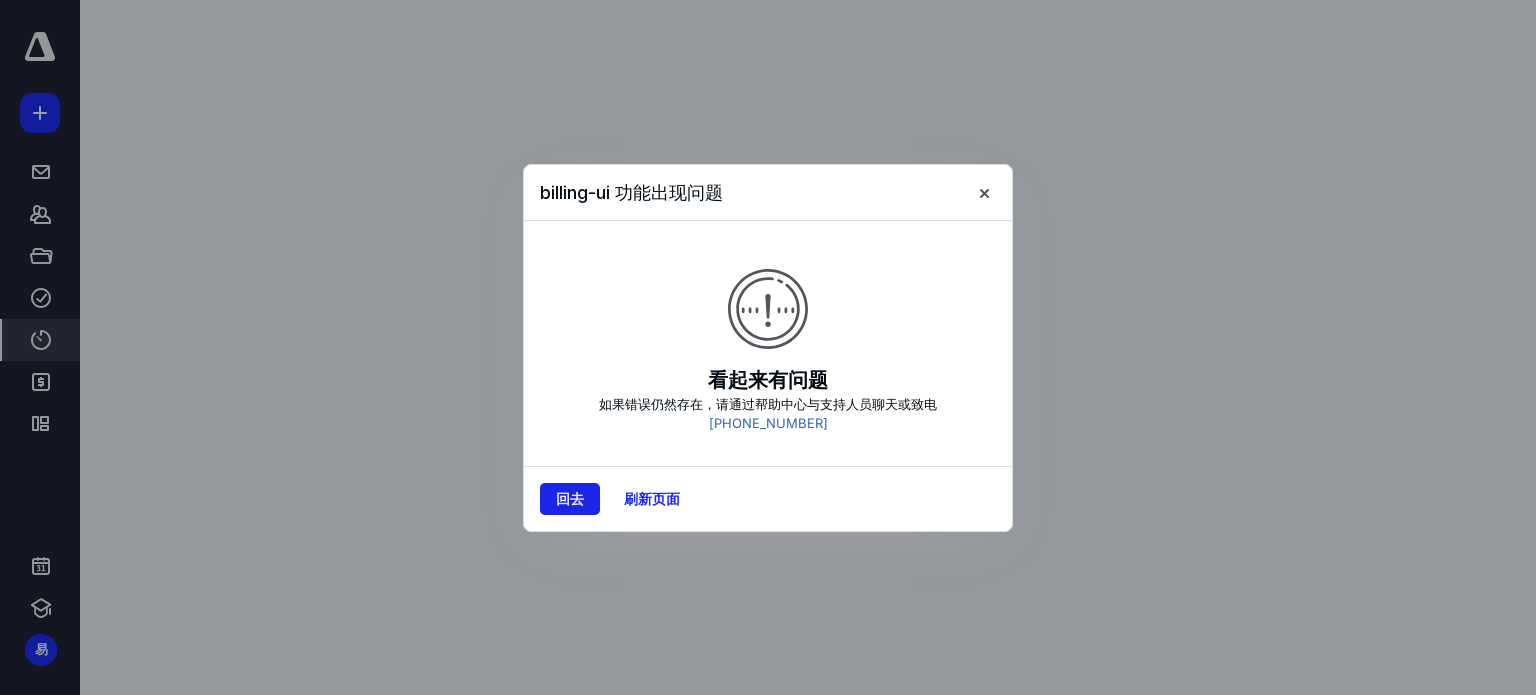 click on "回去" at bounding box center (570, 499) 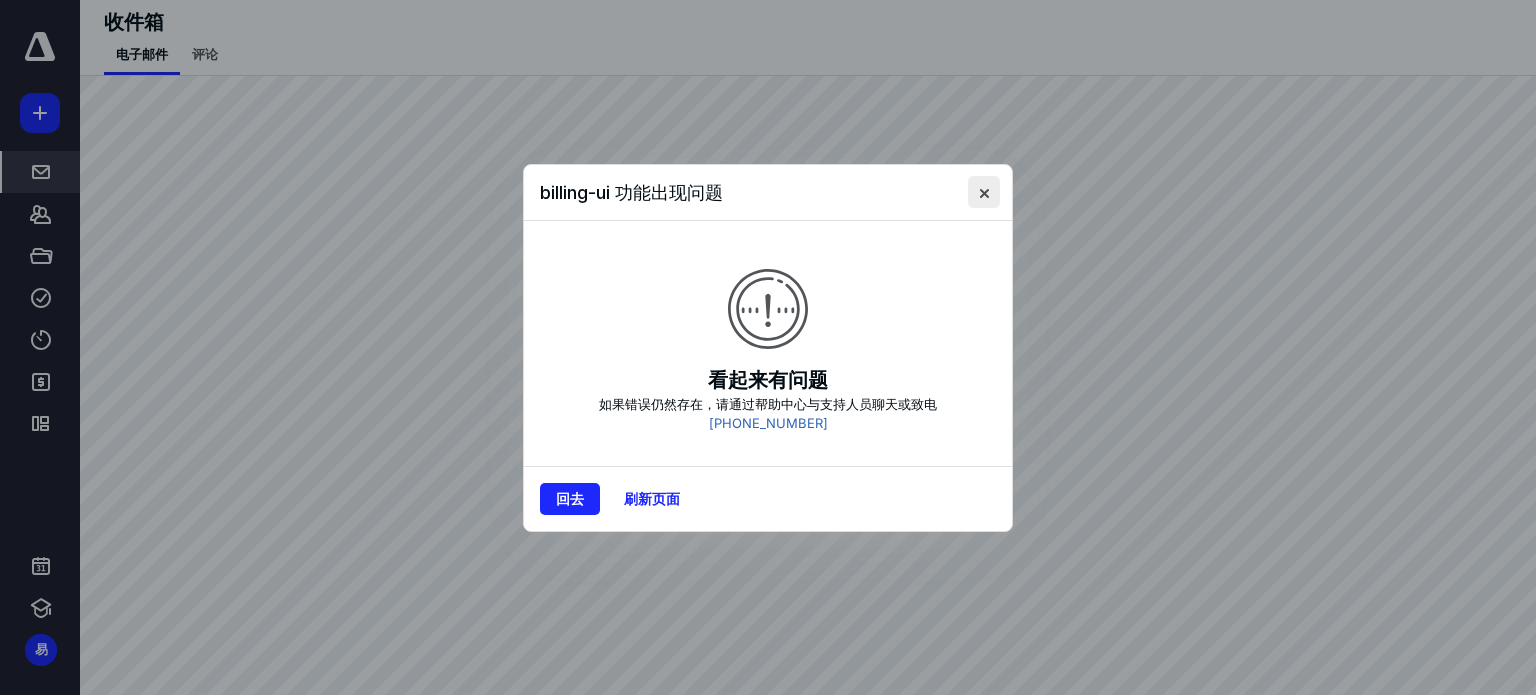 click at bounding box center [984, 192] 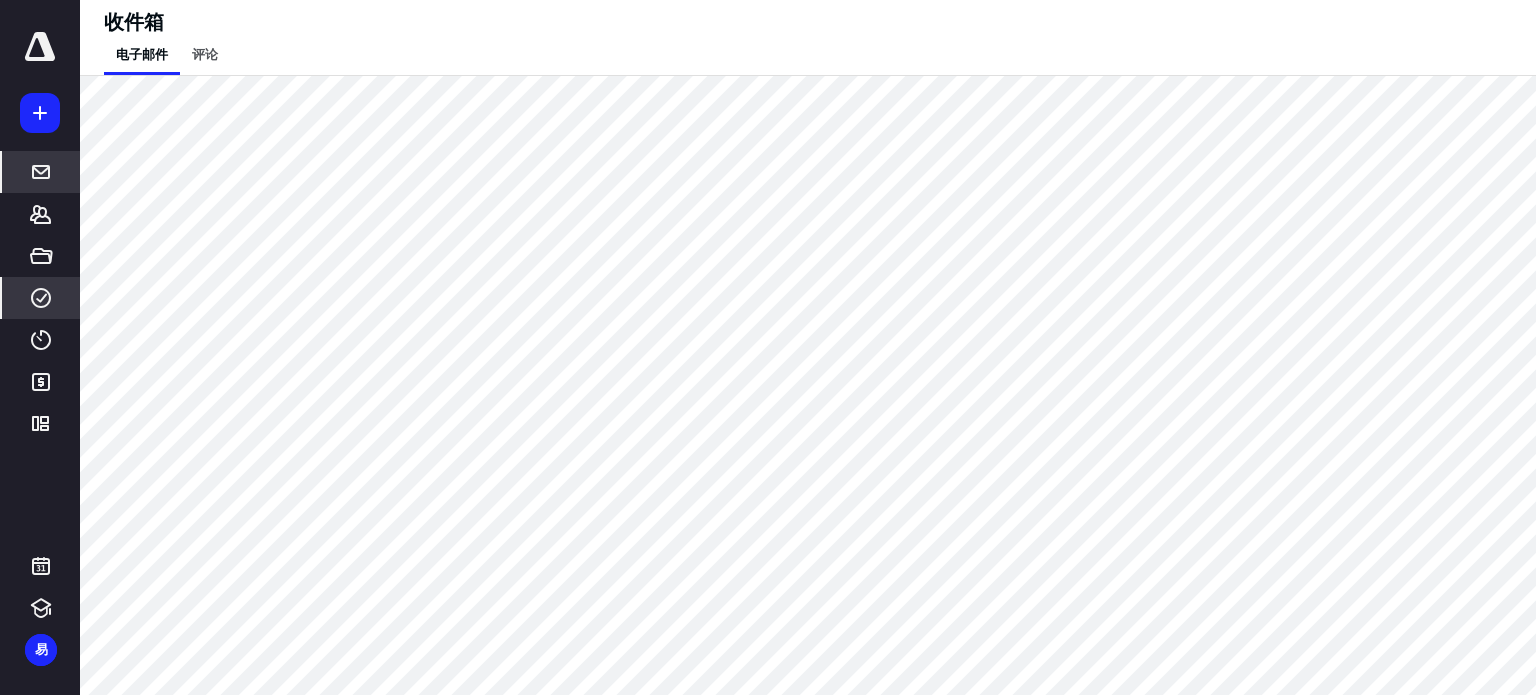 click 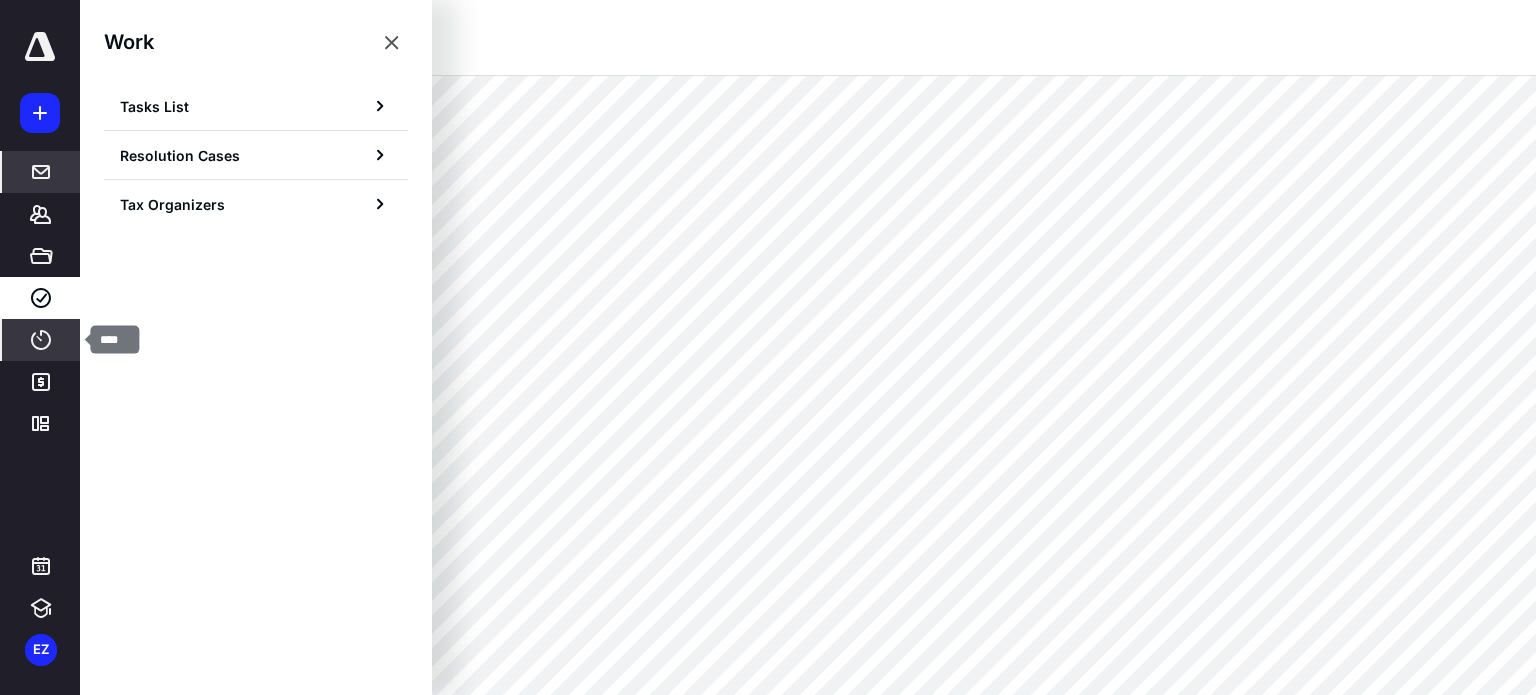 click 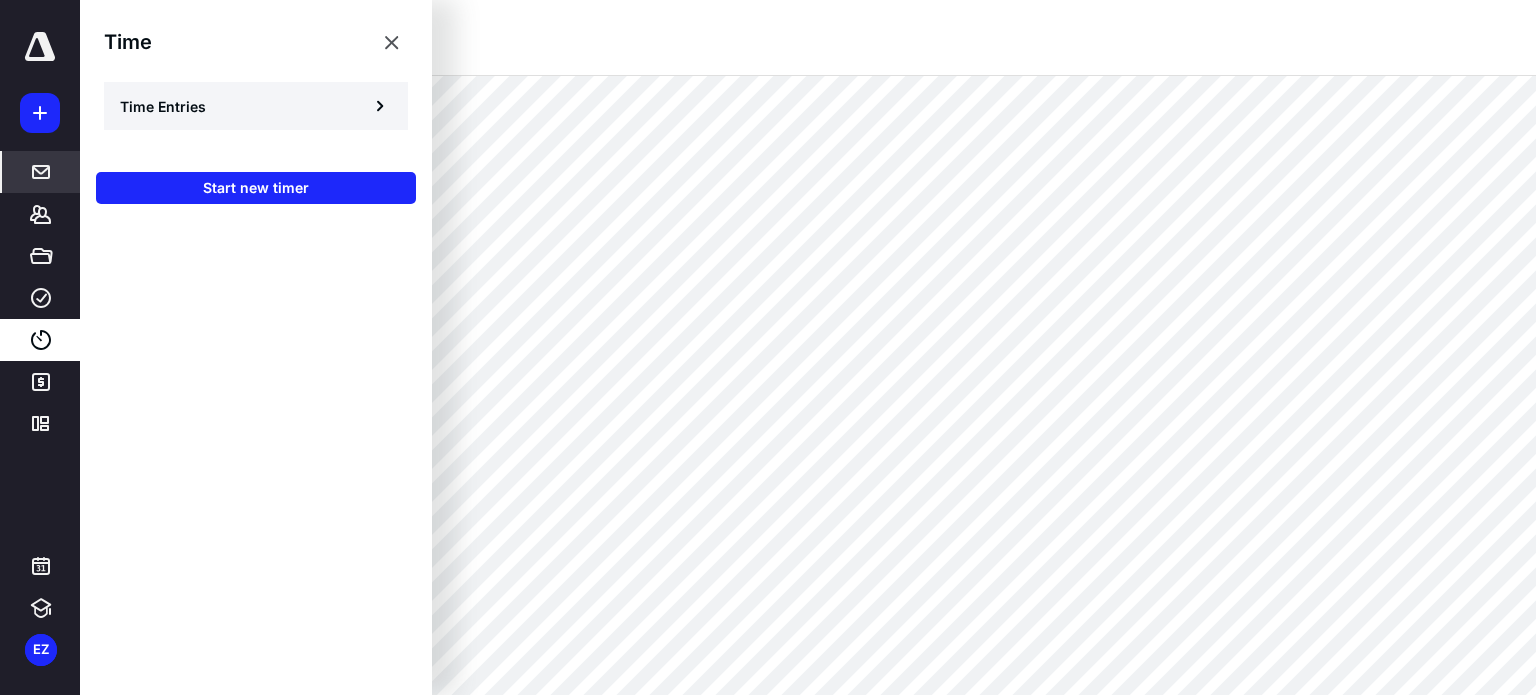 click on "Time Entries" at bounding box center (256, 106) 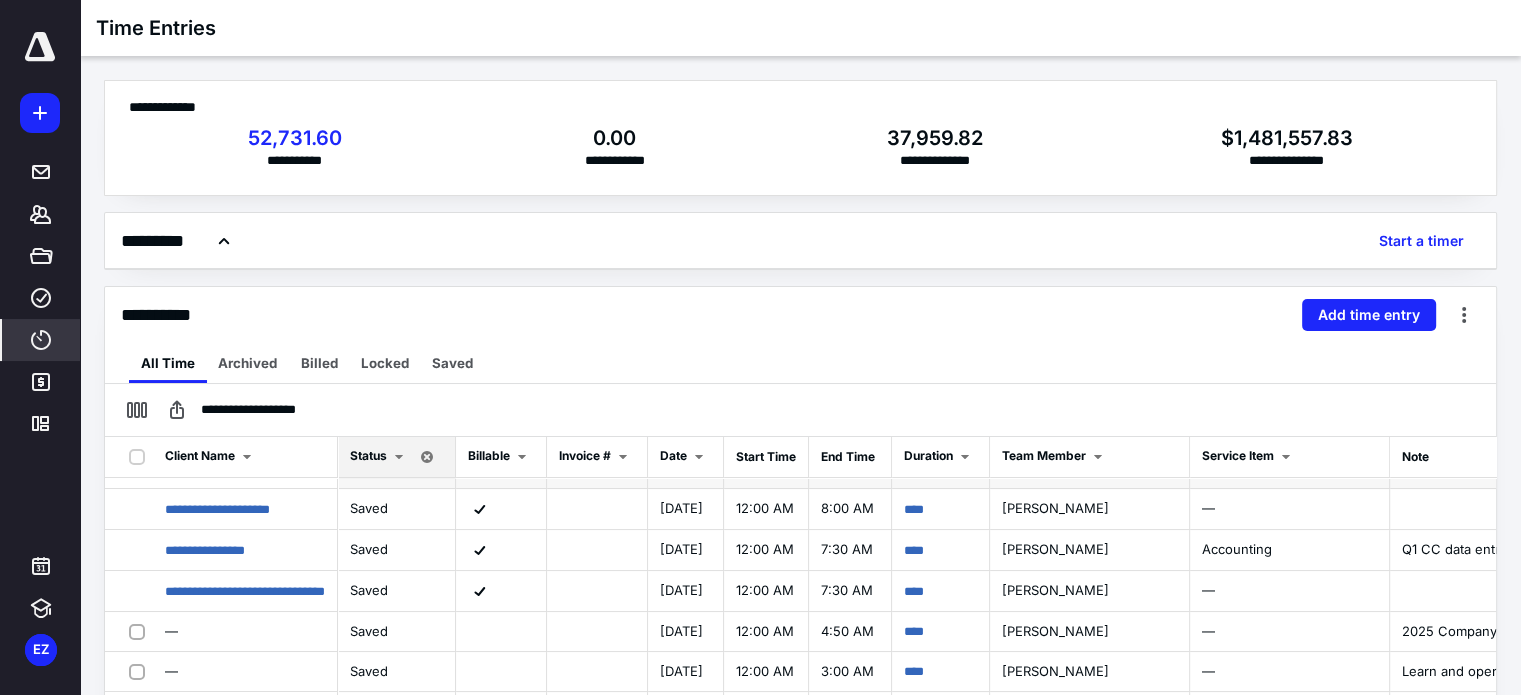 scroll, scrollTop: 0, scrollLeft: 0, axis: both 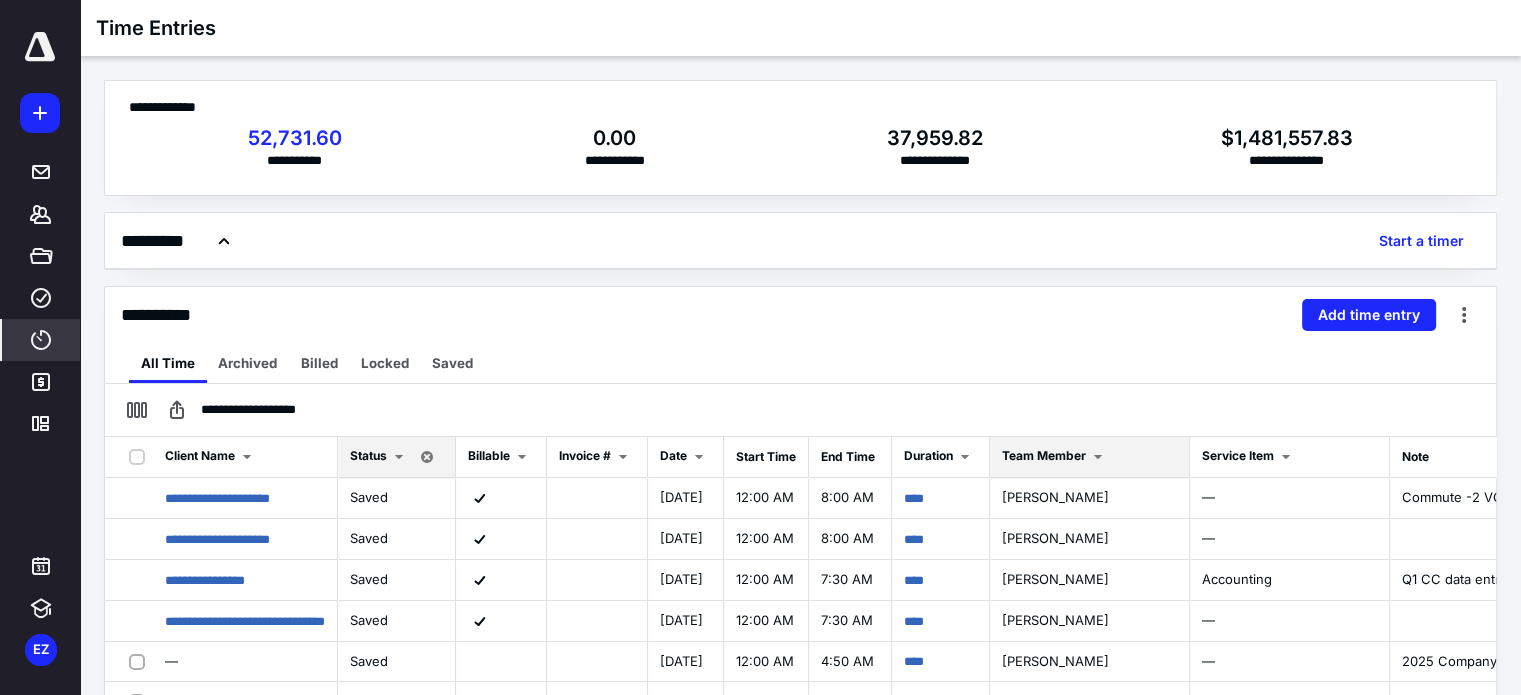 click at bounding box center (1098, 457) 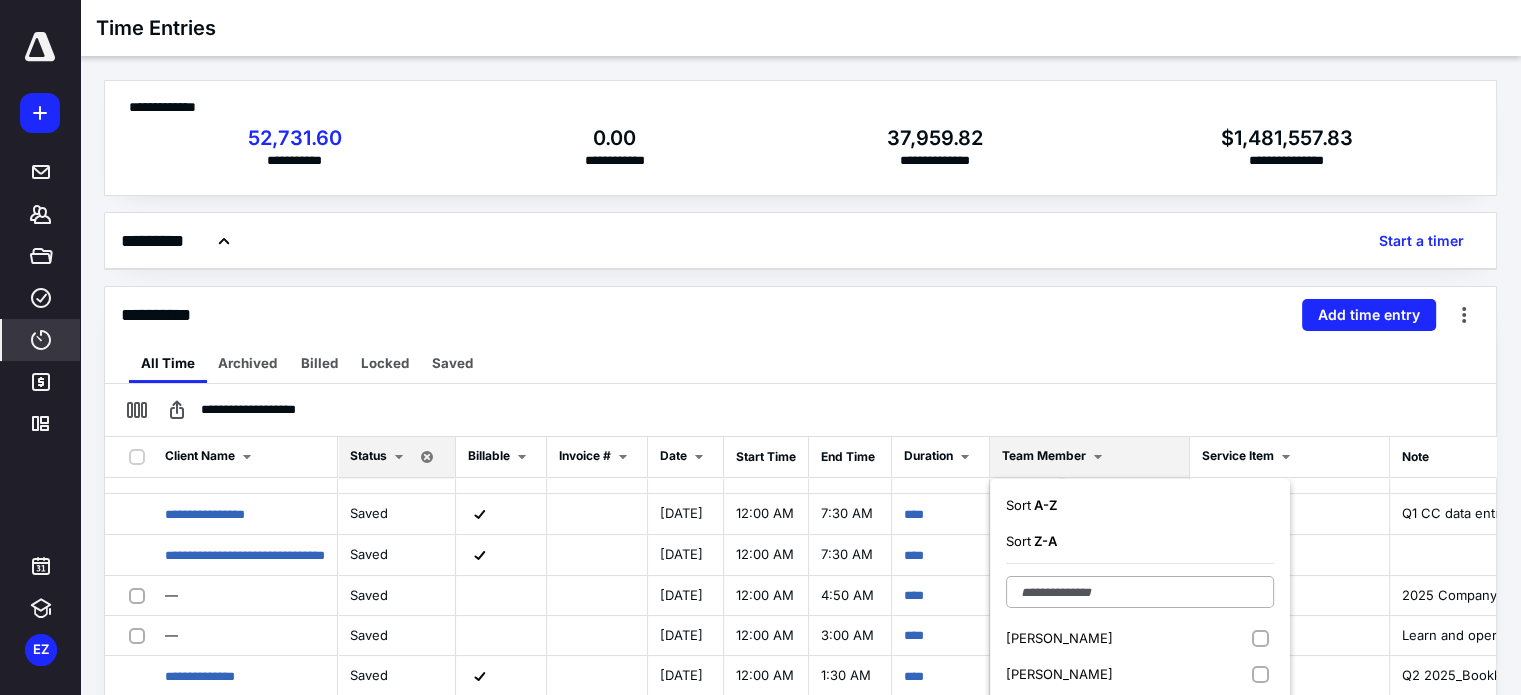 scroll, scrollTop: 100, scrollLeft: 0, axis: vertical 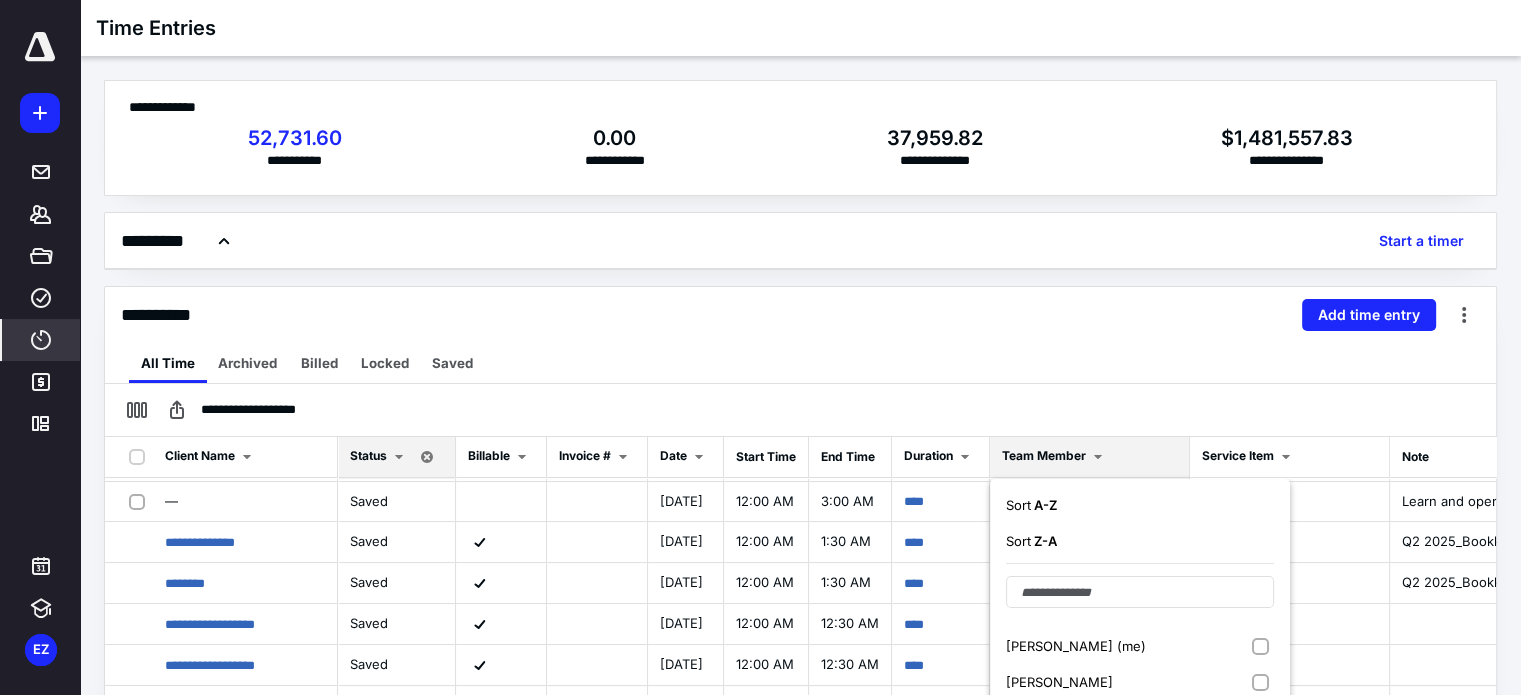 click on "Evelyn Zhu (me)" at bounding box center [1140, 646] 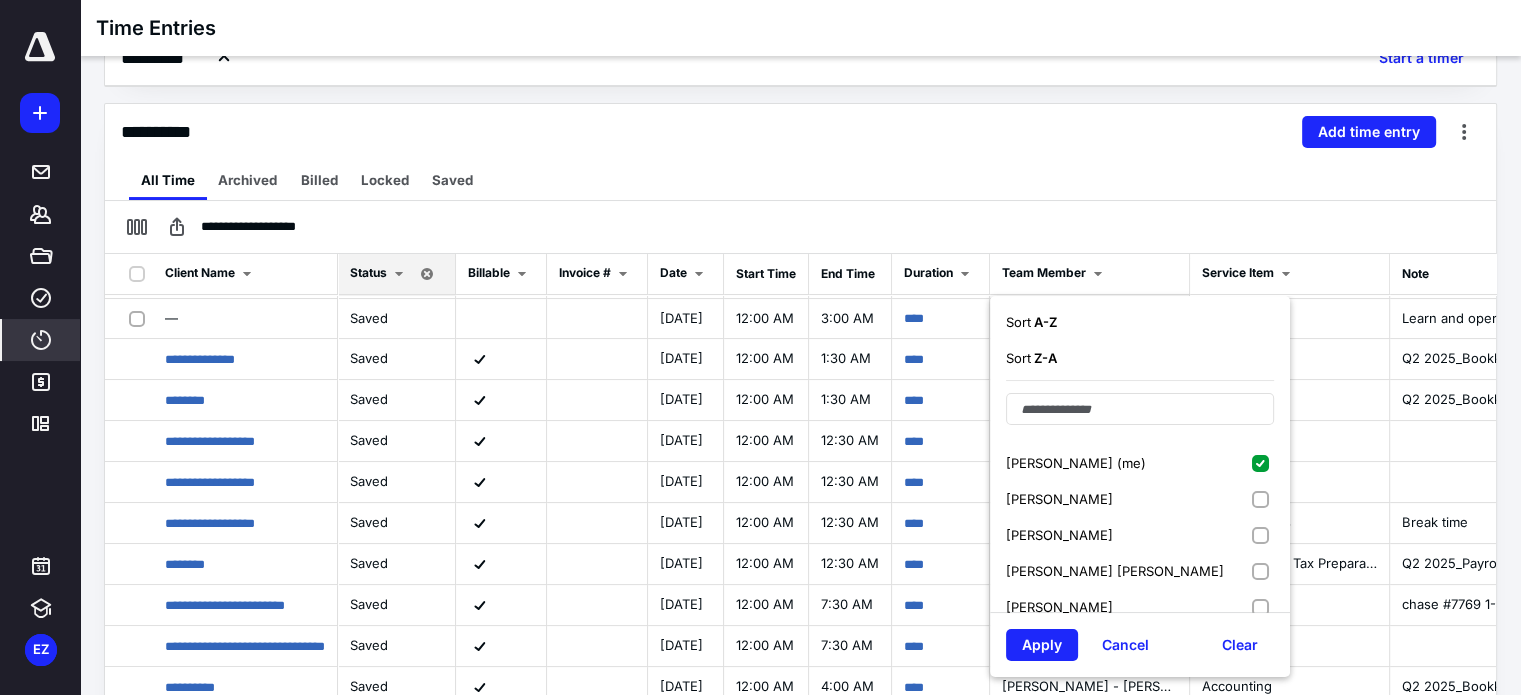 scroll, scrollTop: 228, scrollLeft: 0, axis: vertical 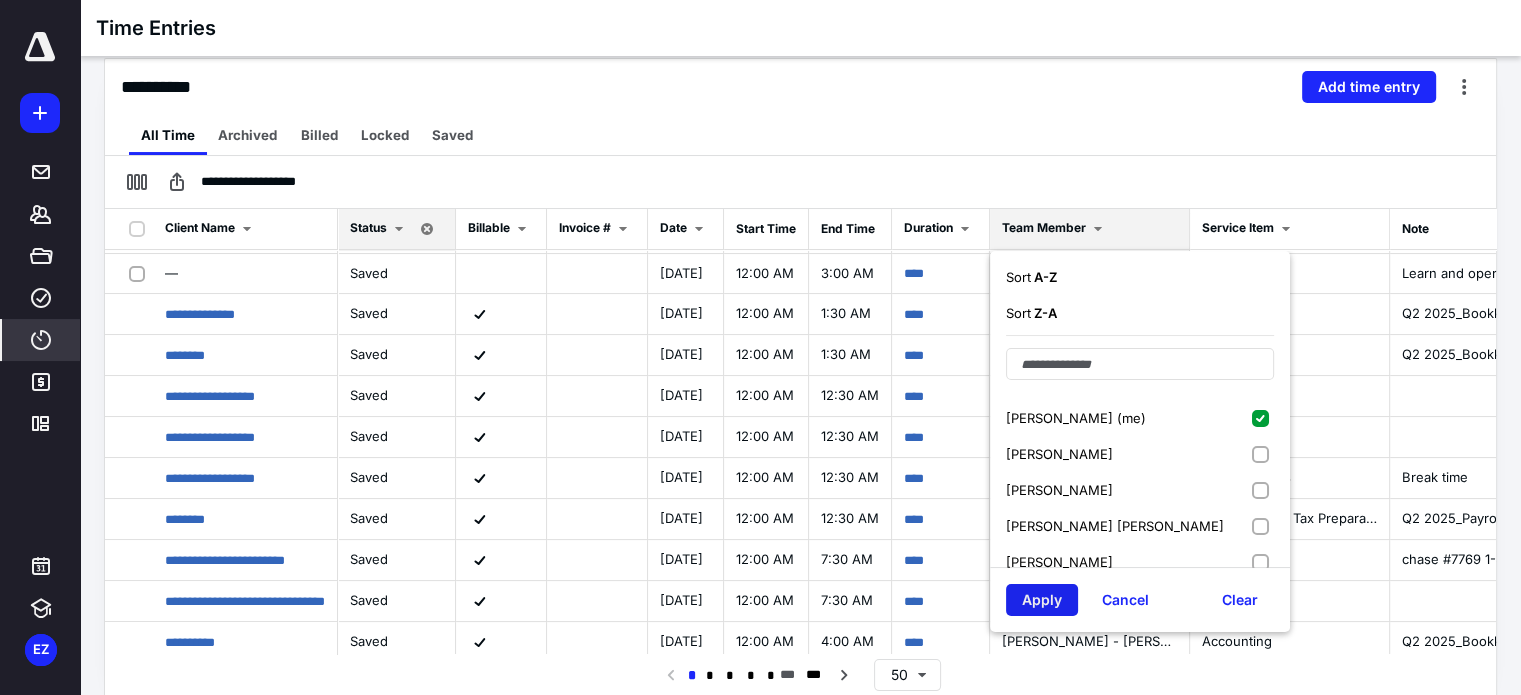 click on "Apply" at bounding box center [1042, 600] 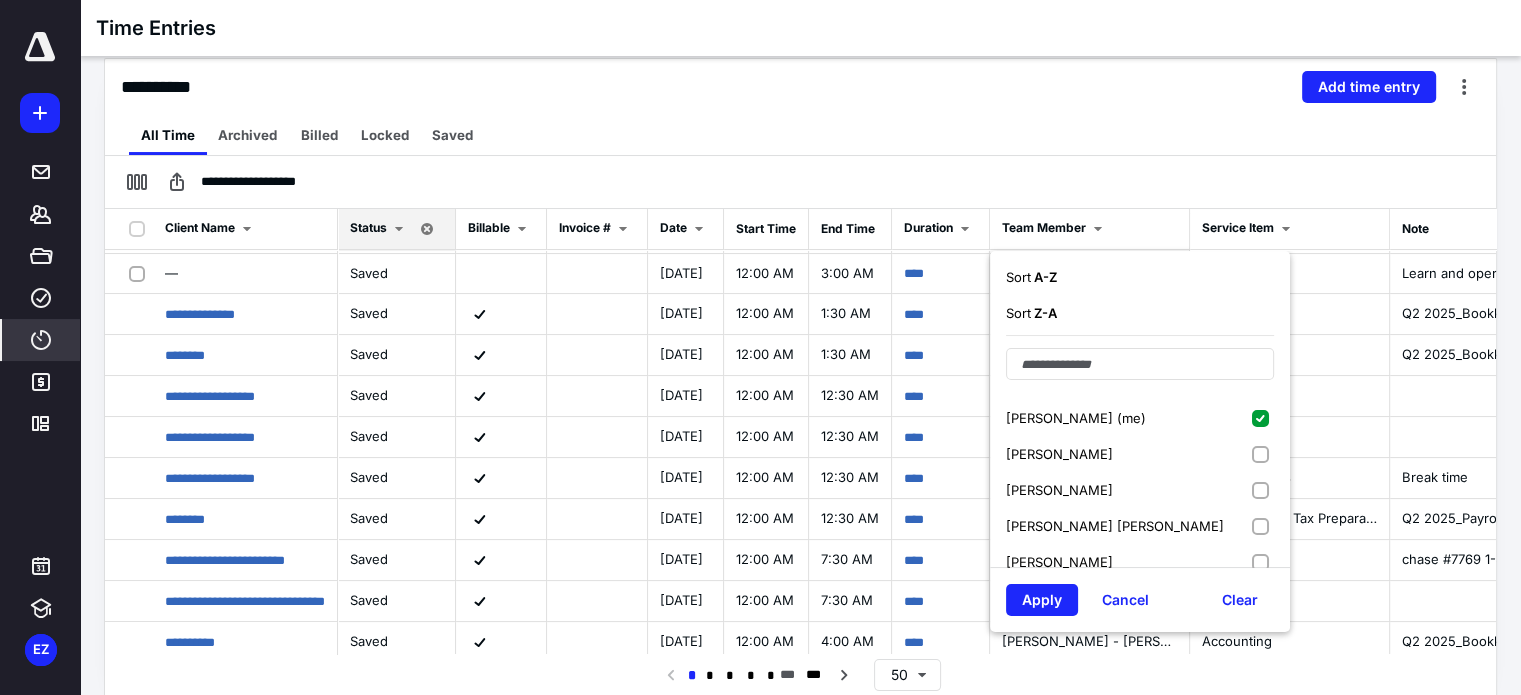 scroll, scrollTop: 0, scrollLeft: 0, axis: both 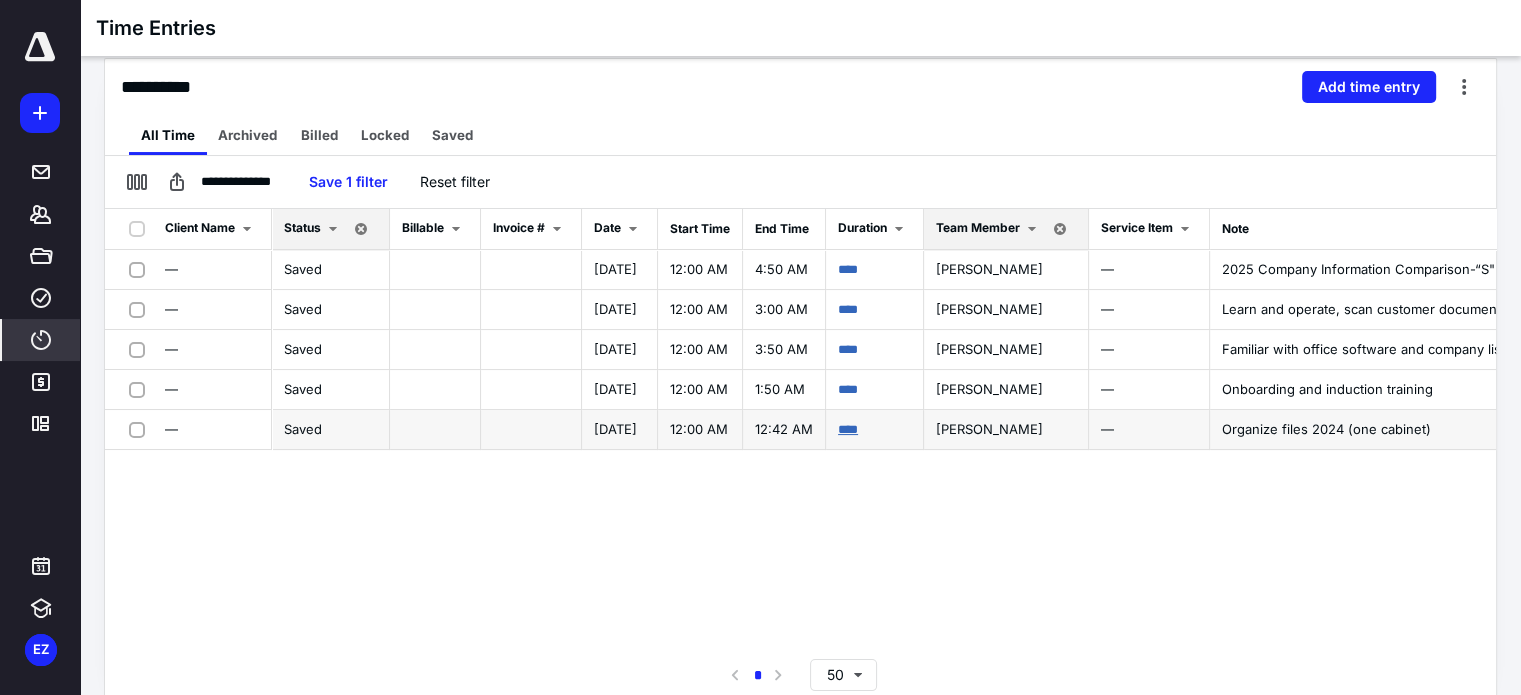 click on "****" at bounding box center (848, 429) 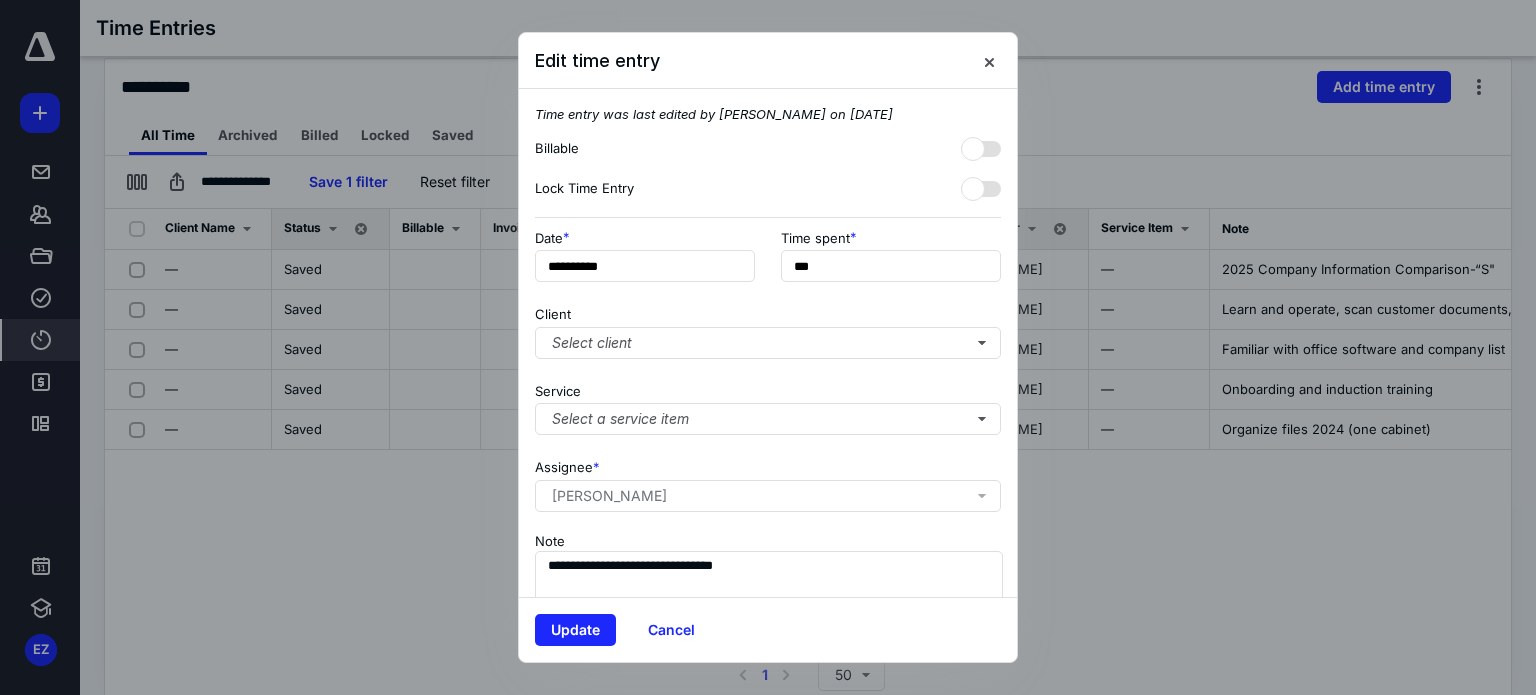 click at bounding box center (768, 347) 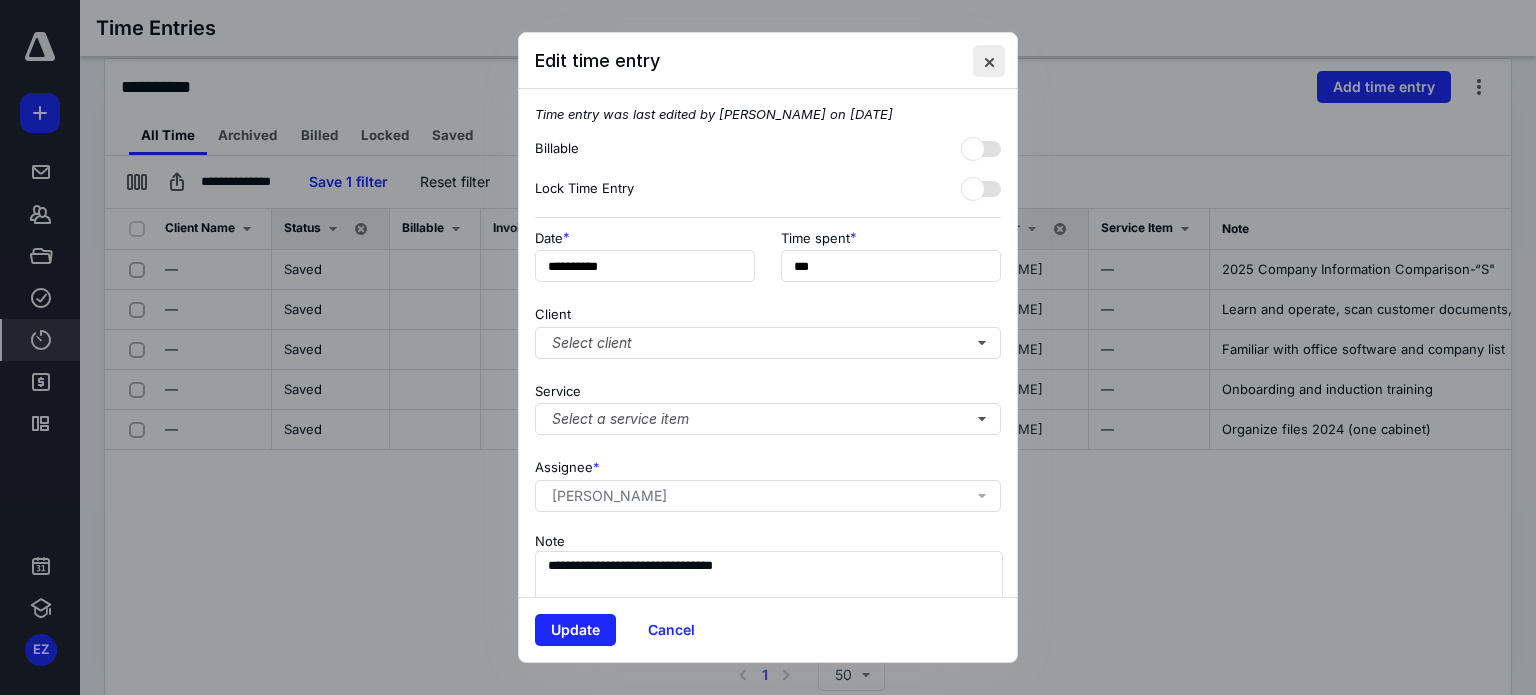 click at bounding box center (989, 61) 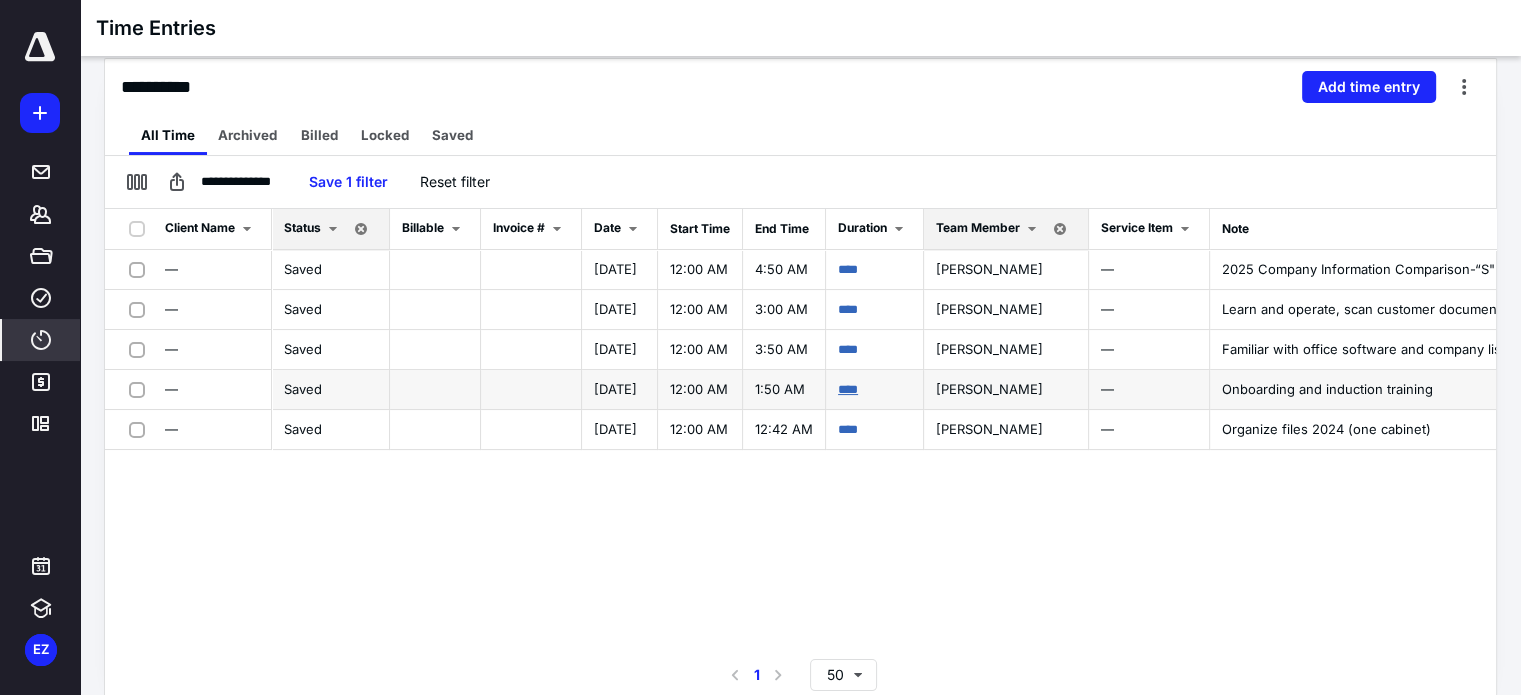 click on "****" at bounding box center (848, 389) 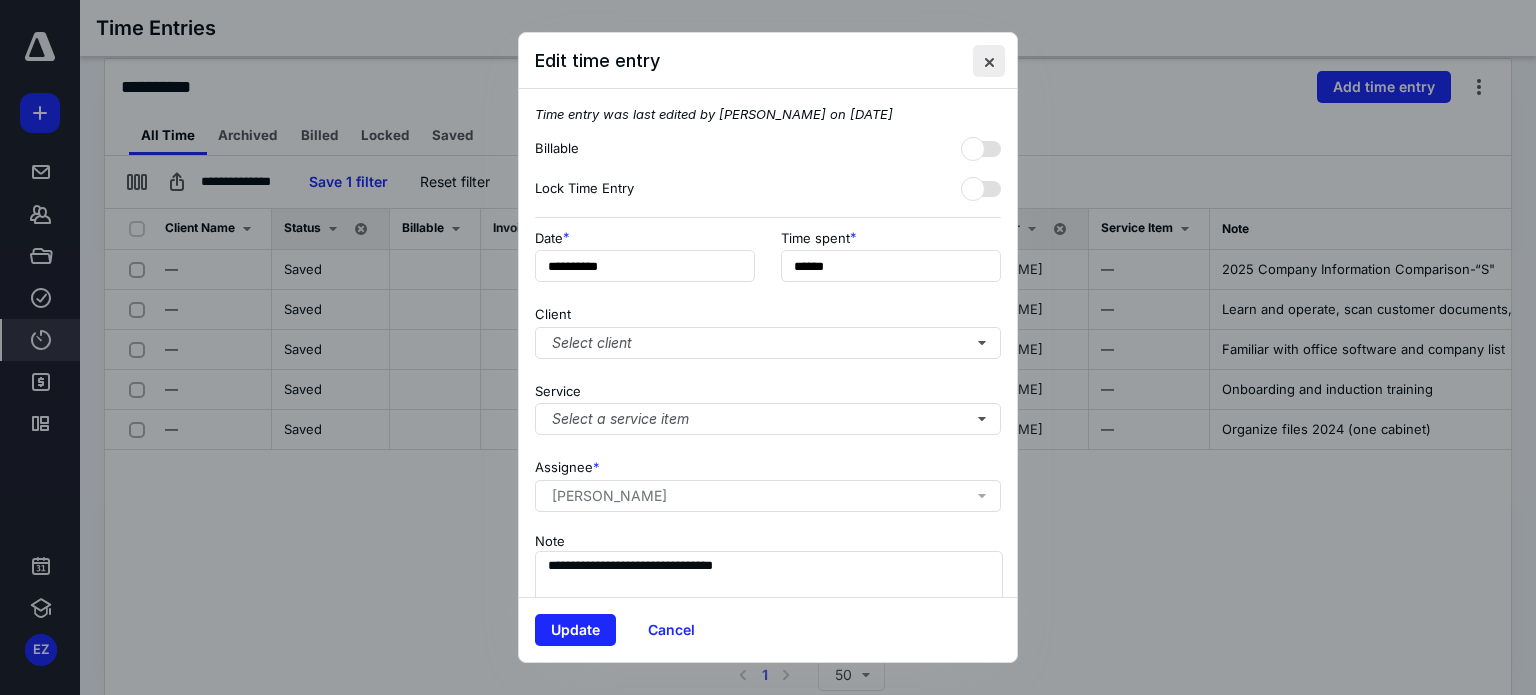 click at bounding box center [989, 61] 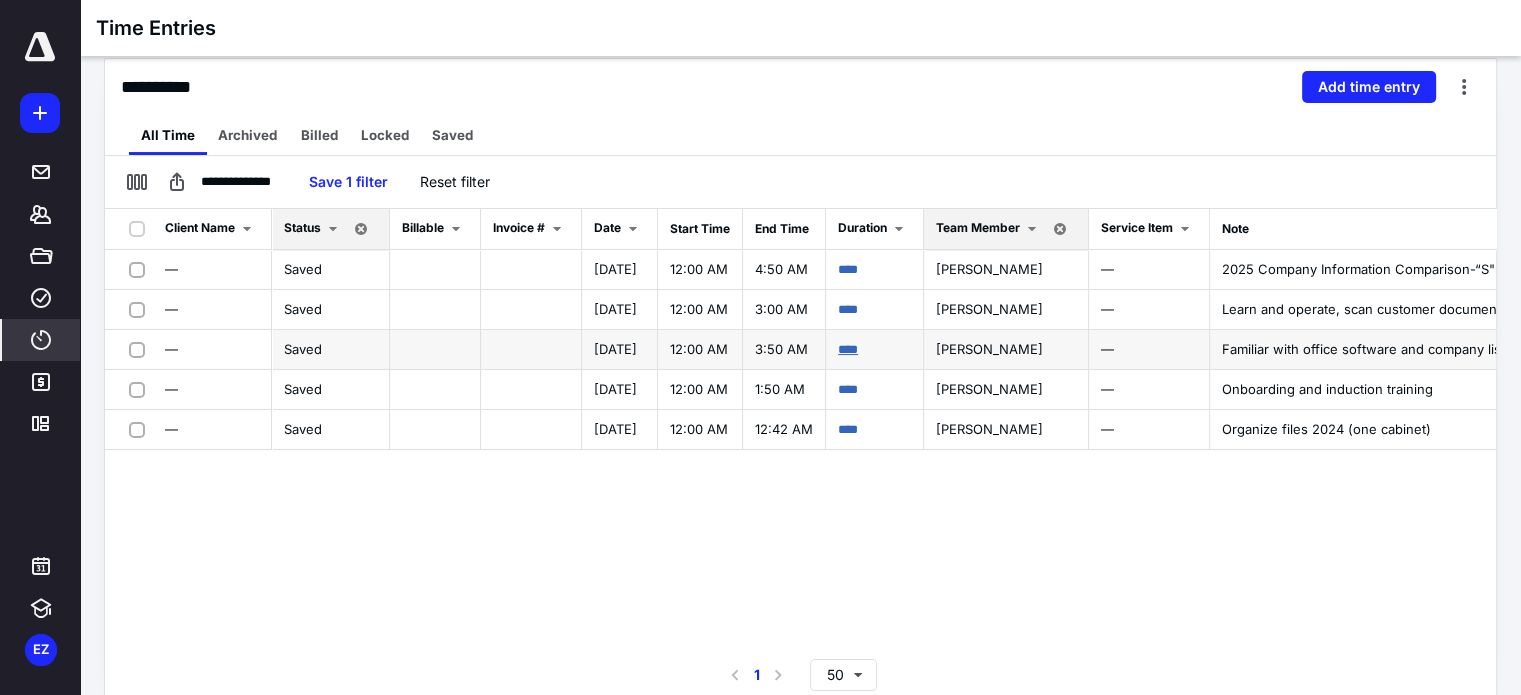 click on "****" at bounding box center [848, 349] 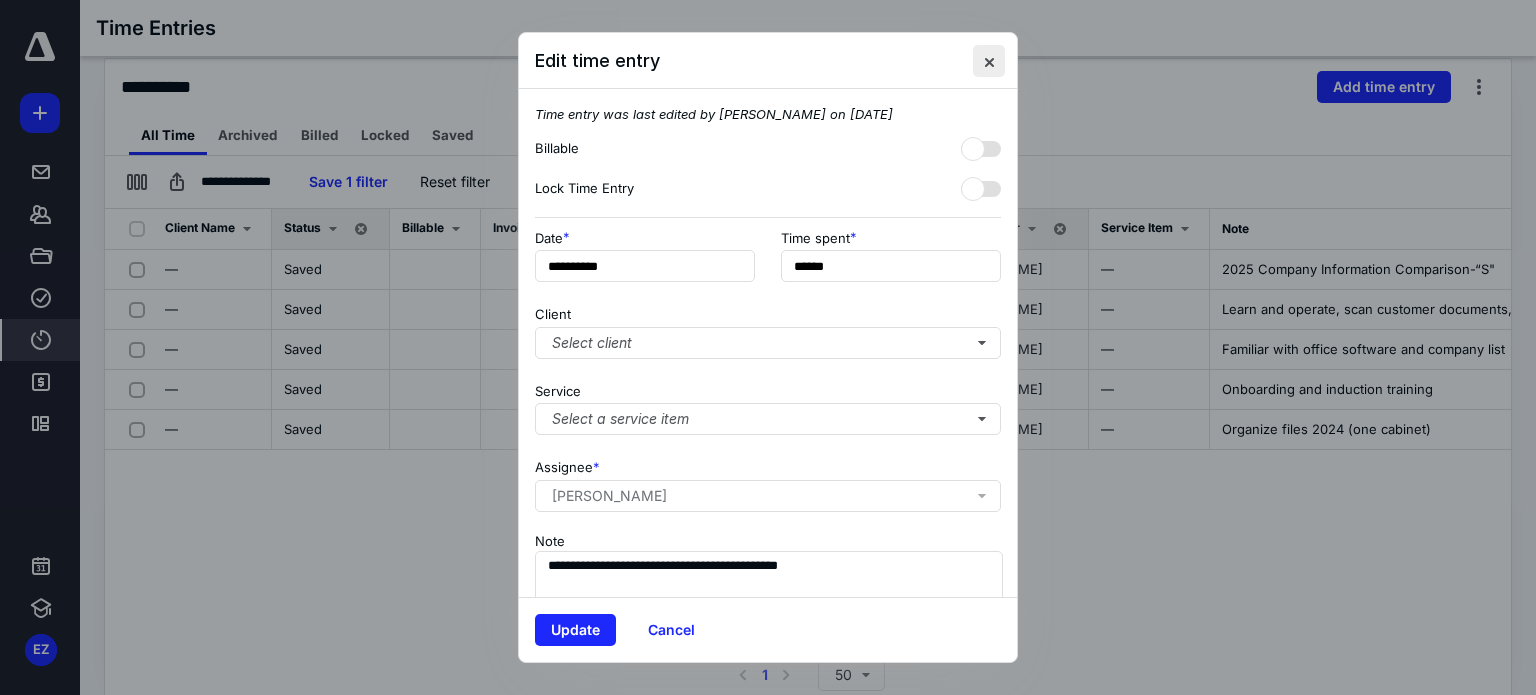 click at bounding box center [989, 61] 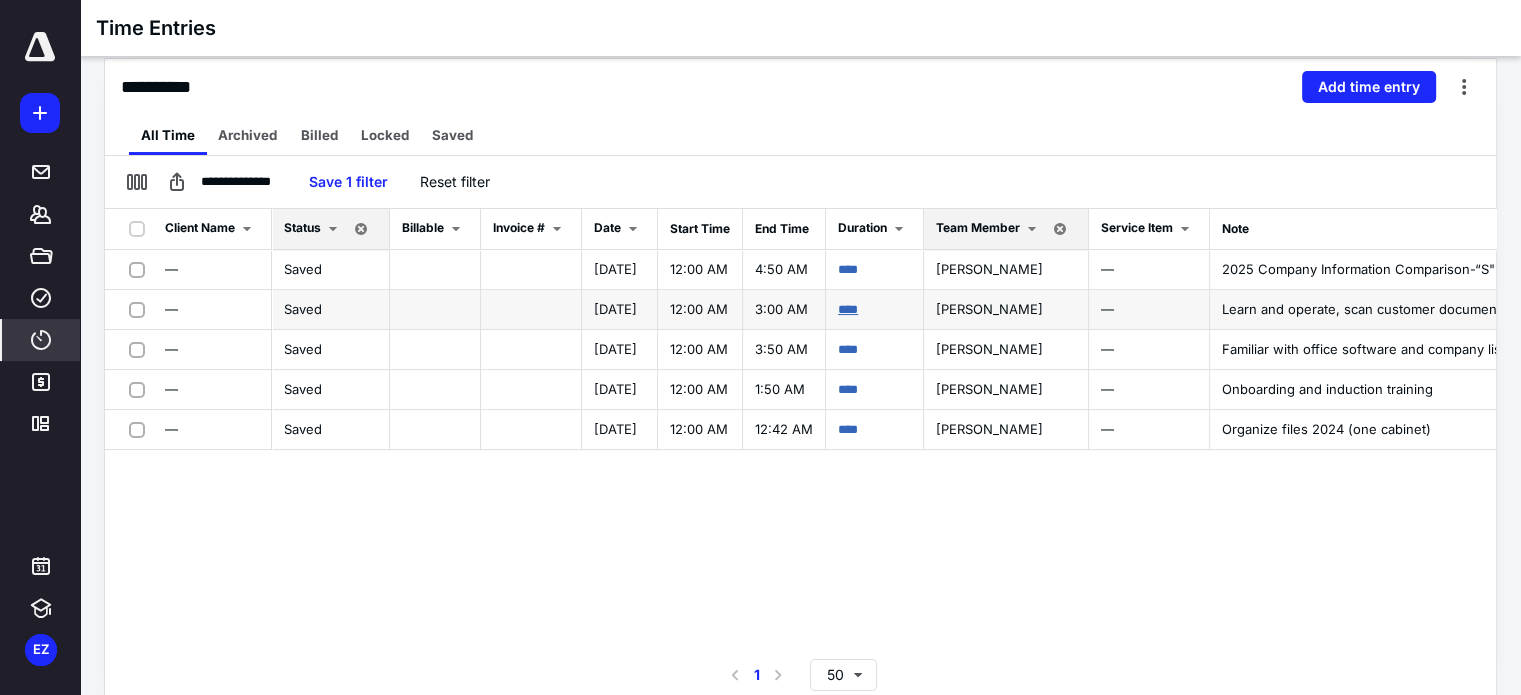 click on "****" at bounding box center (848, 309) 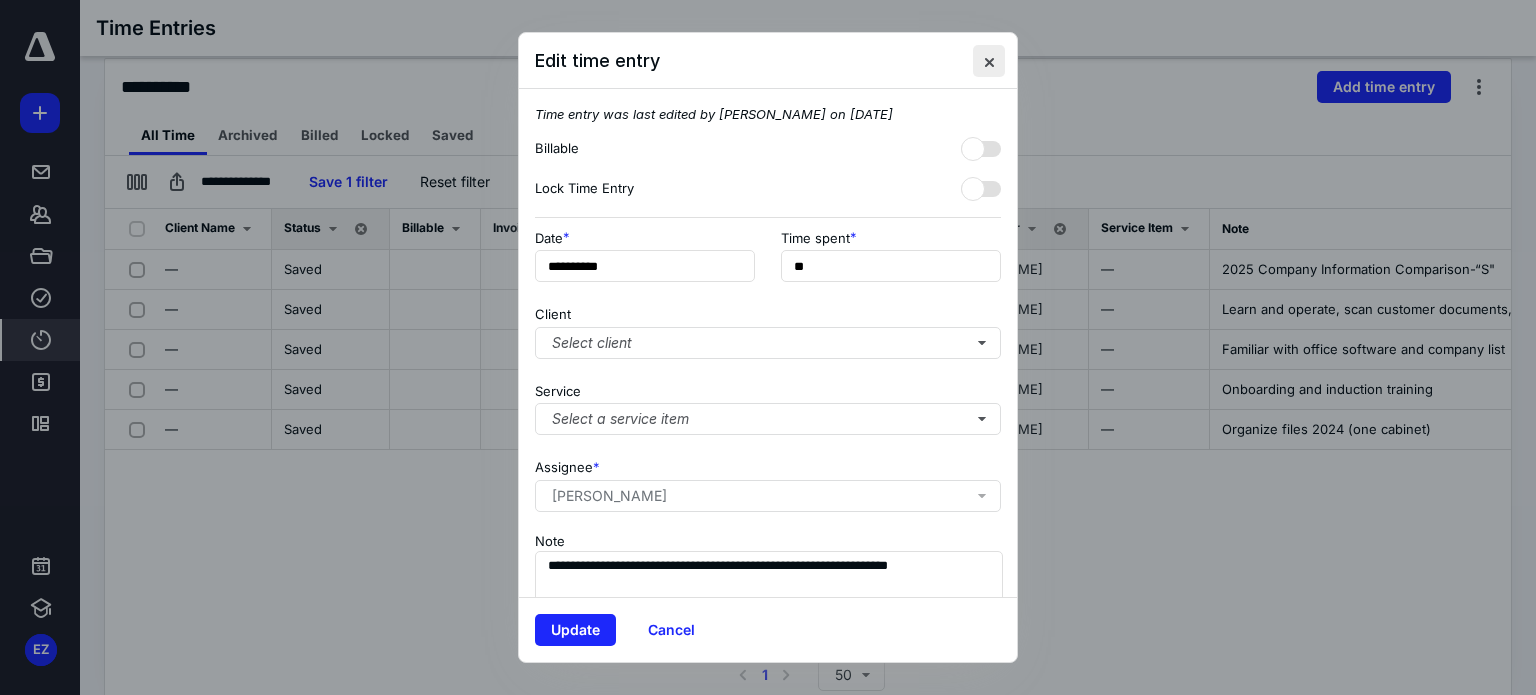 click at bounding box center (989, 61) 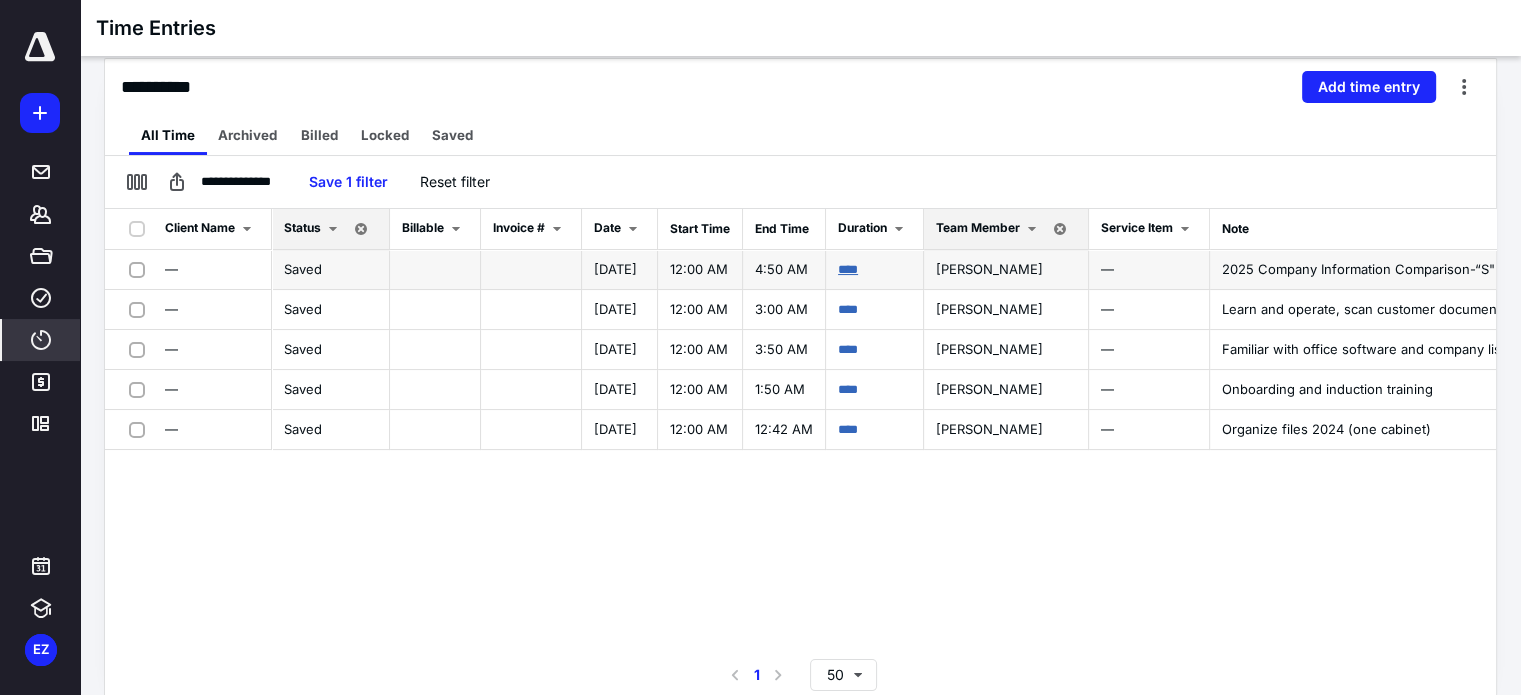 click on "****" at bounding box center (848, 269) 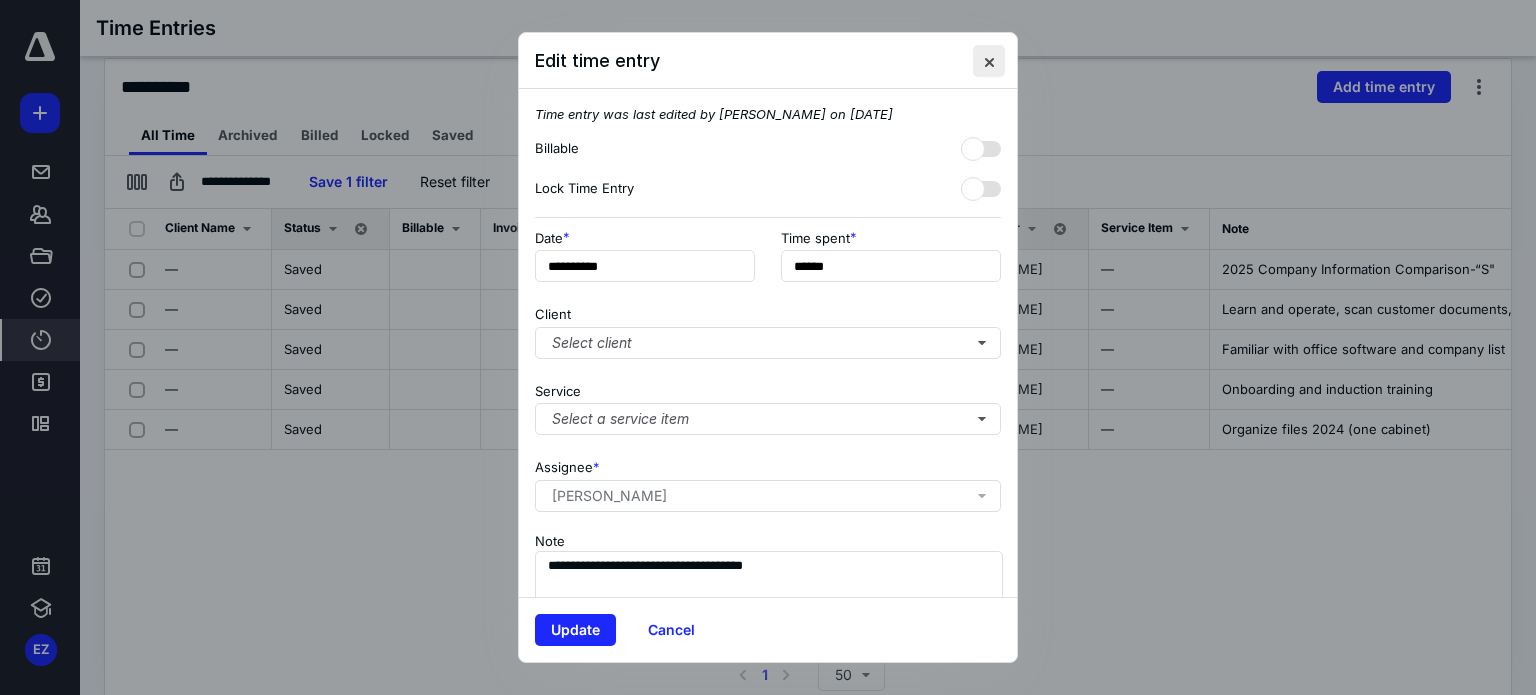 click at bounding box center [989, 61] 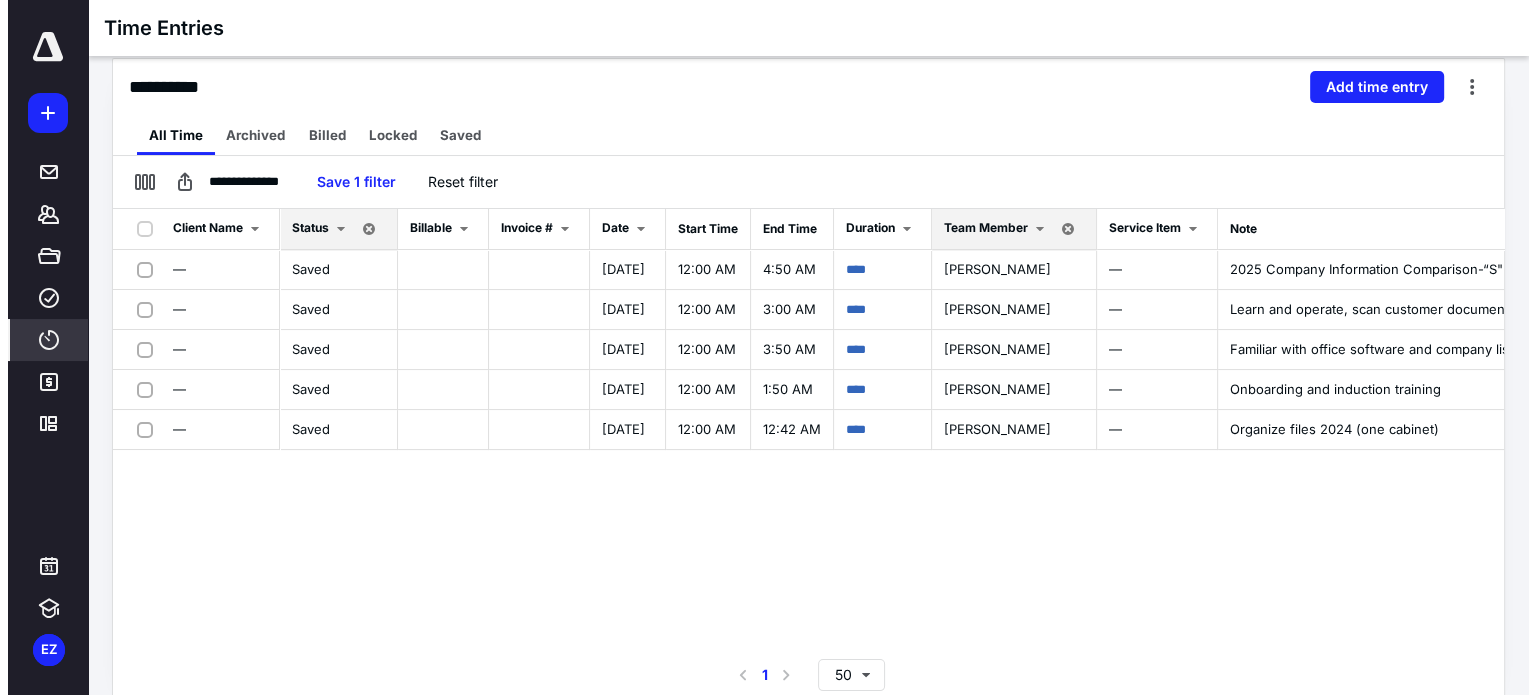 scroll, scrollTop: 0, scrollLeft: 0, axis: both 